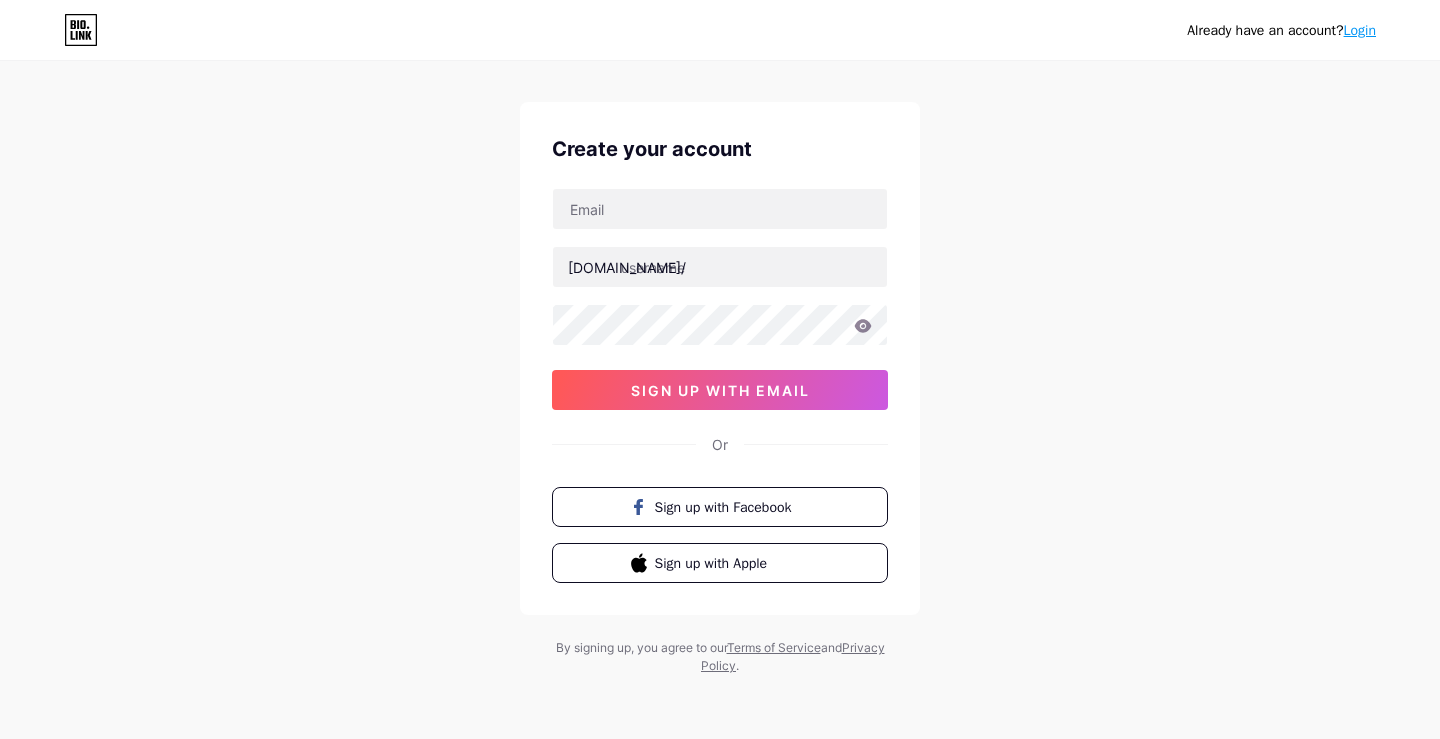 scroll, scrollTop: 0, scrollLeft: 0, axis: both 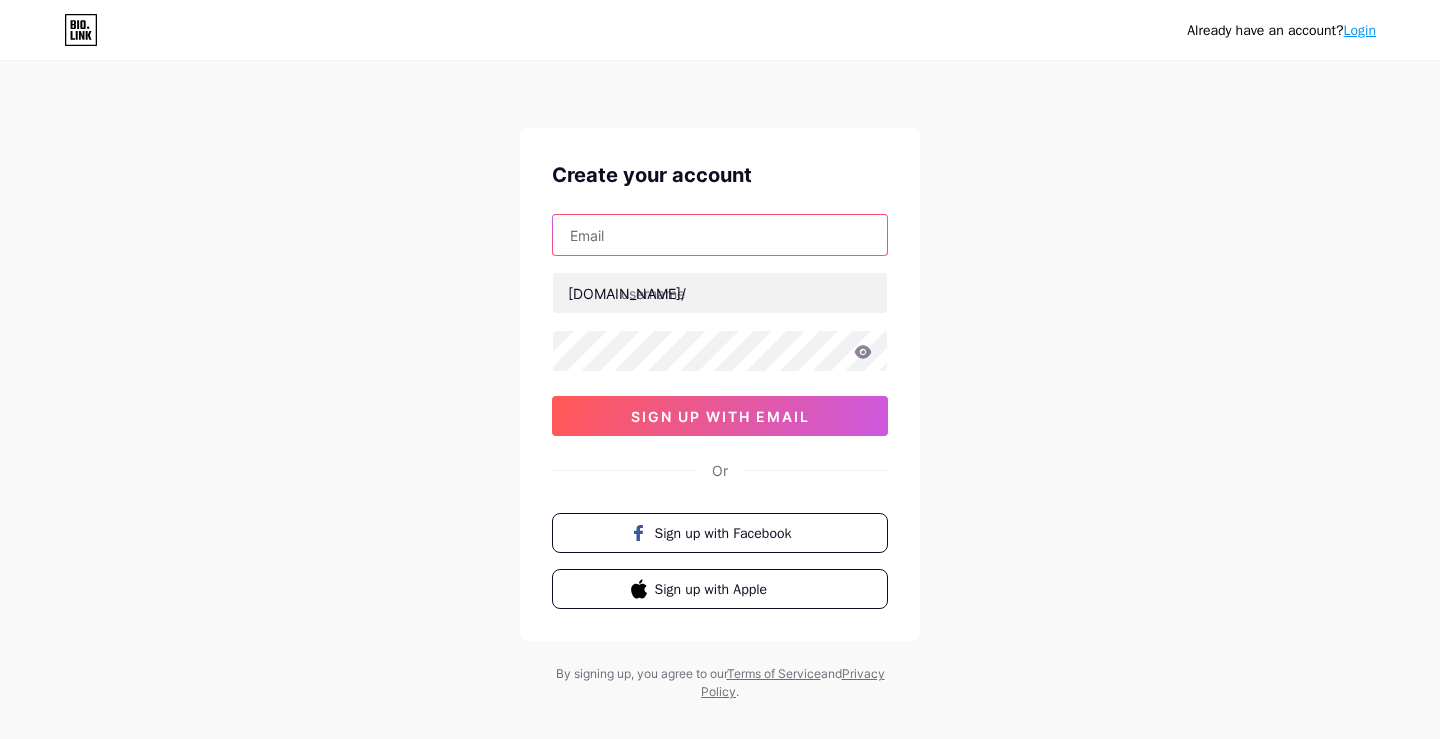 click at bounding box center [720, 235] 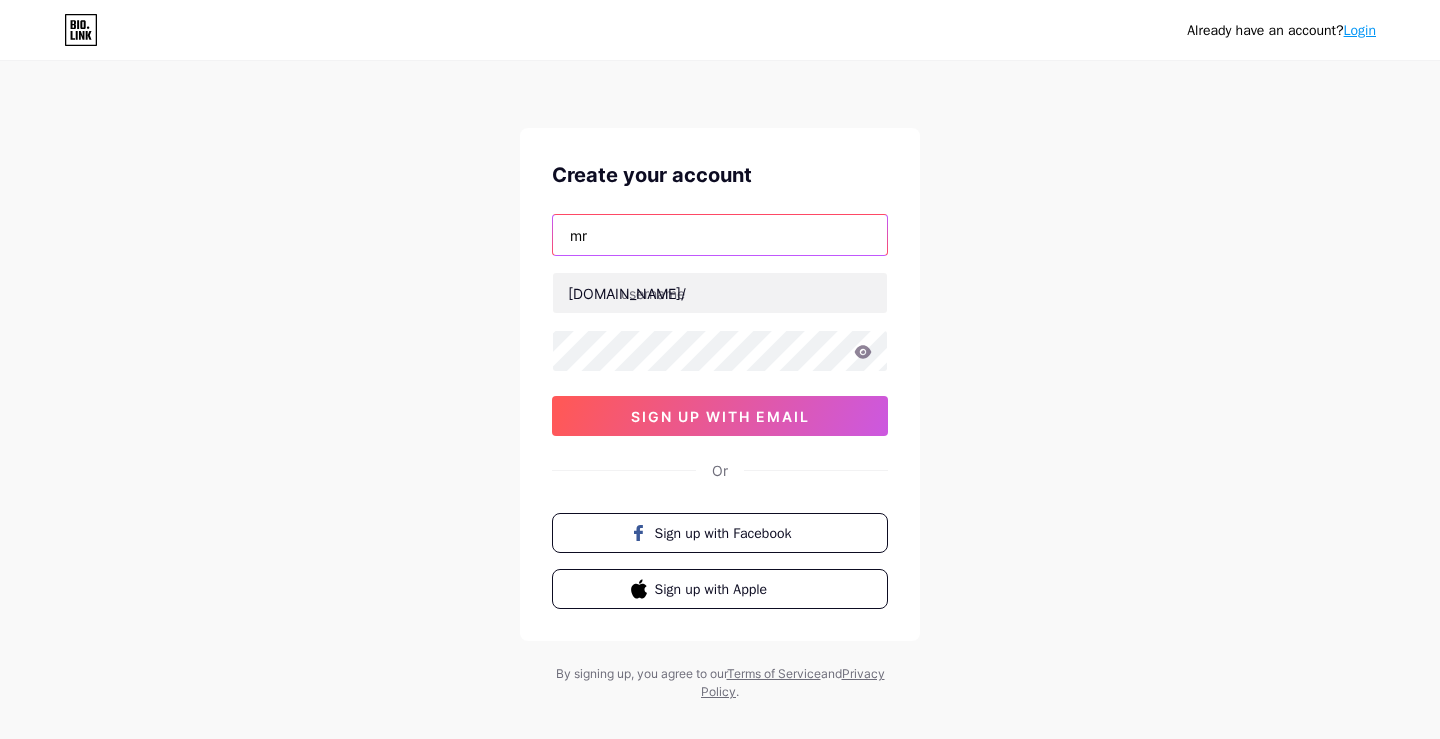 type on "[EMAIL_ADDRESS][DOMAIN_NAME]" 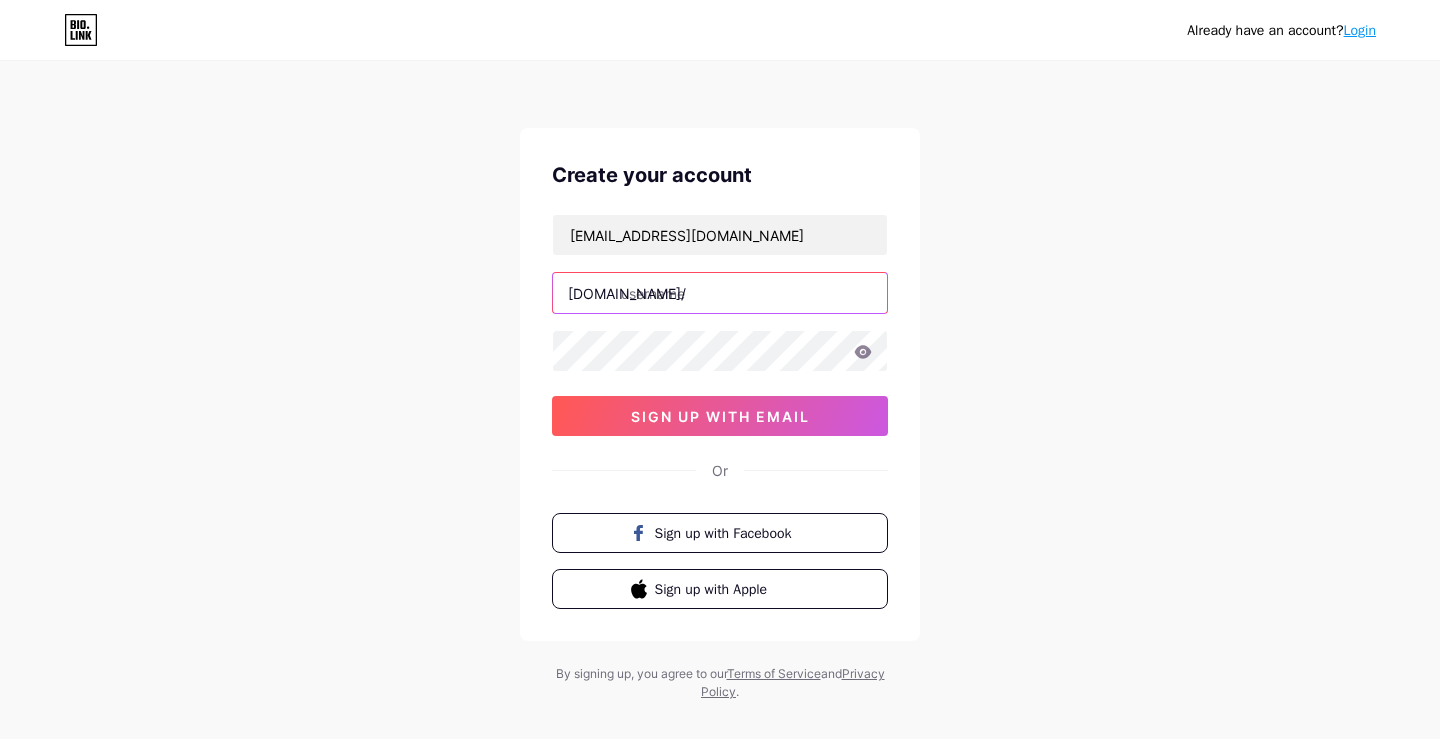 click at bounding box center (720, 293) 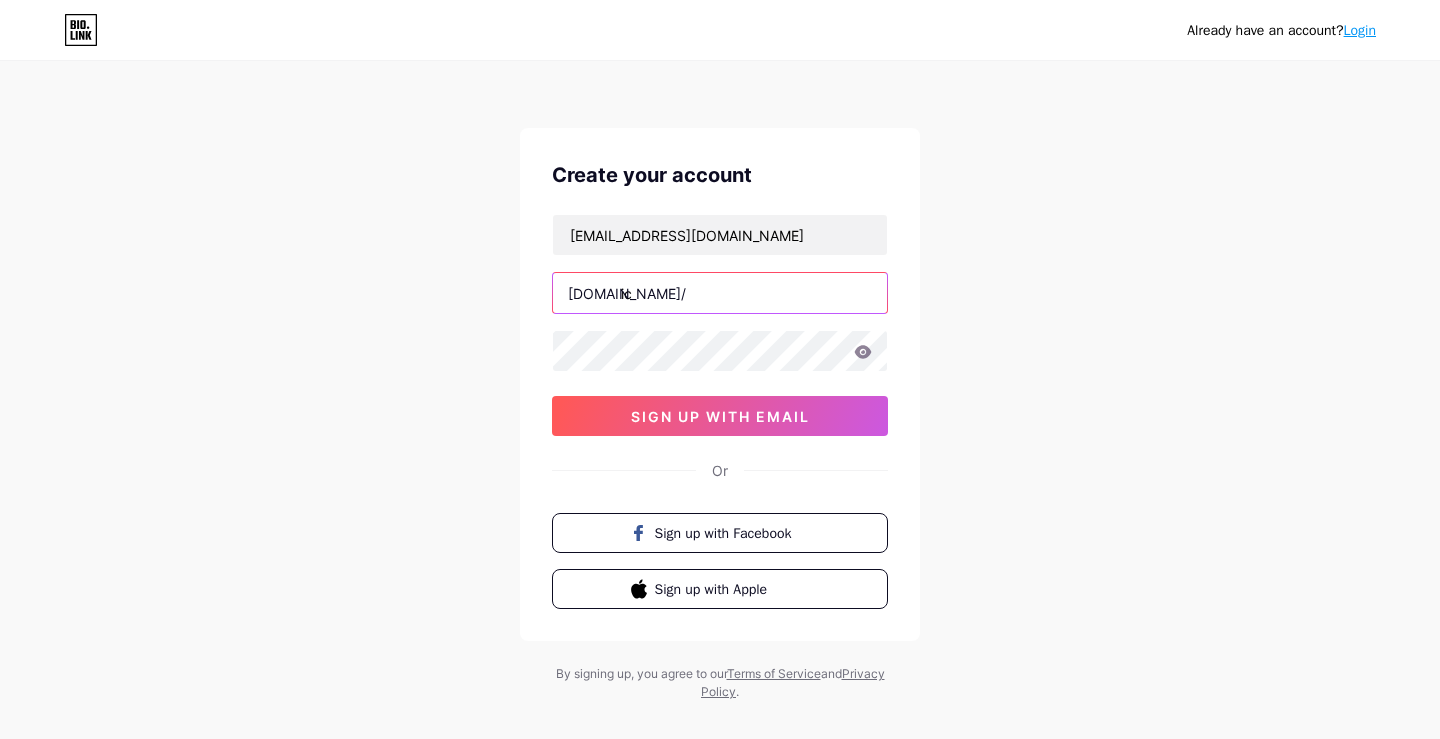 type on "i" 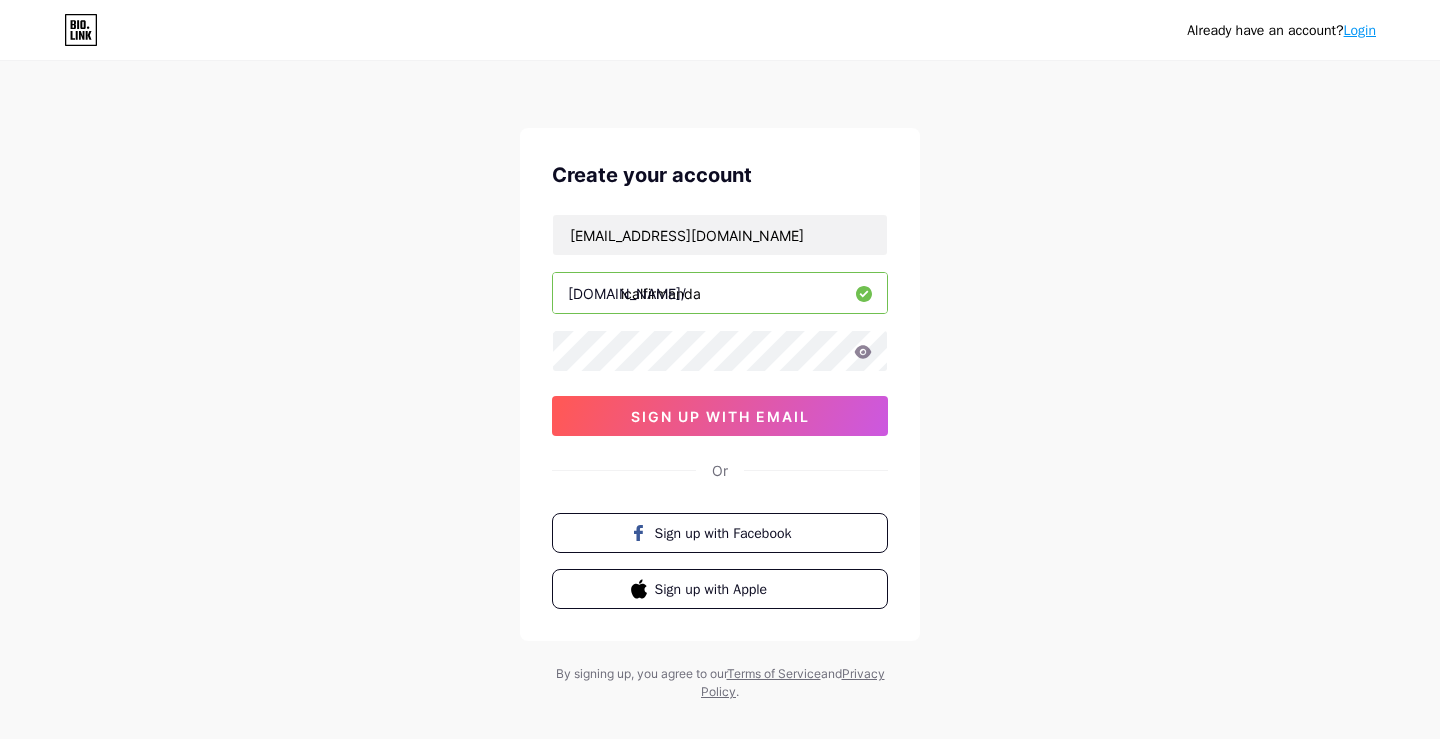 type on "icalfirmanda" 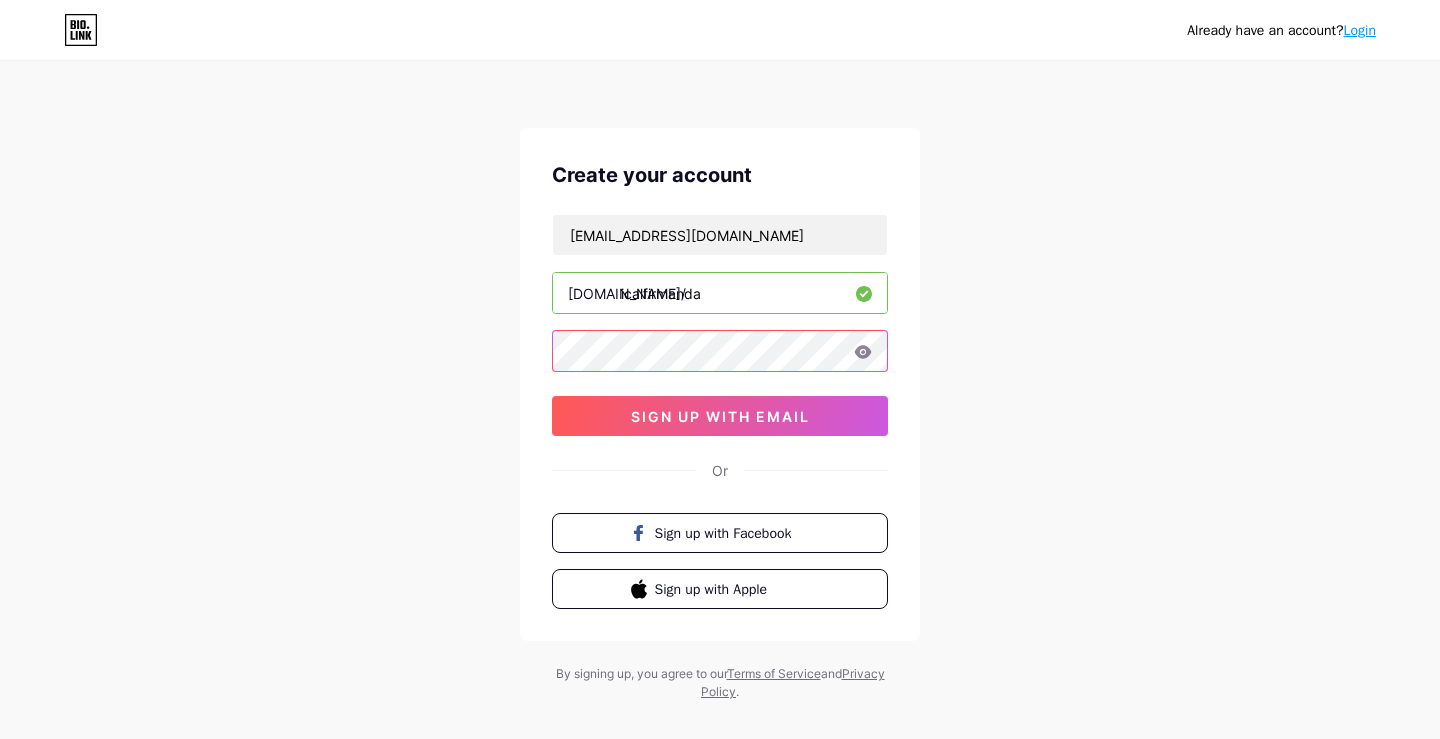 click on "[EMAIL_ADDRESS][DOMAIN_NAME]     [DOMAIN_NAME]/   icalfirmanda                 03AFcWeA6NDmeZhk_oHgT8RFMpRvHvAeybyt6Zkd9pljPbiOR49tyaxykKy8W1nBqmgKecY5qvGNQRgK-pVW4QuDkgzQBgVsp1uF4EMgHoONRAx3eO-N6oMjstgcWFPT_-P7VGyLsXk83v-SpNapUEbRVON-HXgpVWaZ7XmDAlUeFvQoxGIAY_IXdLvXlLDUQl0wvCgvS-MsZsOy77b3F8O3ZrYVyHYvKpvRZygE-B7BteCfsoTiN0prgB2khqei9-Neq_x1klU_fnw6T7fkxCQoTXOxjEa-9fM8uZCEvqo7Xc89lcedDi3wbM7N7joG0Cth-gNv730_cnUIxWuZAIuWo6r-L7kAhRMUAHCaga_fa_MPEv_ykTJbeOO1zGW9oc9j4Ti_SRBlEwFrCg3WJtFaJJG4XAym77SNnx46B_brQ2JMciMVhdNlXOX37vS6Hvr4I7ZLLy06OhCXfbyszwcJwGbCweSDvT_m7OReaDkWmYUPzza81OcbkHCIdfoh6sEdx2HncHFQu0TRqOlrWQp5WCrgdWDR6m2Y5SlYWWZErgEu_0SqYSb5JK4kBjZ7vKlZjNyIVsxC38pNVVsRPzejfe3F0ZnyBE2xtzustKF88Vm4UYH-BsjzYdOflVwFxT3IEJaBzaau96uMAHEaSqhQva-ueCB18ciRGHQmFYYd8zjAdH6r1aNusR2juGc6kUZUbaU8cB5lsoauq8sbqMINhH7D04YERVgCqpvnnbBqXQ-S5xTd4zabLDbyLepBOSvcnCcFkBUKYoZ-jKEHWZK1QW1AYCterFAqh9rA69R0r0qmZcYYW_pPu8BZoB1ga6Wvj2SOdHm5sB4IJIiEJiPi0QIIyhIj45zpbSwo4JZJWn3cVFqf-IIcHrJK2B_76MdDL004sAN8kb     sign up with email" at bounding box center [720, 325] 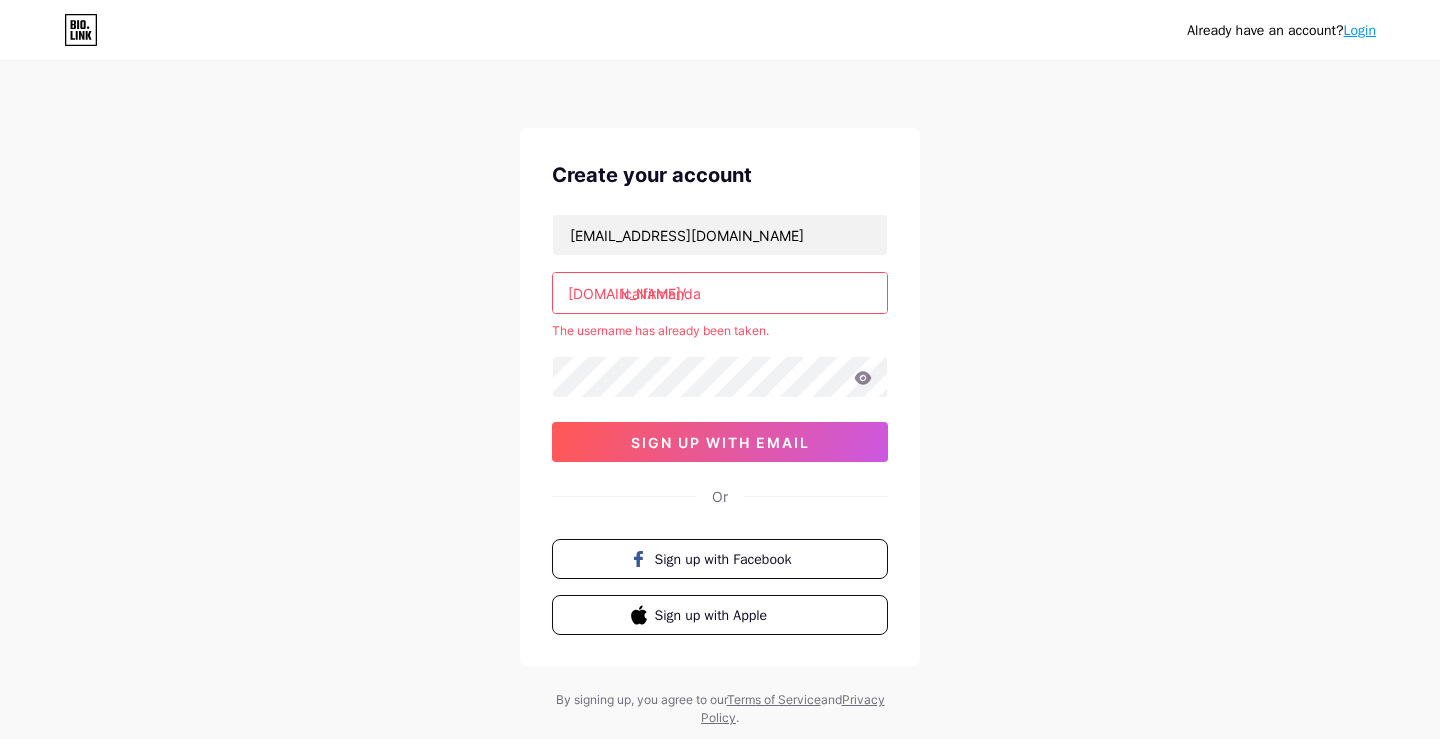 click on "icalfirmanda" at bounding box center [720, 293] 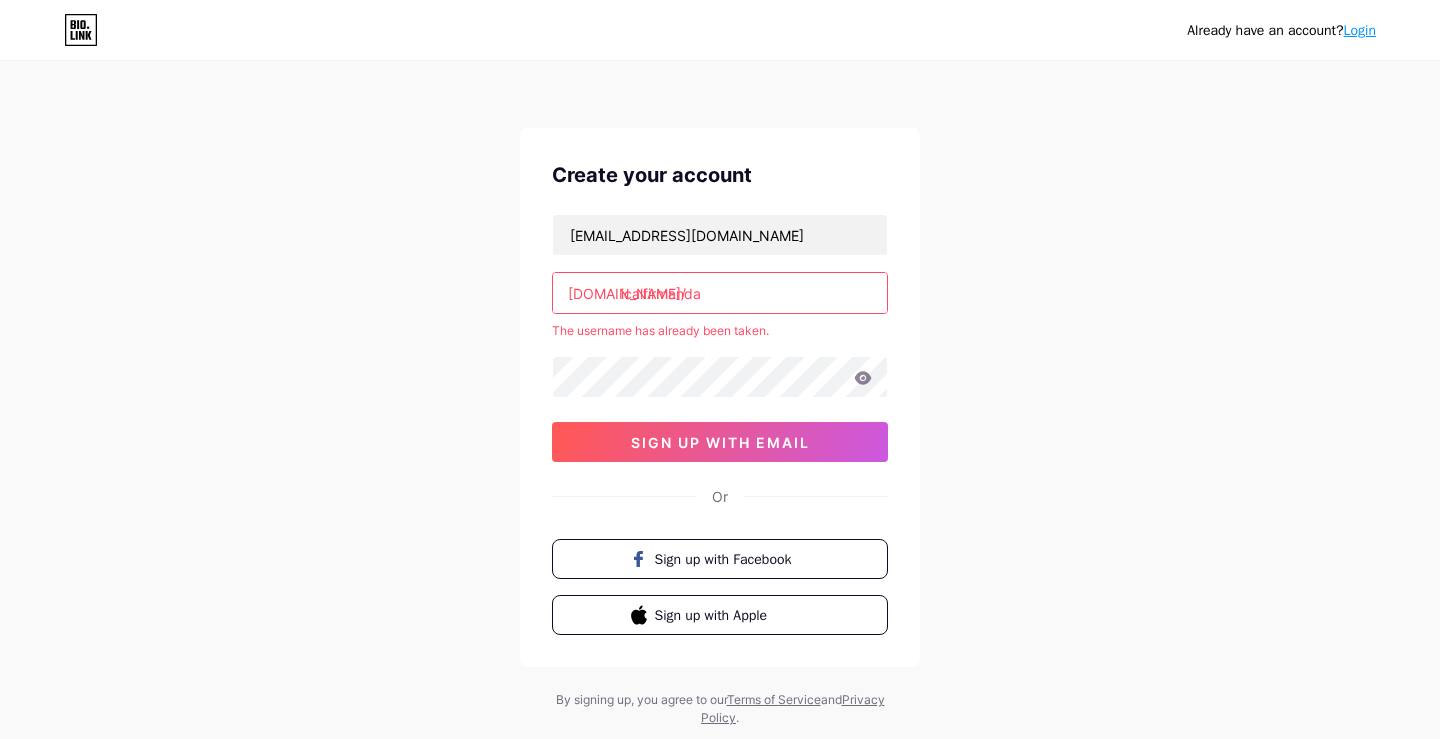 click on "Already have an account?  Login   Create your account     [EMAIL_ADDRESS][DOMAIN_NAME]     [DOMAIN_NAME]/   icalfirmanda     The username has already been taken.                 sign up with email         Or       Sign up with Facebook
Sign up with Apple
By signing up, you agree to our  Terms of Service  and  Privacy Policy ." at bounding box center [720, 395] 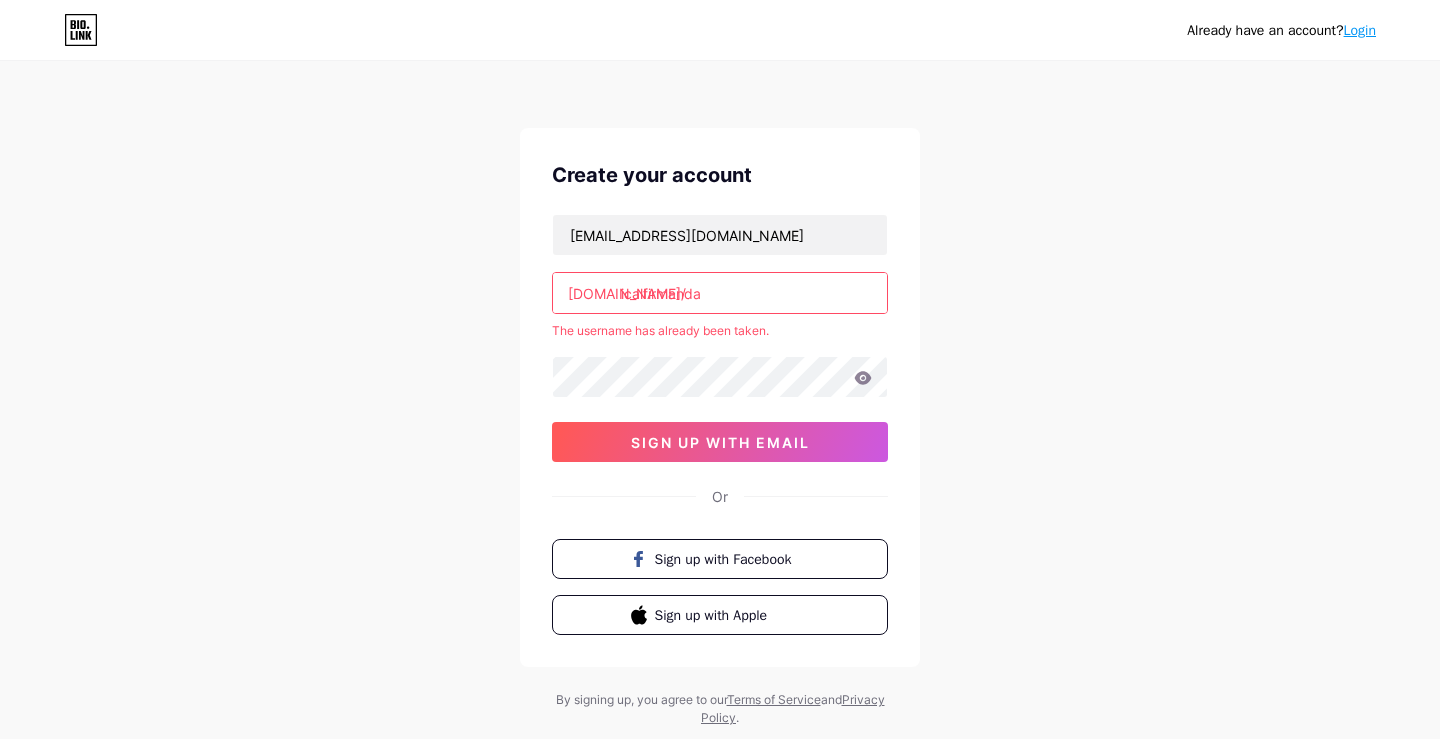 click on "Login" at bounding box center [1360, 30] 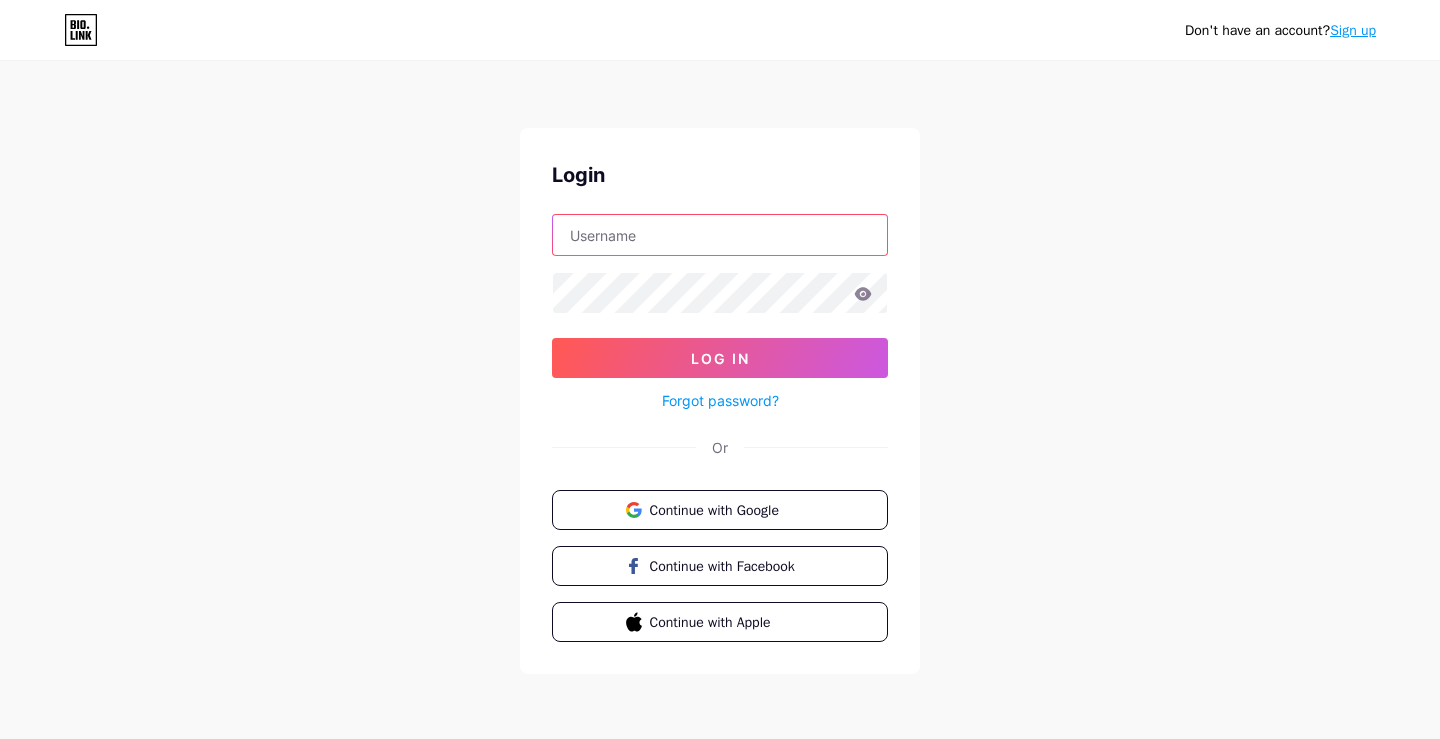 type on "[EMAIL_ADDRESS][DOMAIN_NAME]" 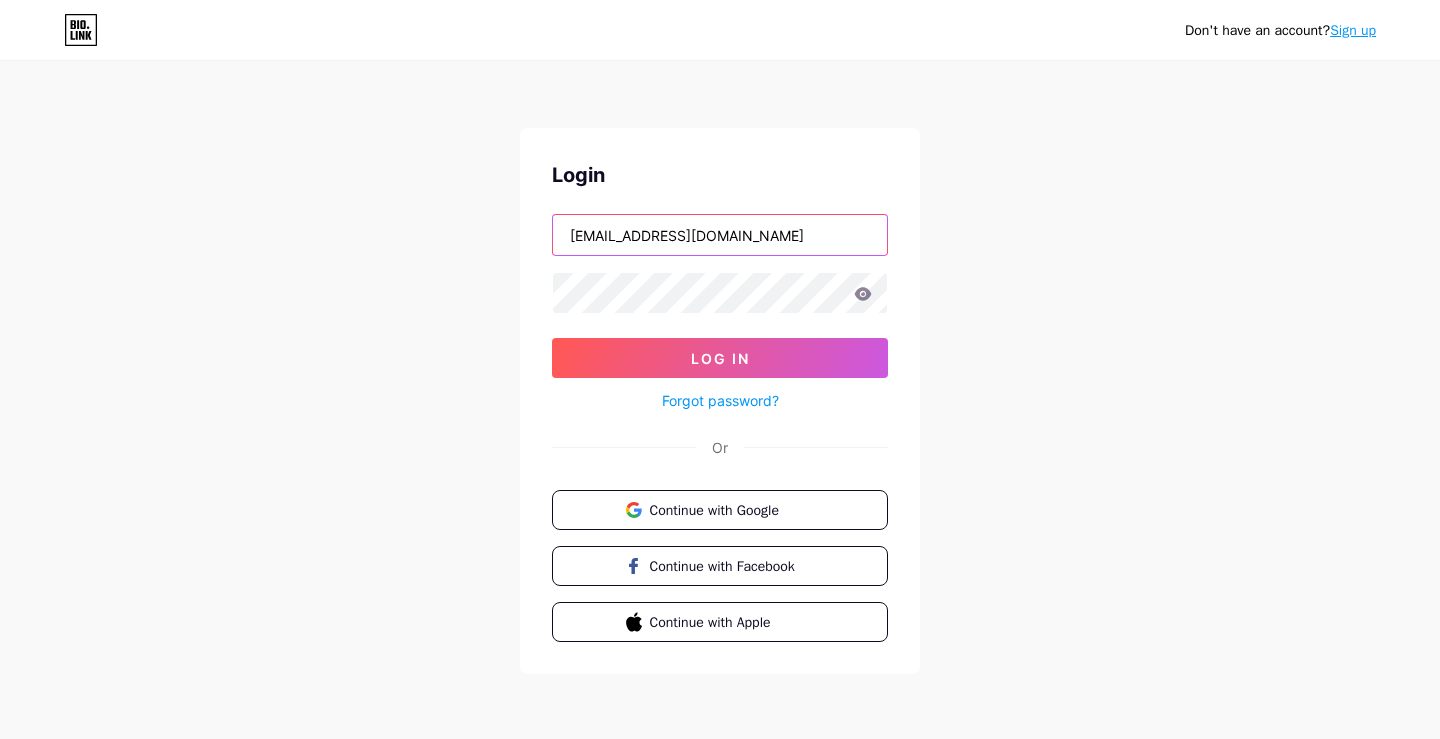 click on "[EMAIL_ADDRESS][DOMAIN_NAME]" at bounding box center (720, 235) 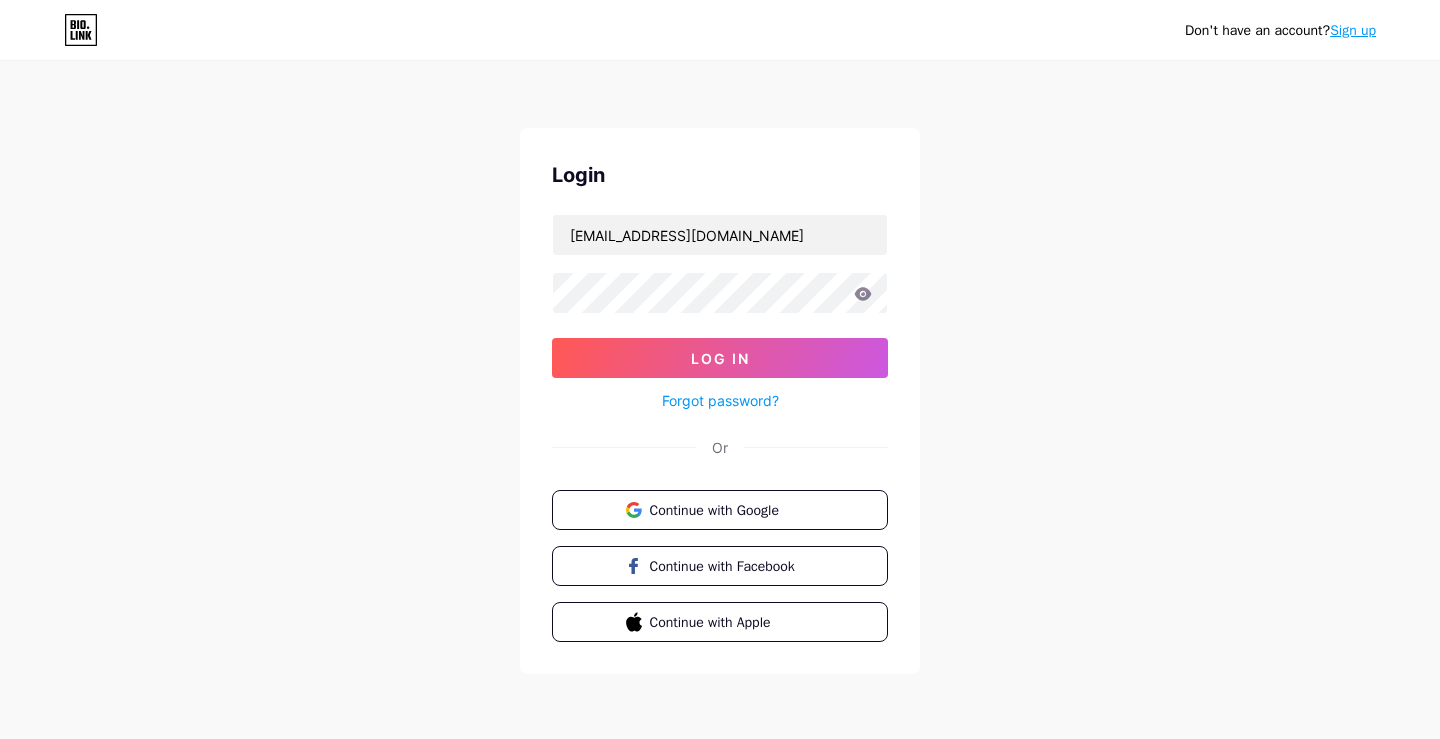 click on "Login     [EMAIL_ADDRESS][DOMAIN_NAME]               Log In
Forgot password?
Or       Continue with Google     Continue with Facebook
Continue with Apple" at bounding box center (720, 401) 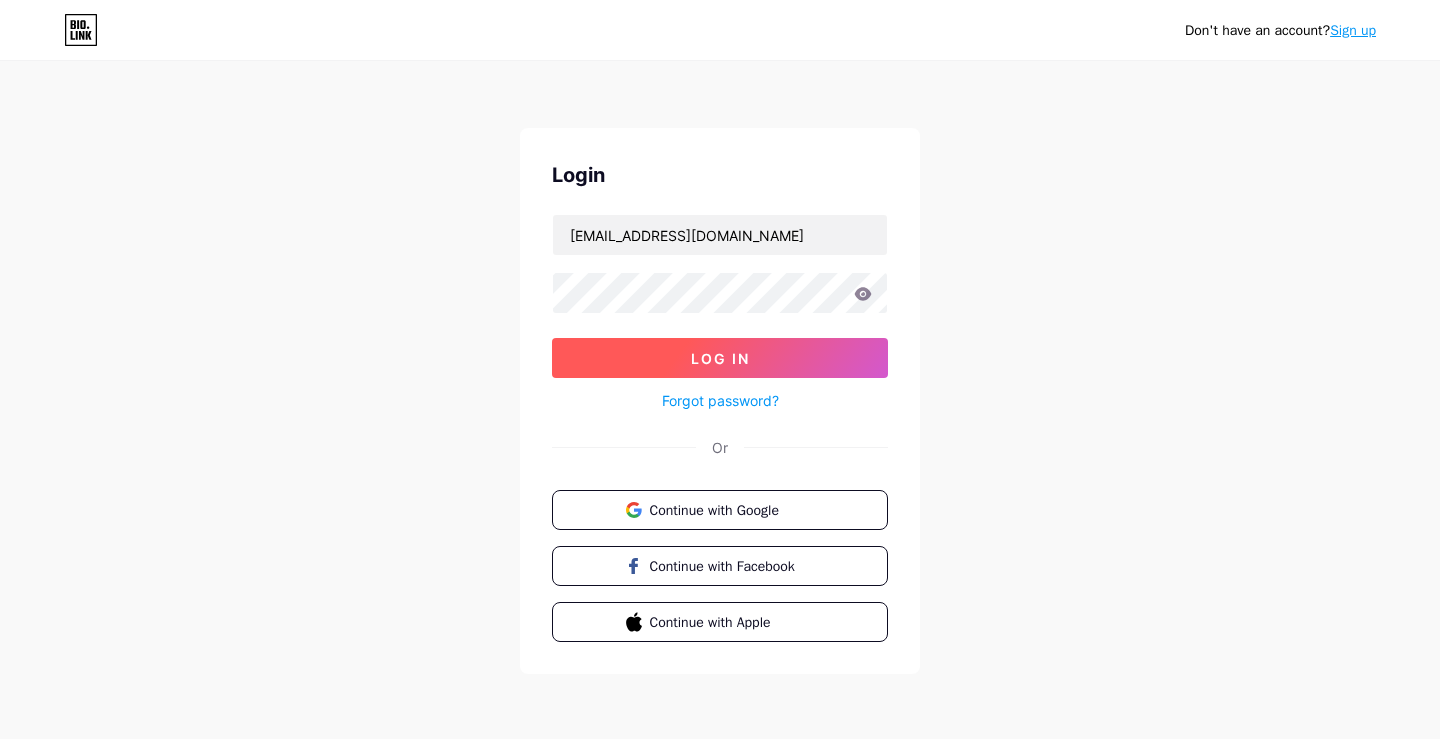 click on "Log In" at bounding box center [720, 358] 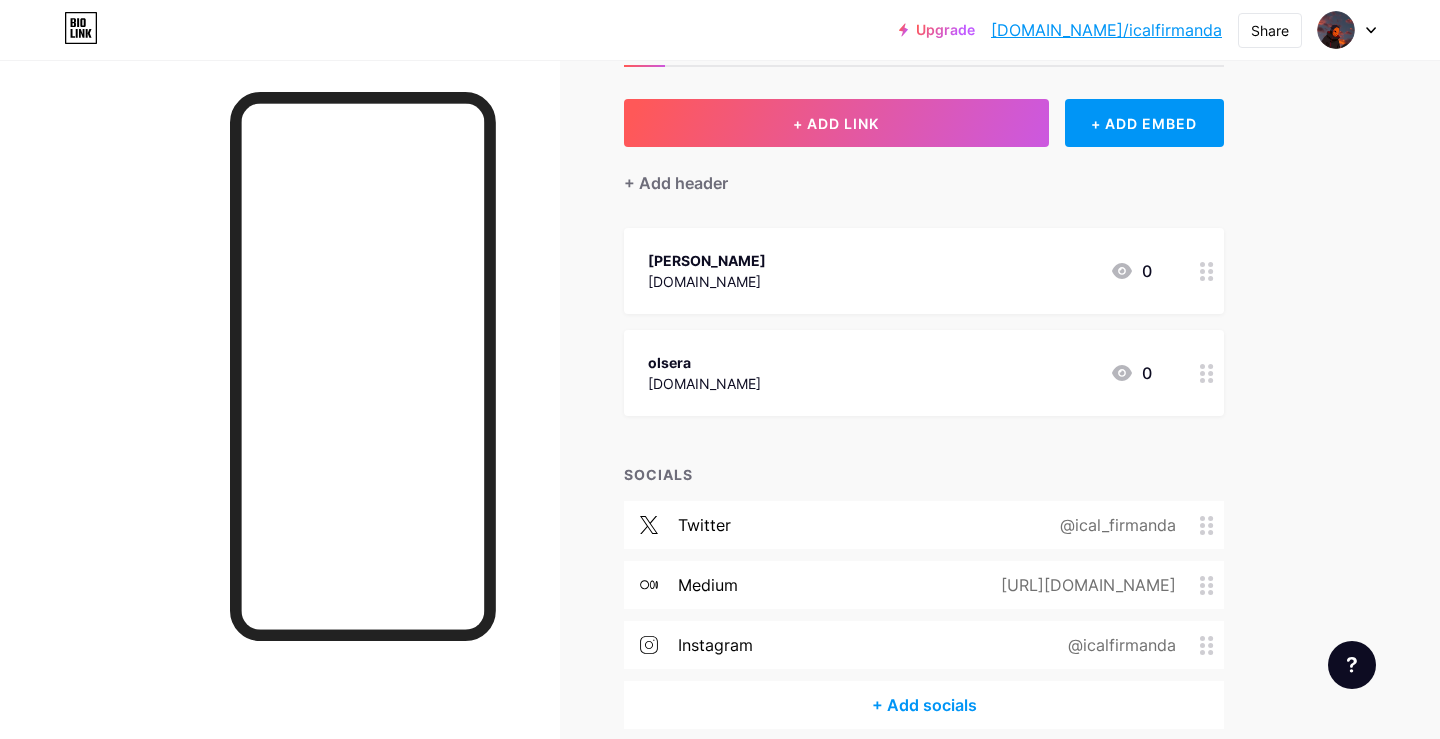 scroll, scrollTop: 0, scrollLeft: 0, axis: both 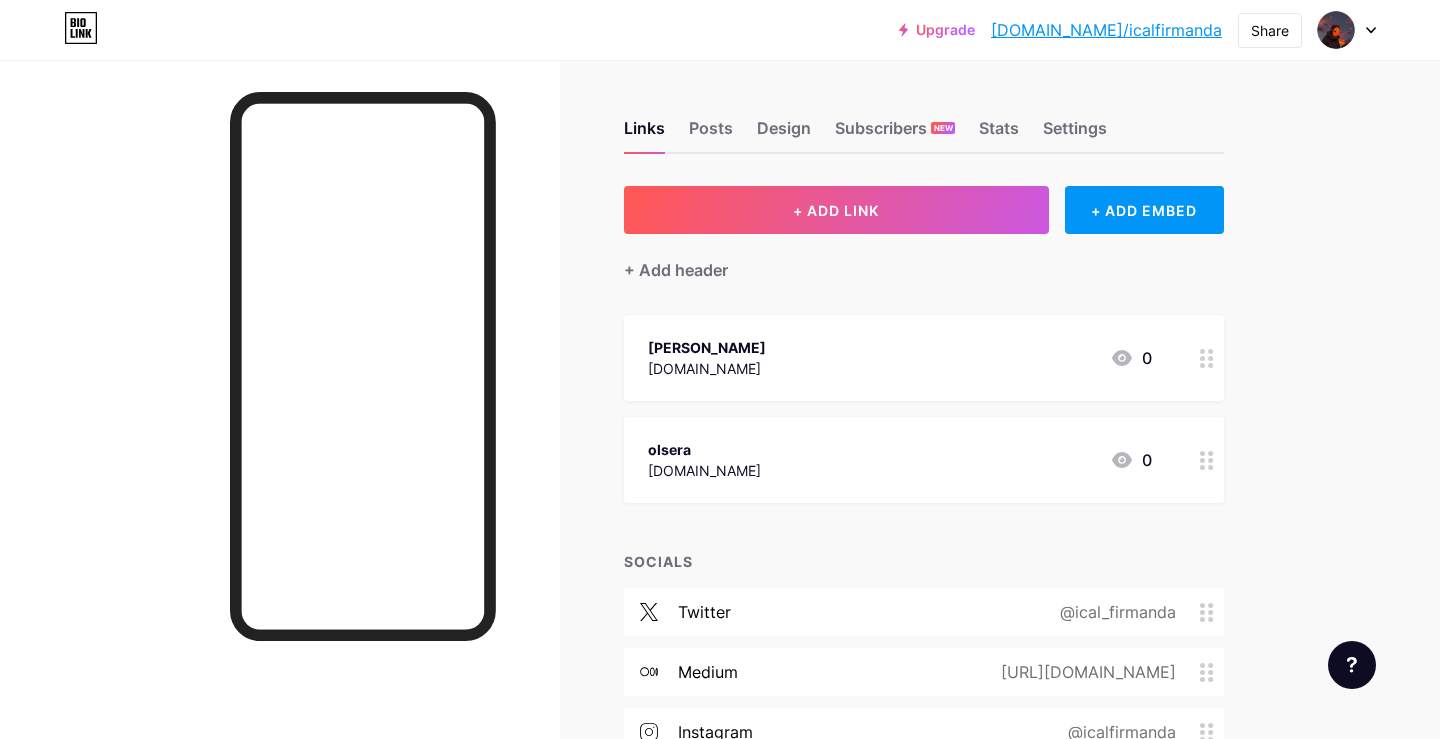 click at bounding box center (1207, 358) 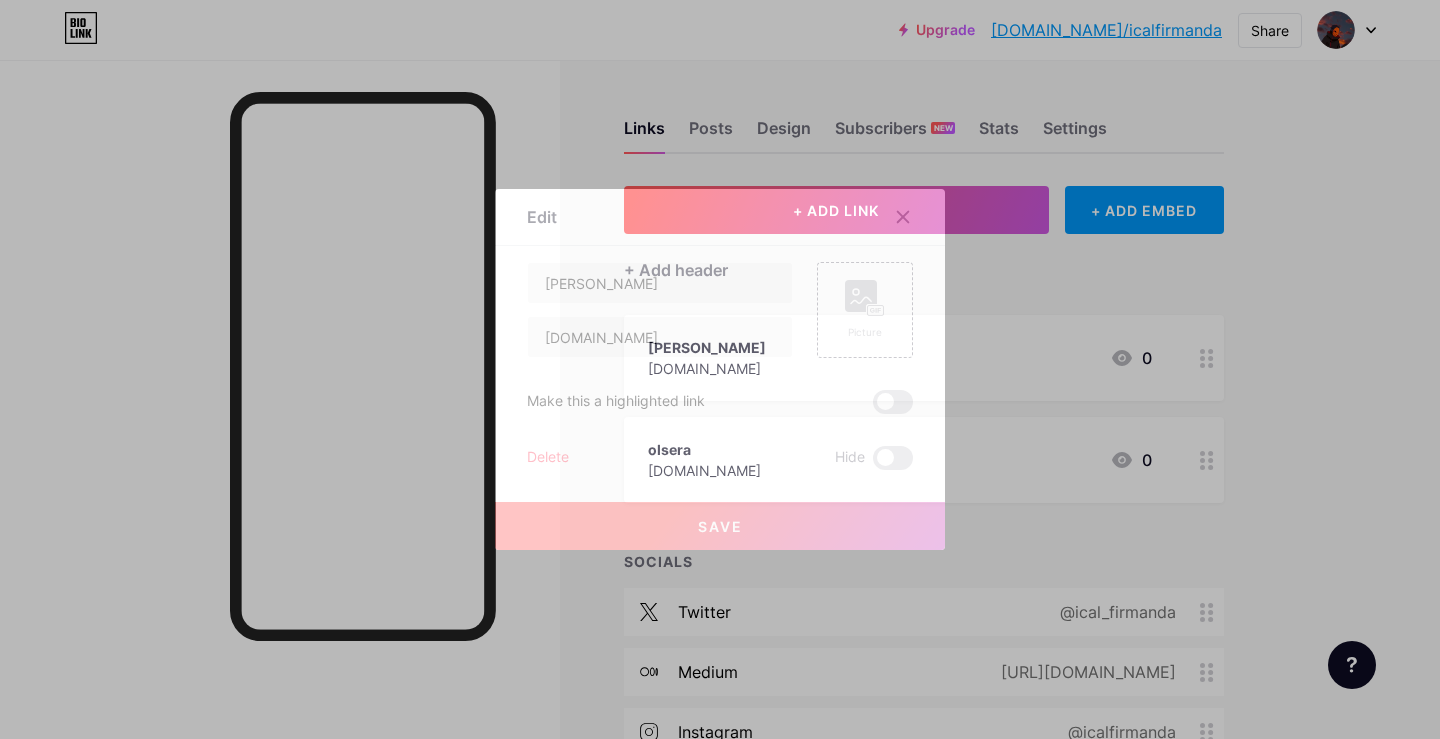 click on "Delete" at bounding box center (548, 458) 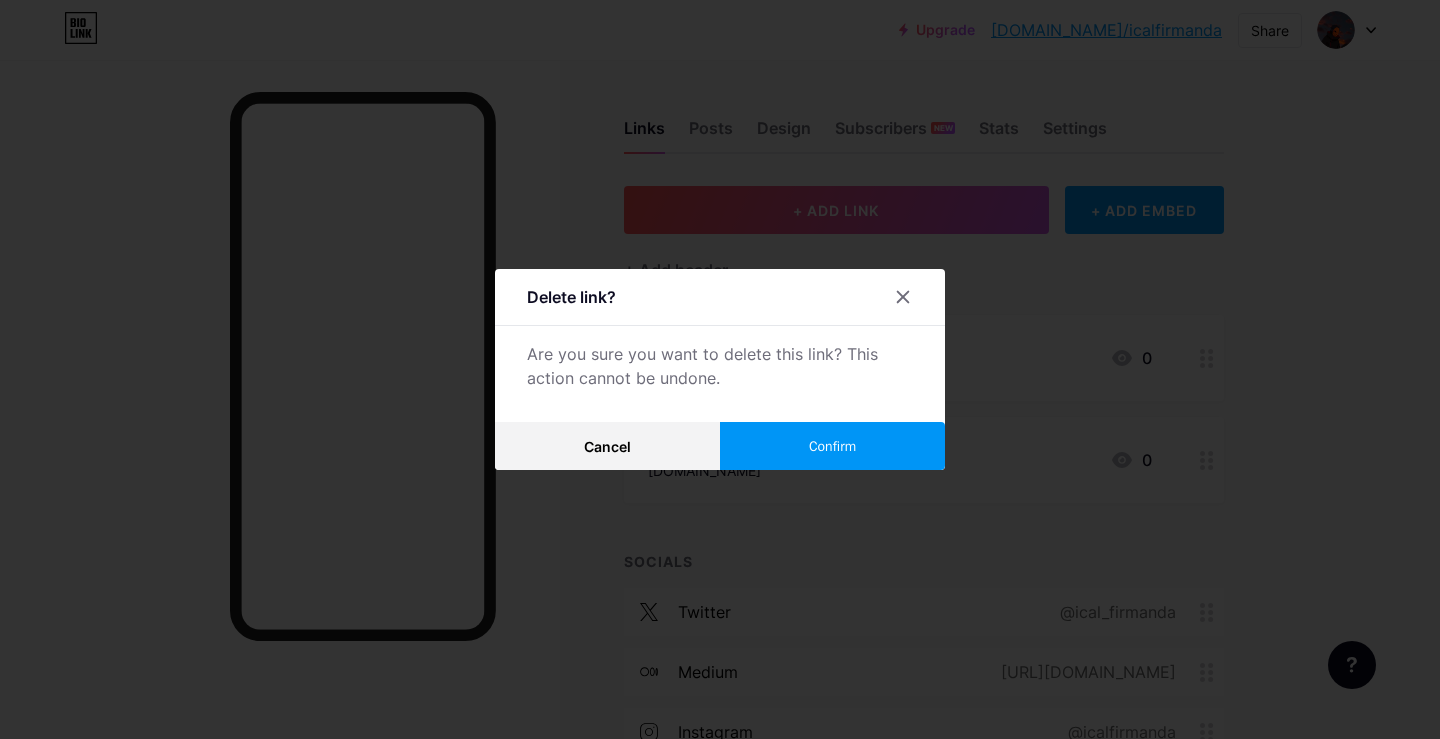 click on "Confirm" at bounding box center (832, 446) 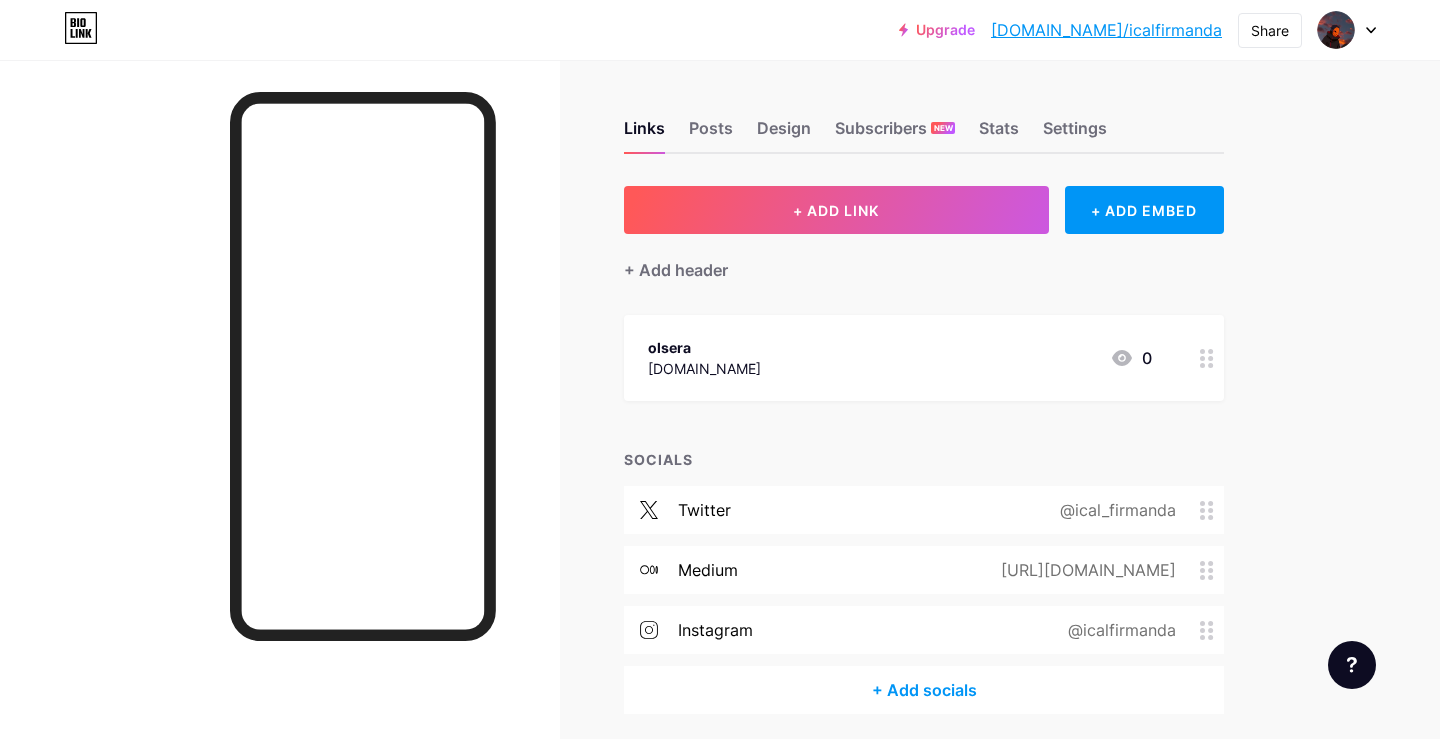 click on "olsera
[DOMAIN_NAME]
0" at bounding box center [924, 358] 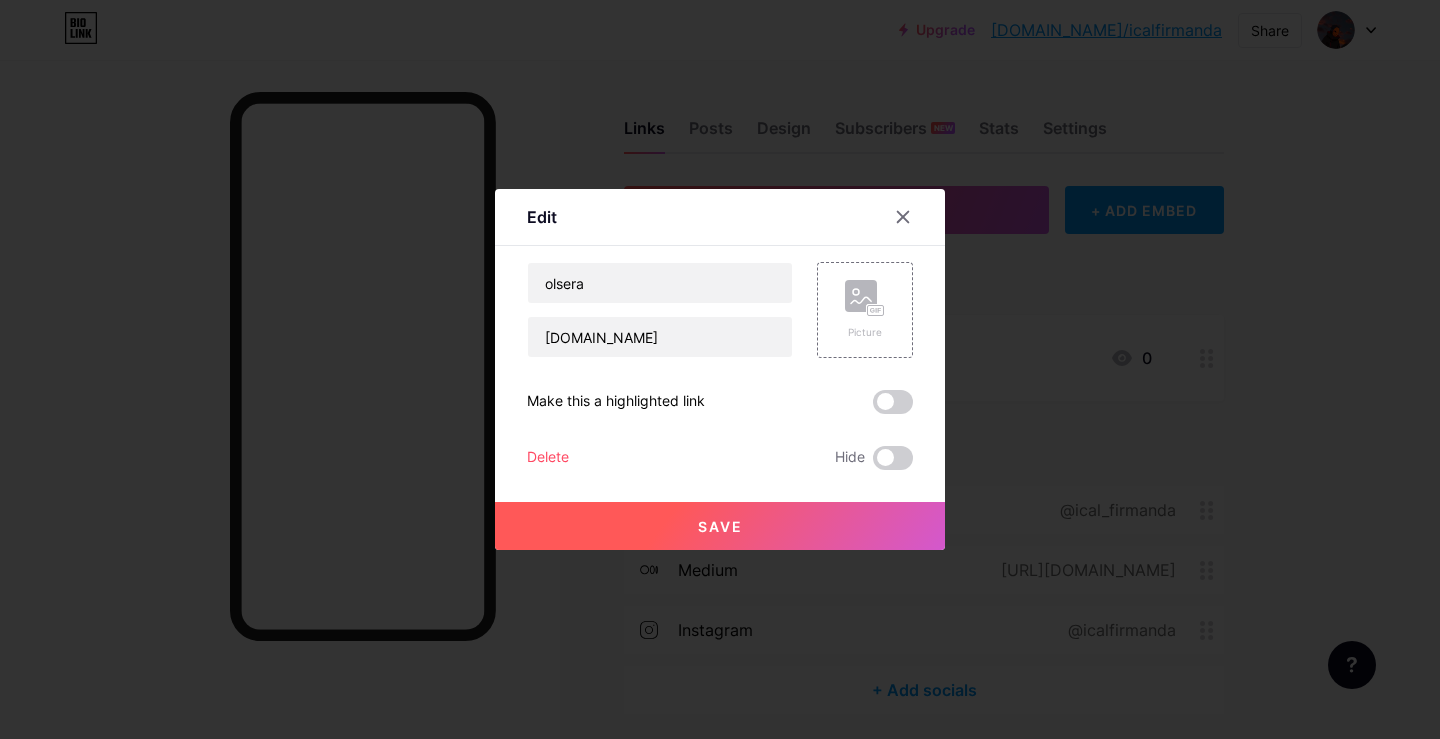 click on "Delete" at bounding box center (548, 458) 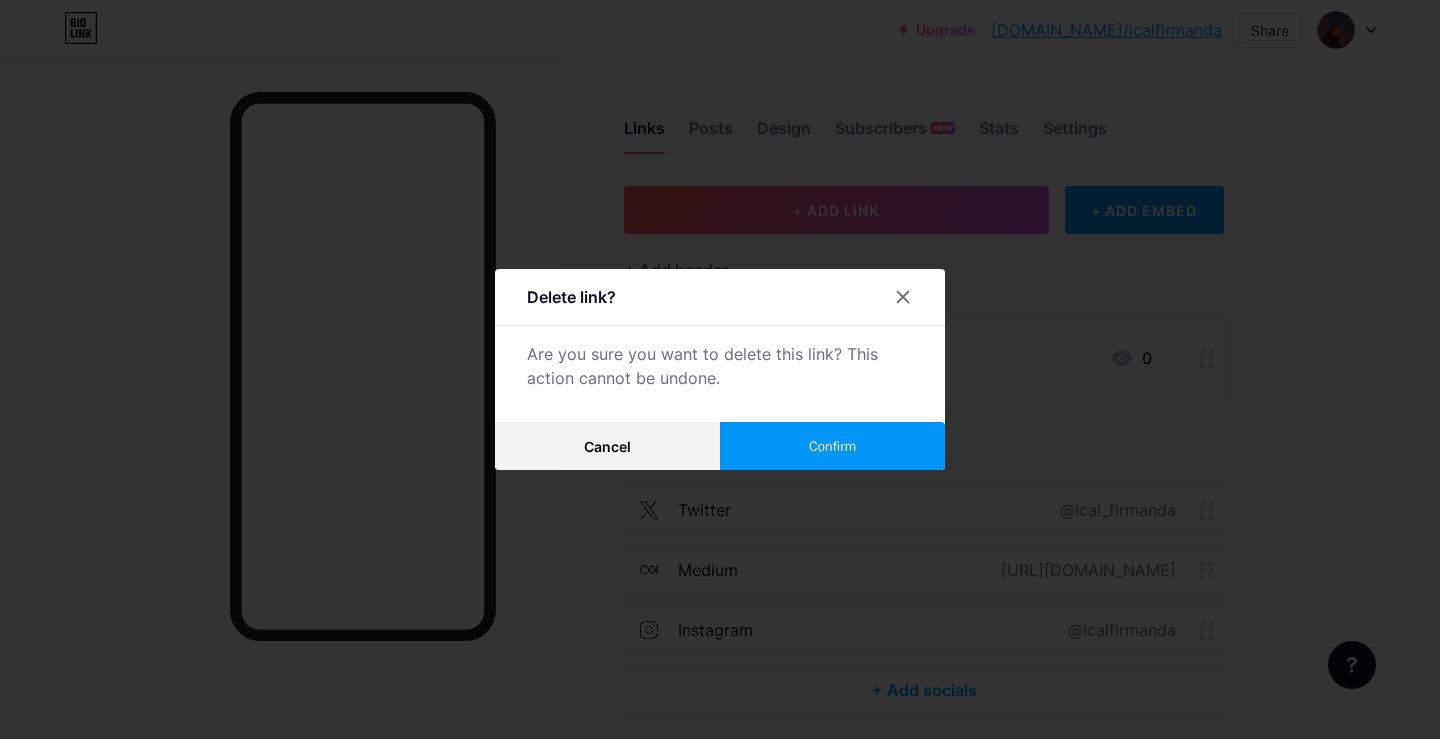 click on "Confirm" at bounding box center [832, 446] 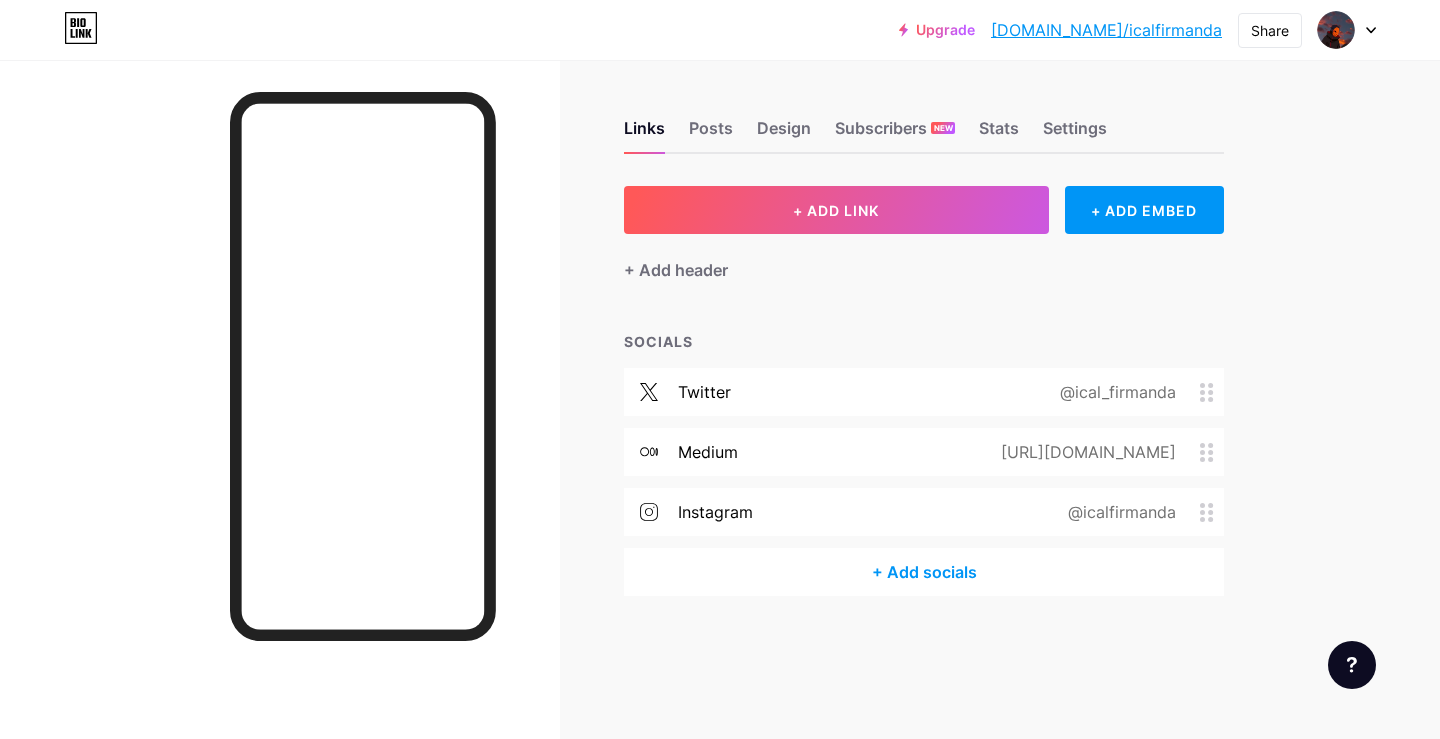 drag, startPoint x: 1190, startPoint y: 508, endPoint x: 1188, endPoint y: 404, distance: 104.019226 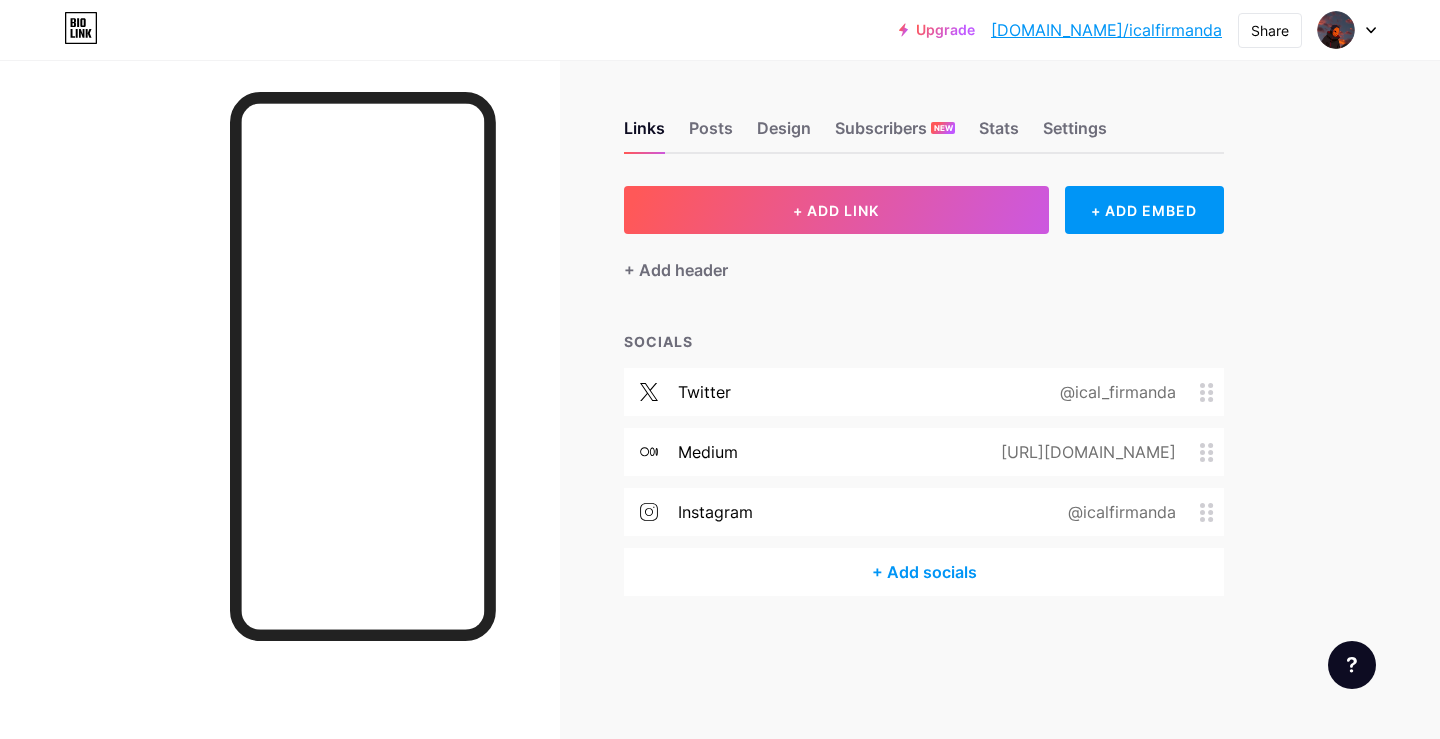 click on "twitter
@ical_firmanda               medium
[URL][DOMAIN_NAME]
instagram
@icalfirmanda" at bounding box center (924, 458) 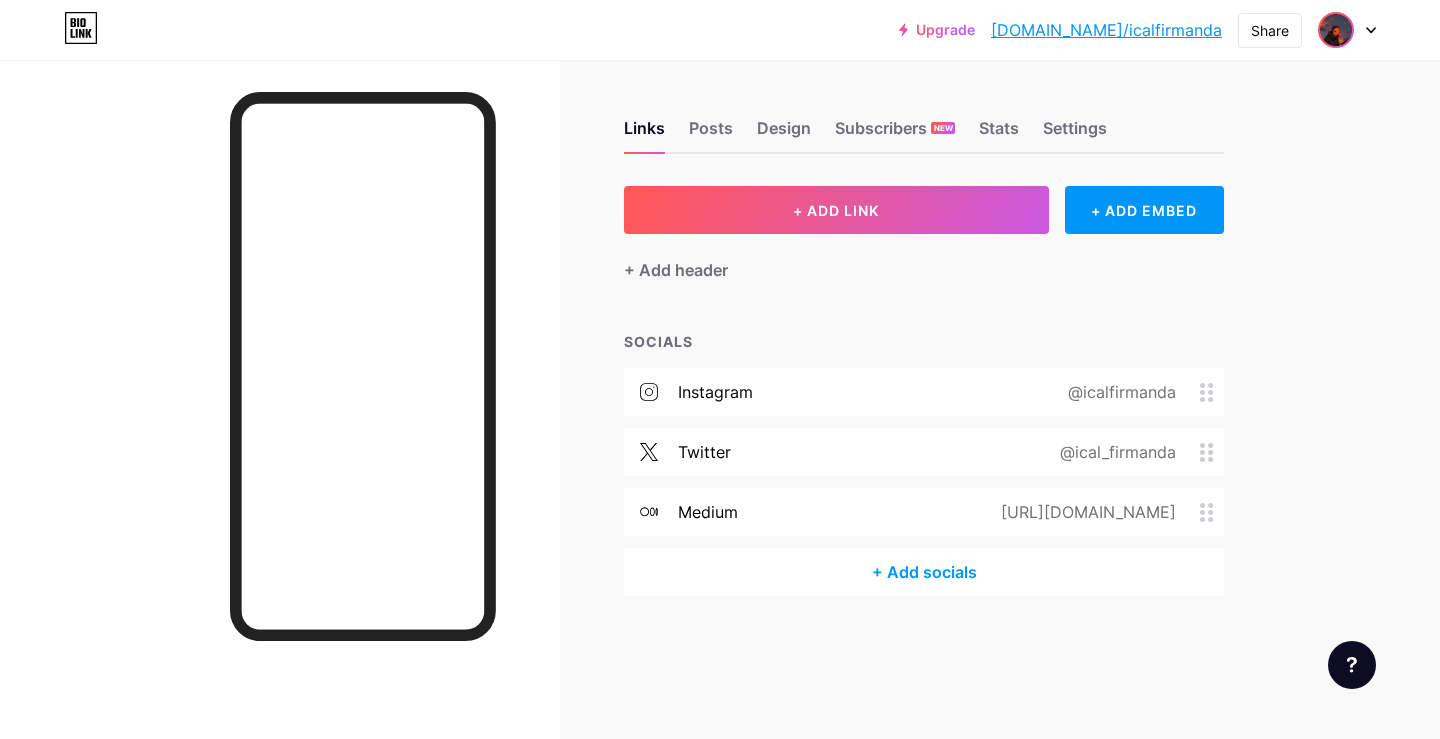 click at bounding box center [1336, 30] 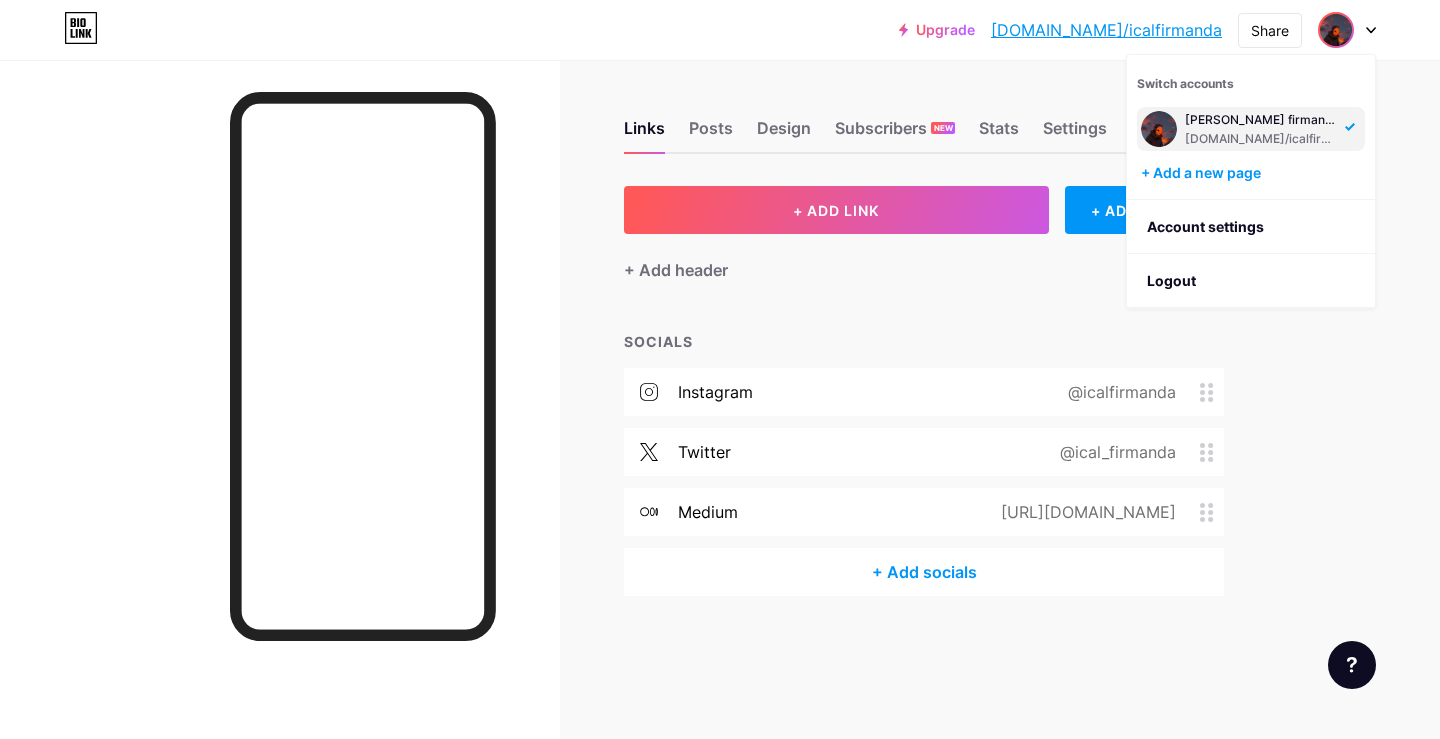 click at bounding box center (1336, 30) 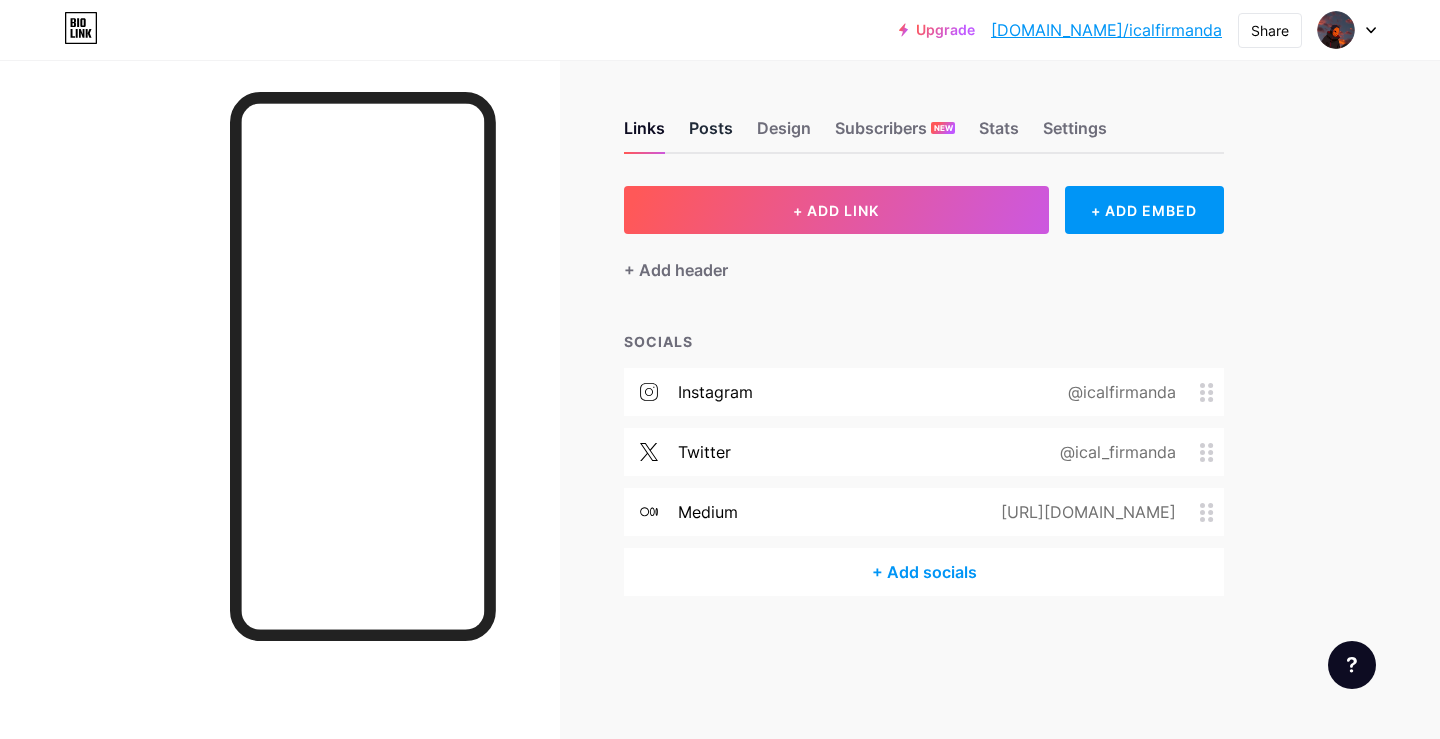 click on "Posts" at bounding box center (711, 134) 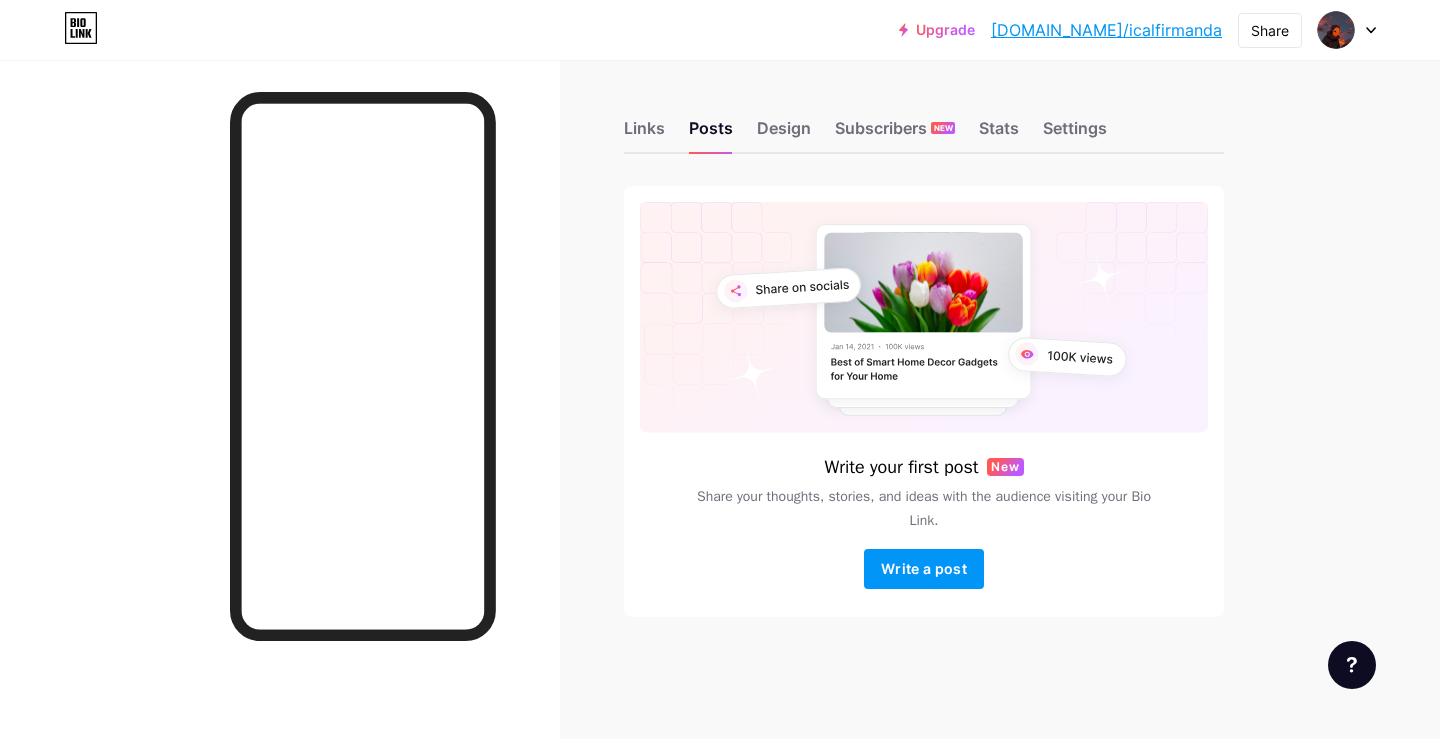 click on "Links
Posts
Design
Subscribers
NEW
Stats
Settings" at bounding box center (924, 119) 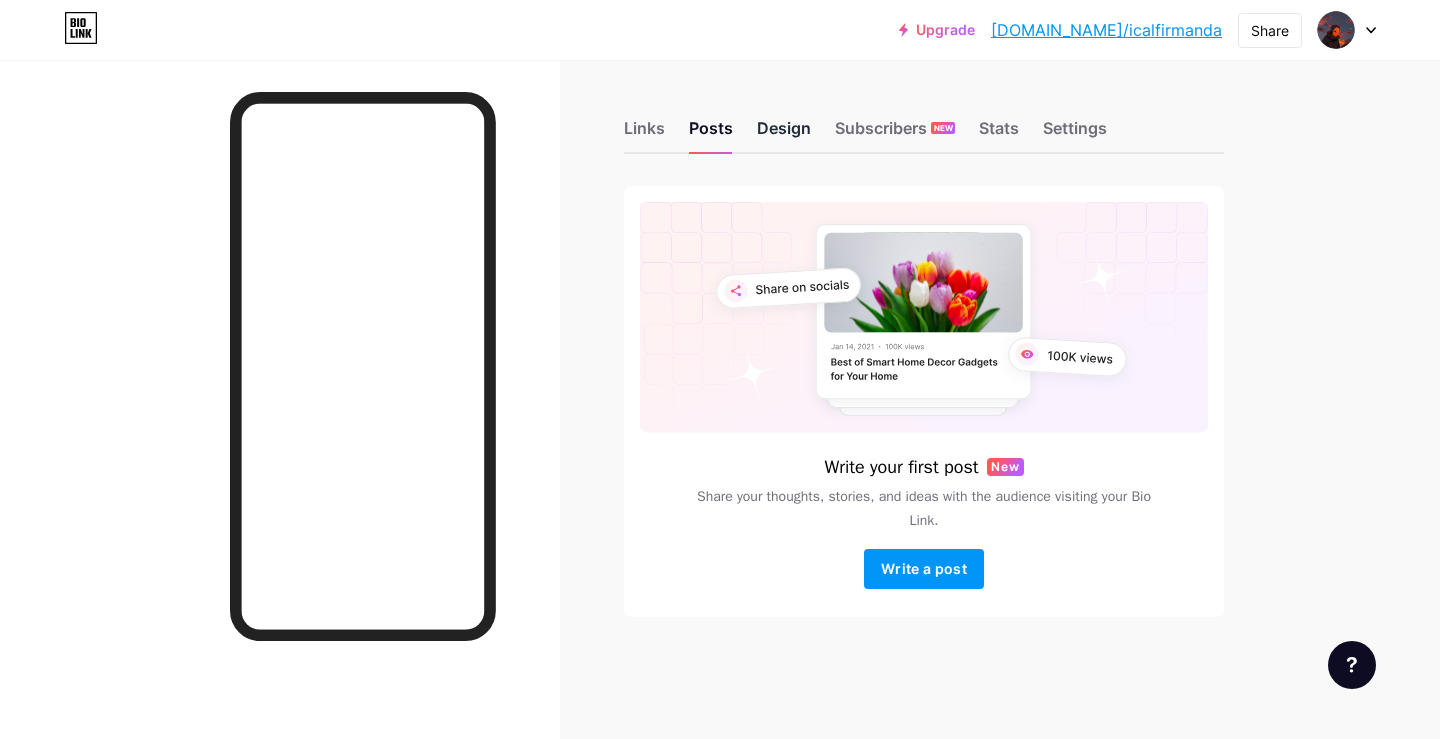 click on "Design" at bounding box center (784, 134) 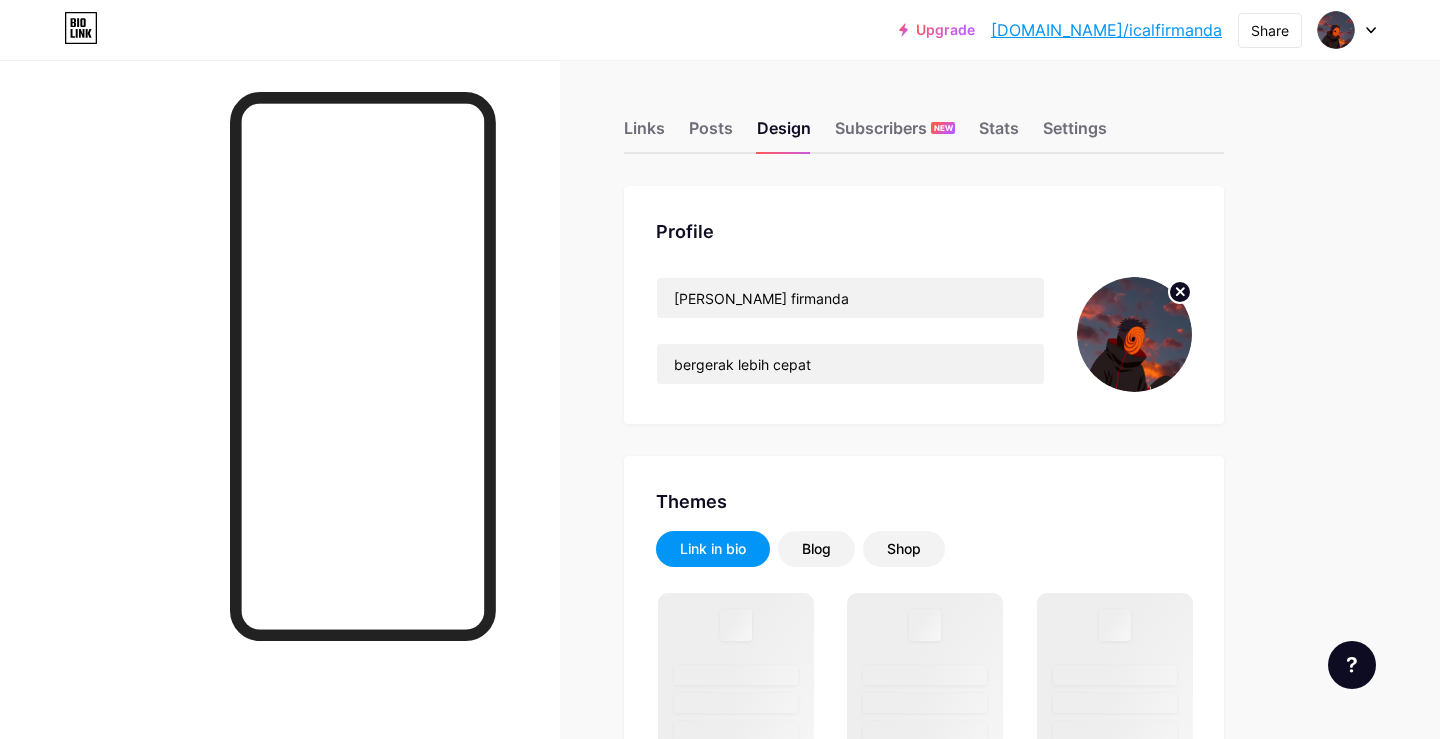 click 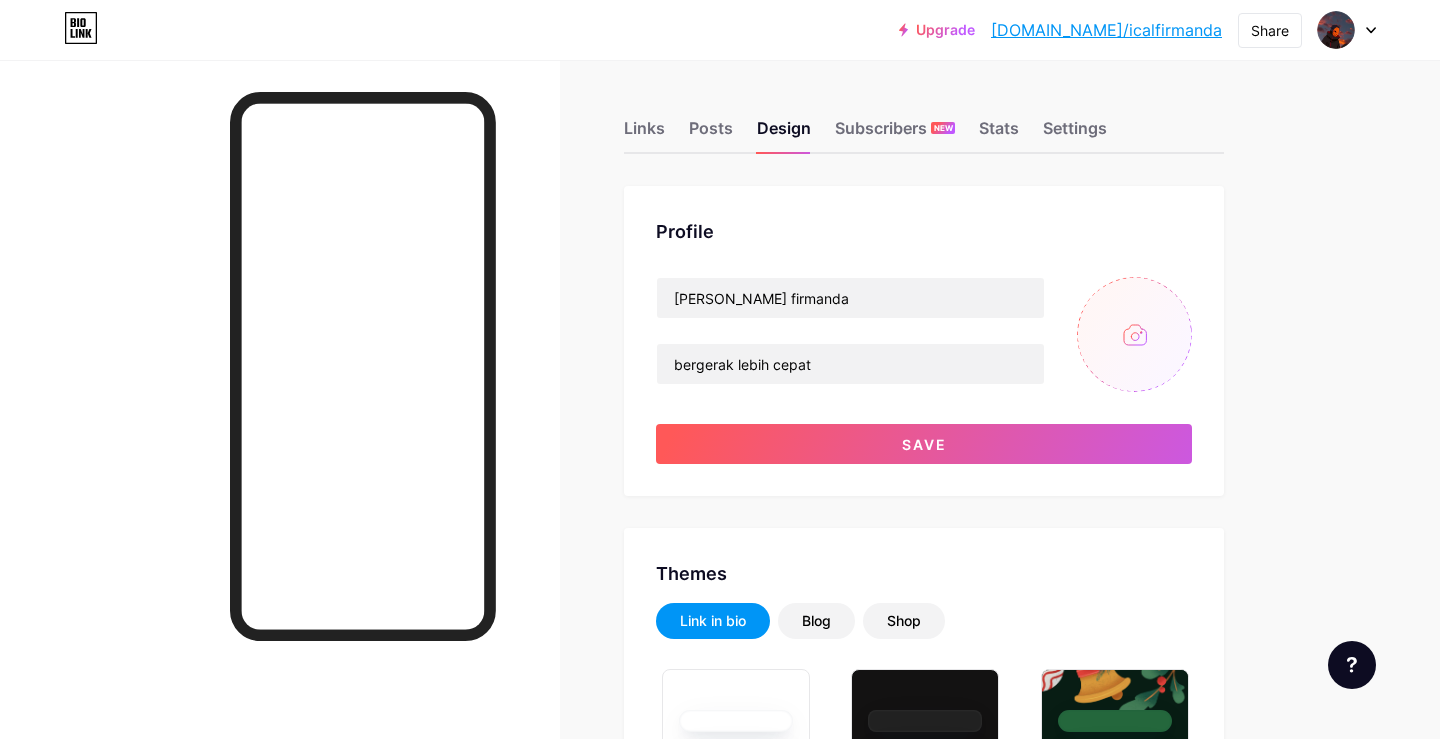 click at bounding box center [1134, 334] 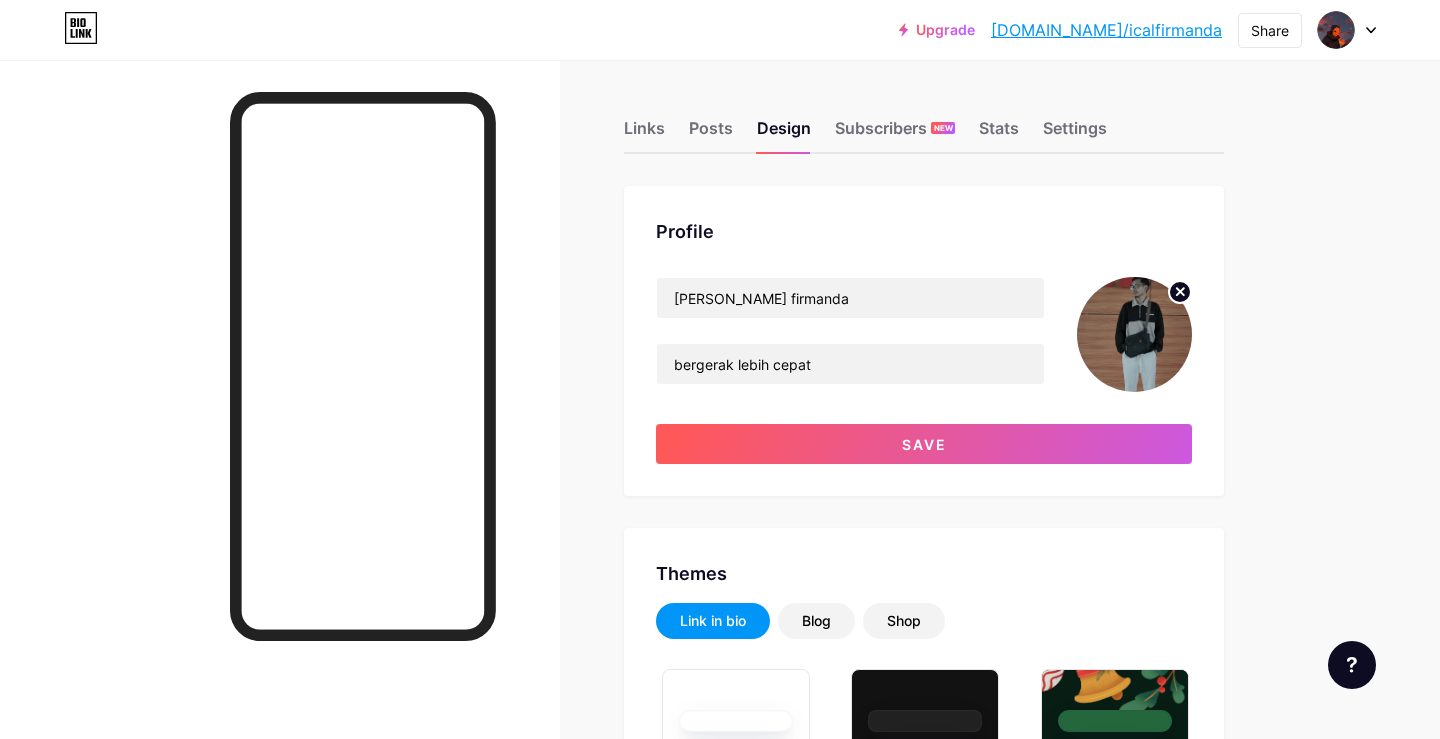 drag, startPoint x: 1137, startPoint y: 343, endPoint x: 1125, endPoint y: 370, distance: 29.546574 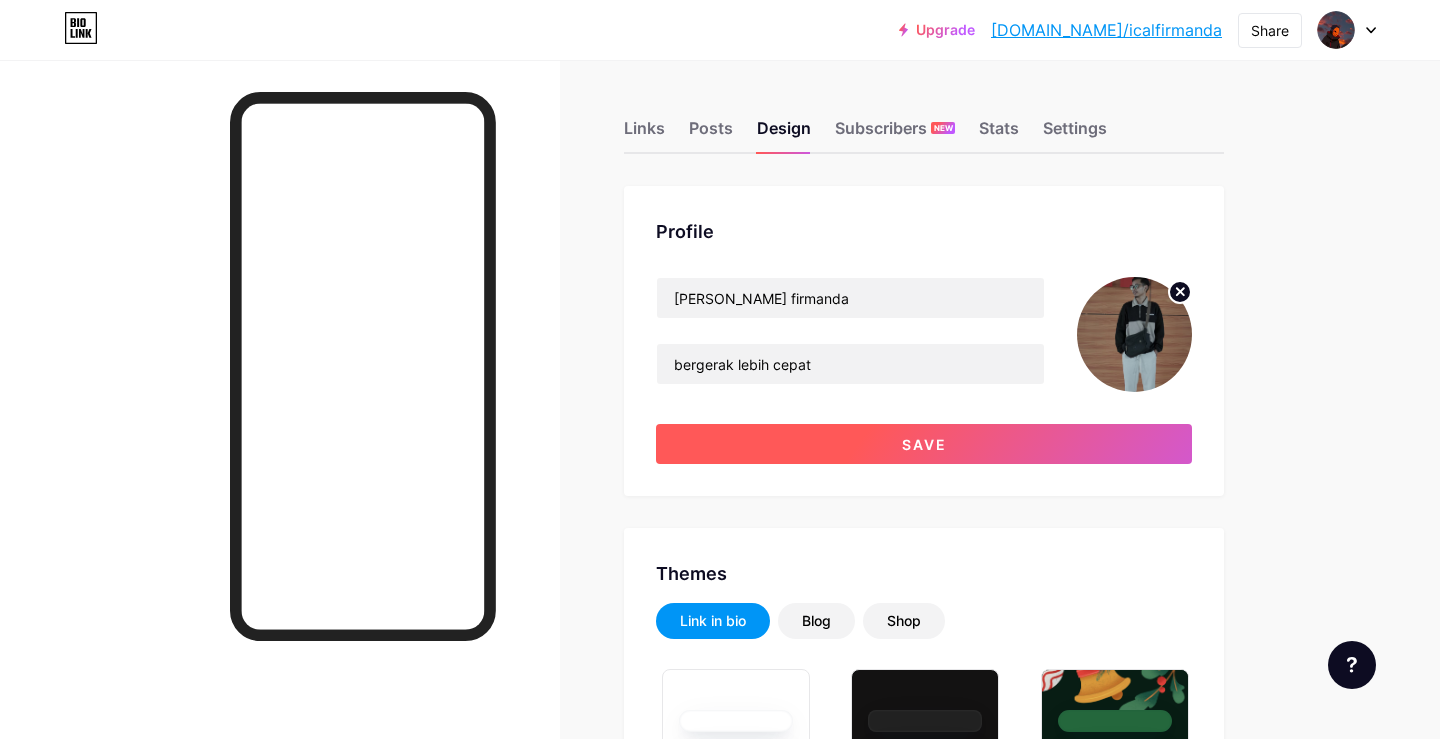 click on "Save" at bounding box center (924, 444) 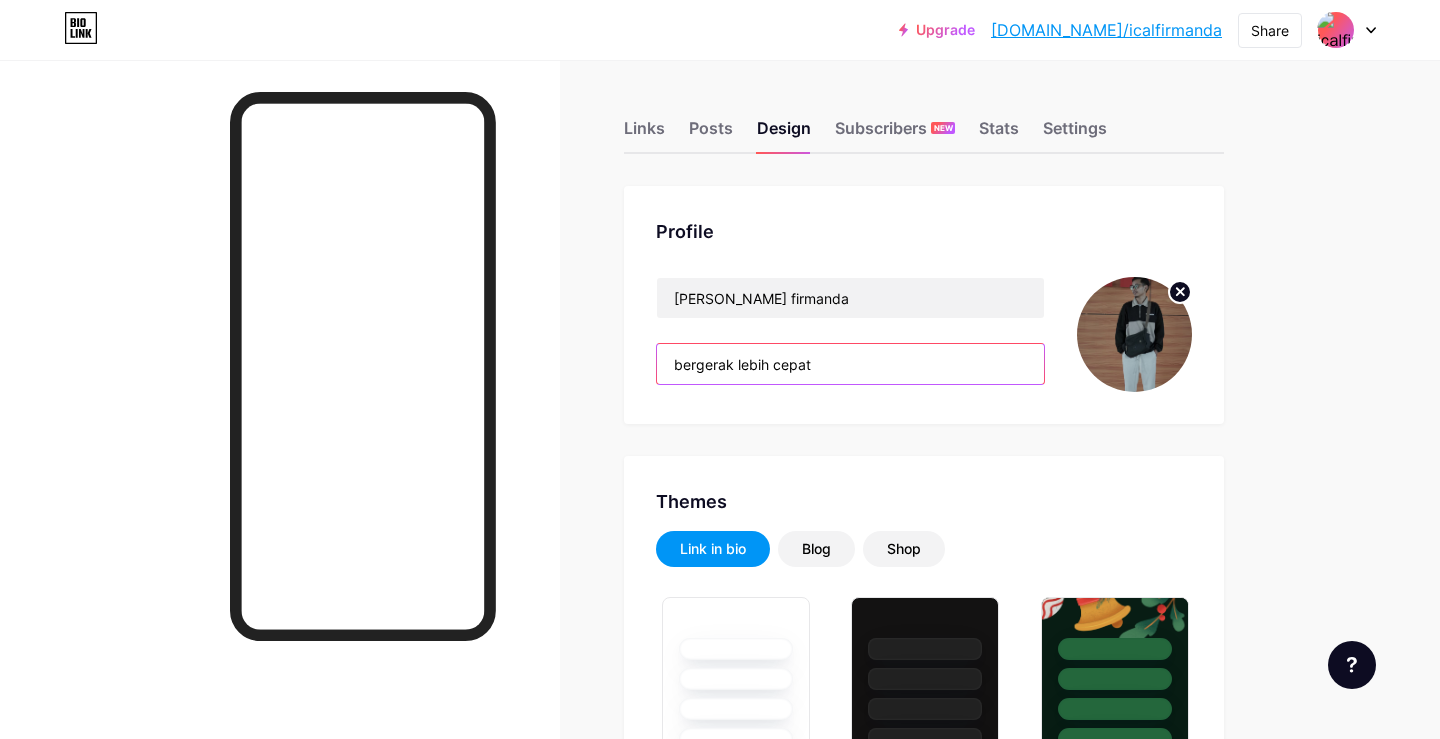 click on "bergerak lebih cepat" at bounding box center (850, 364) 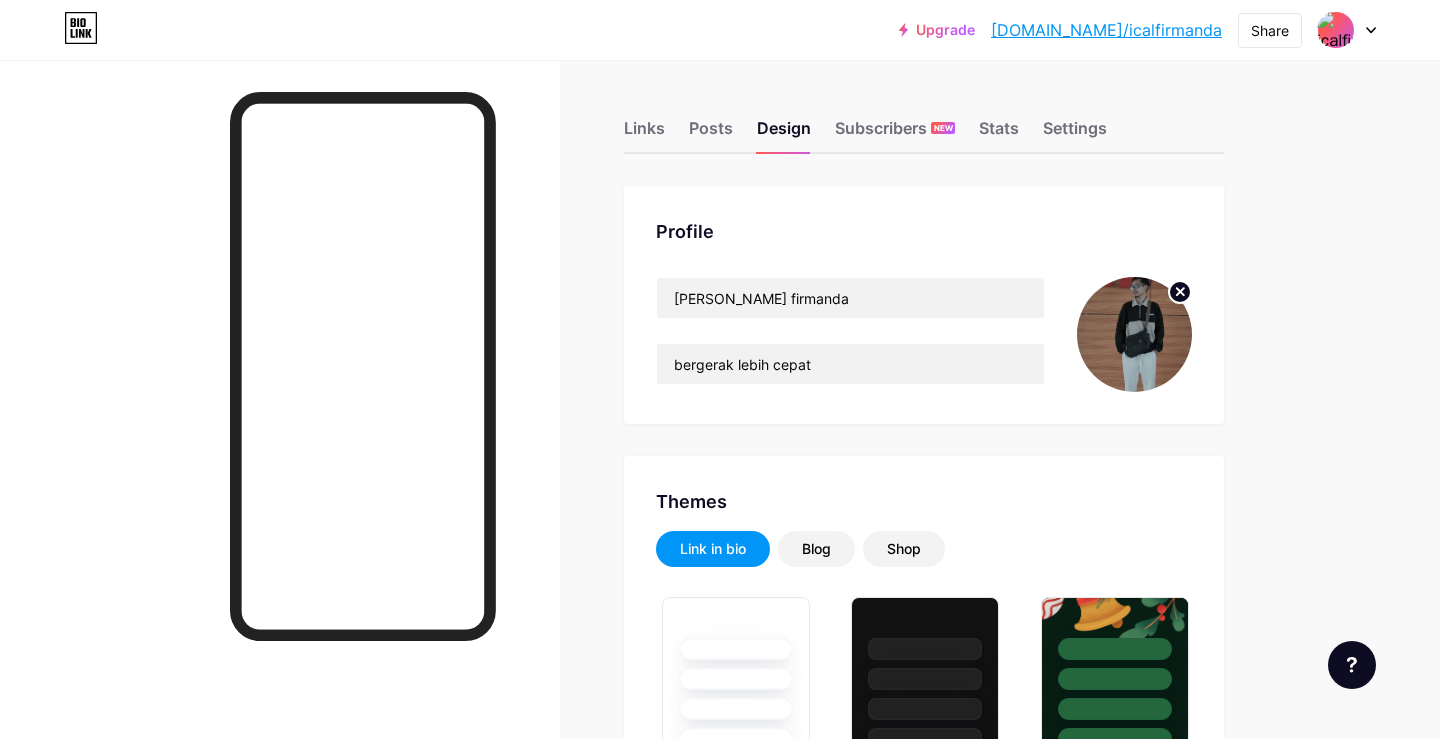 click at bounding box center [1134, 334] 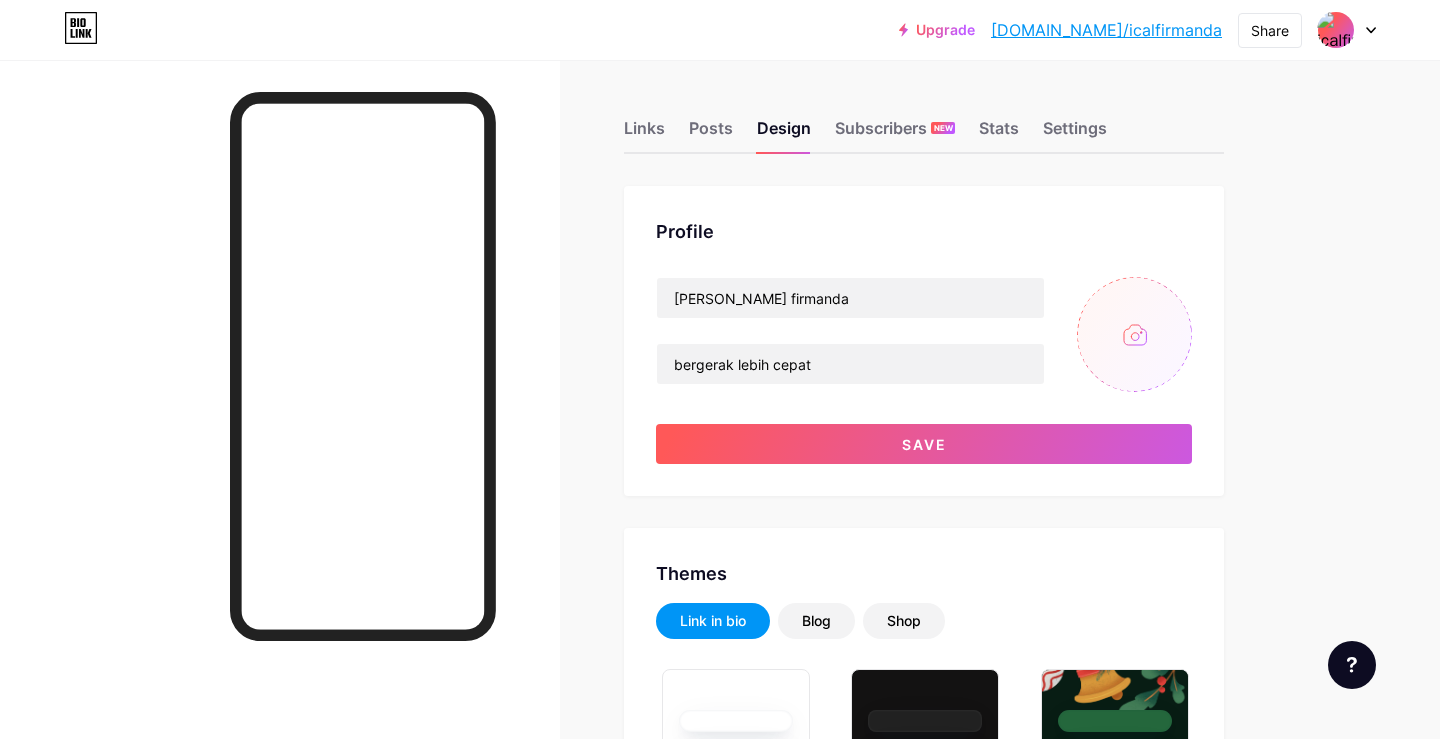 click at bounding box center [1134, 334] 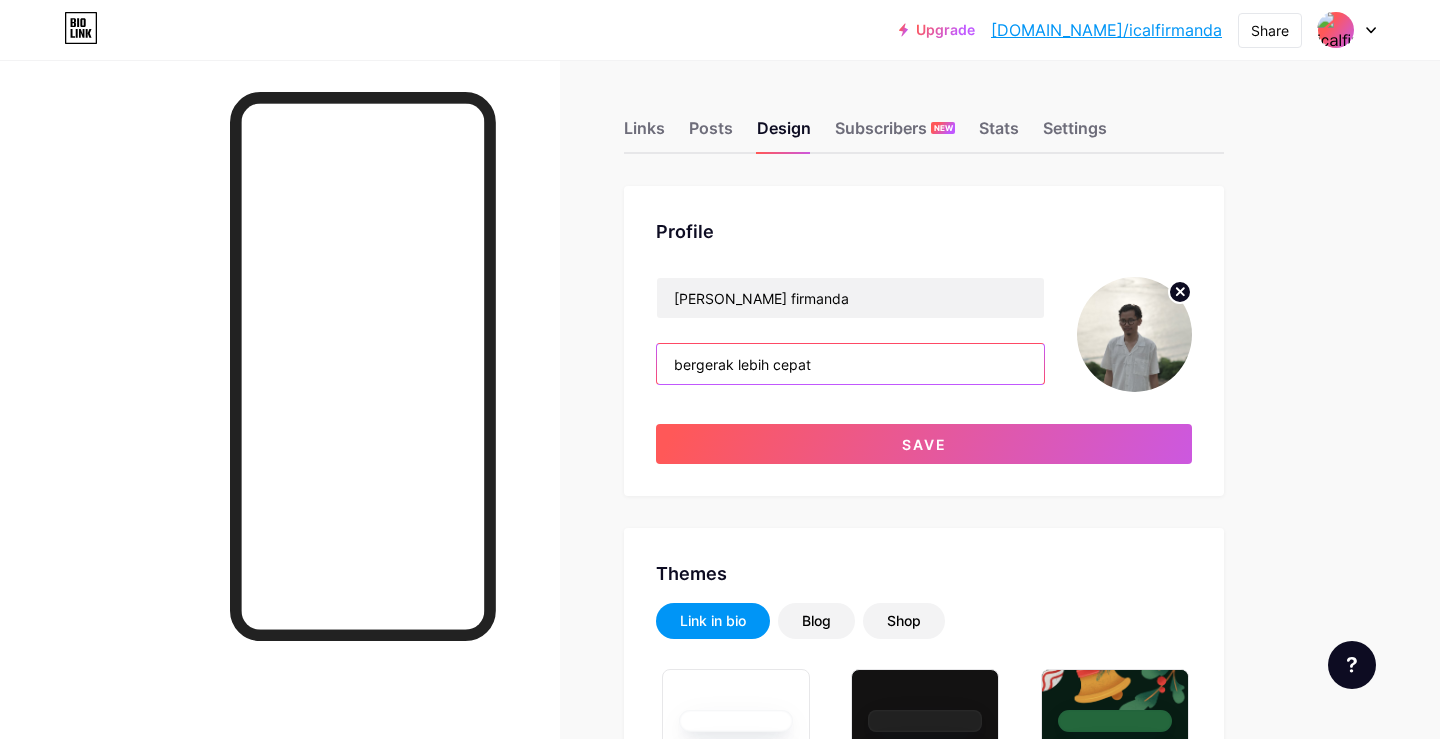 click on "bergerak lebih cepat" at bounding box center (850, 364) 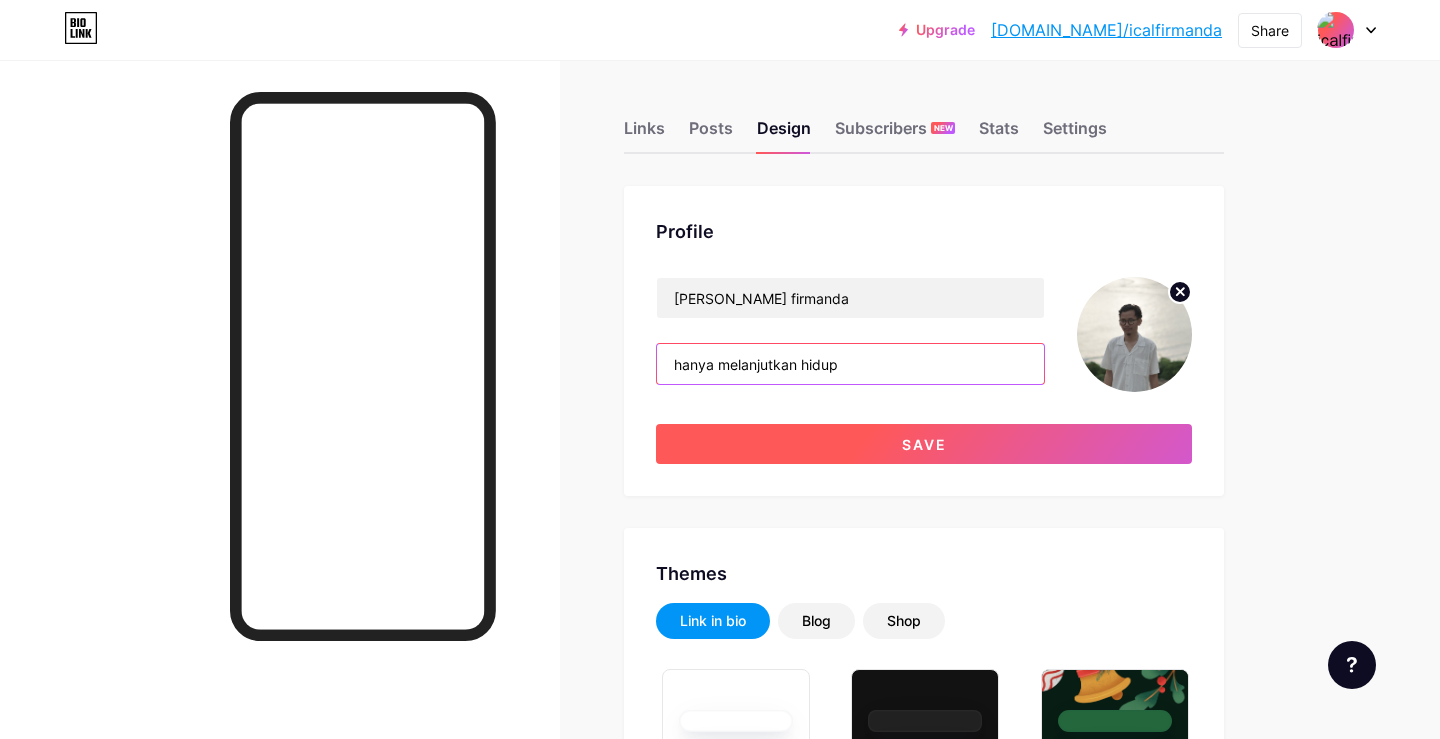 type on "hanya melanjutkan hidup" 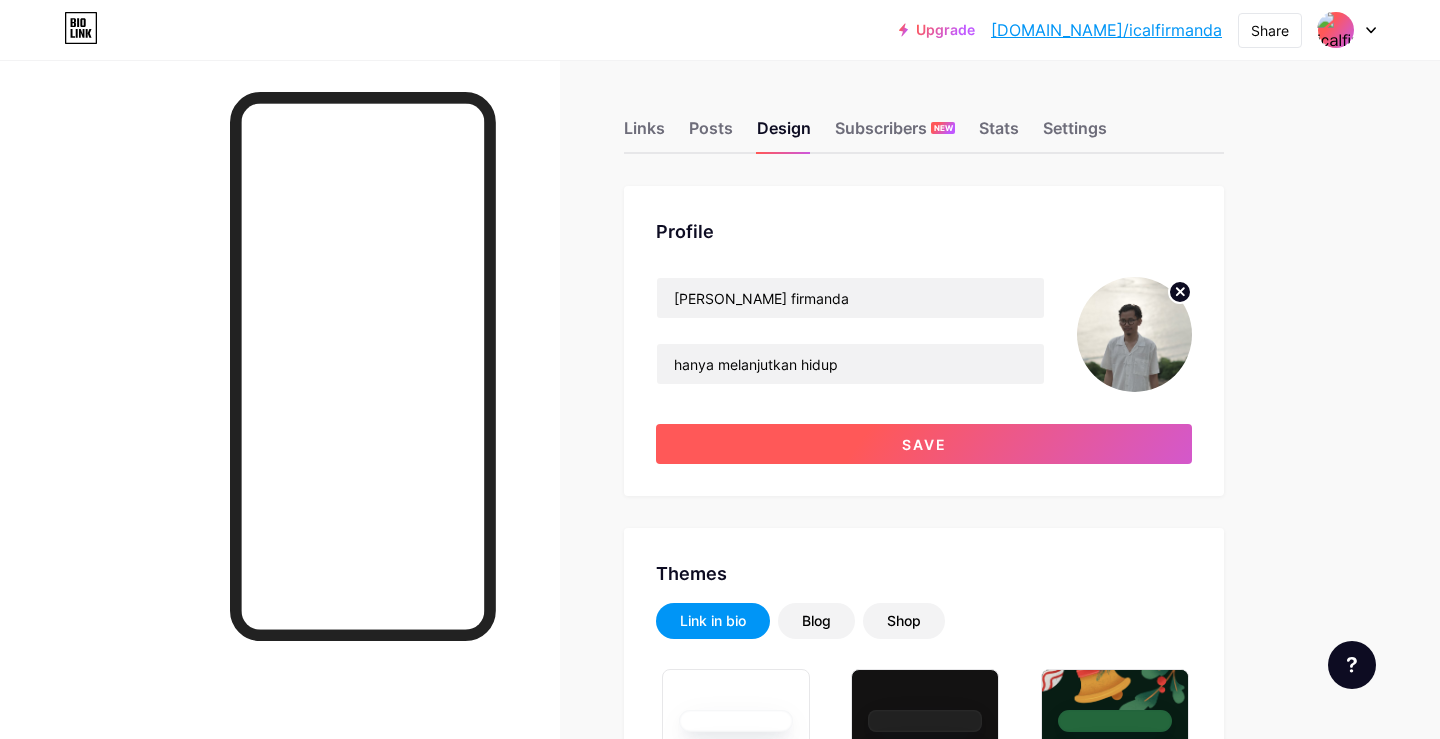 click on "Save" at bounding box center [924, 444] 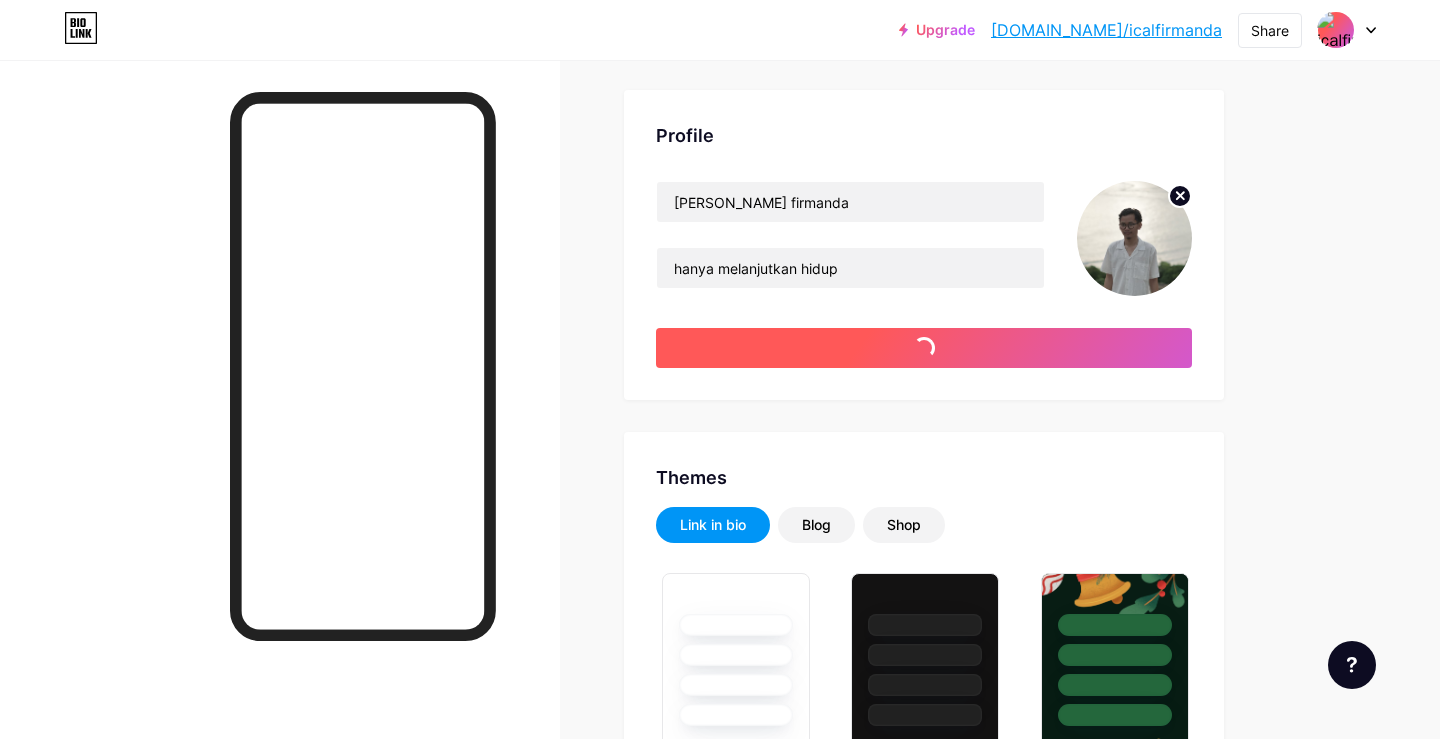 scroll, scrollTop: 122, scrollLeft: 0, axis: vertical 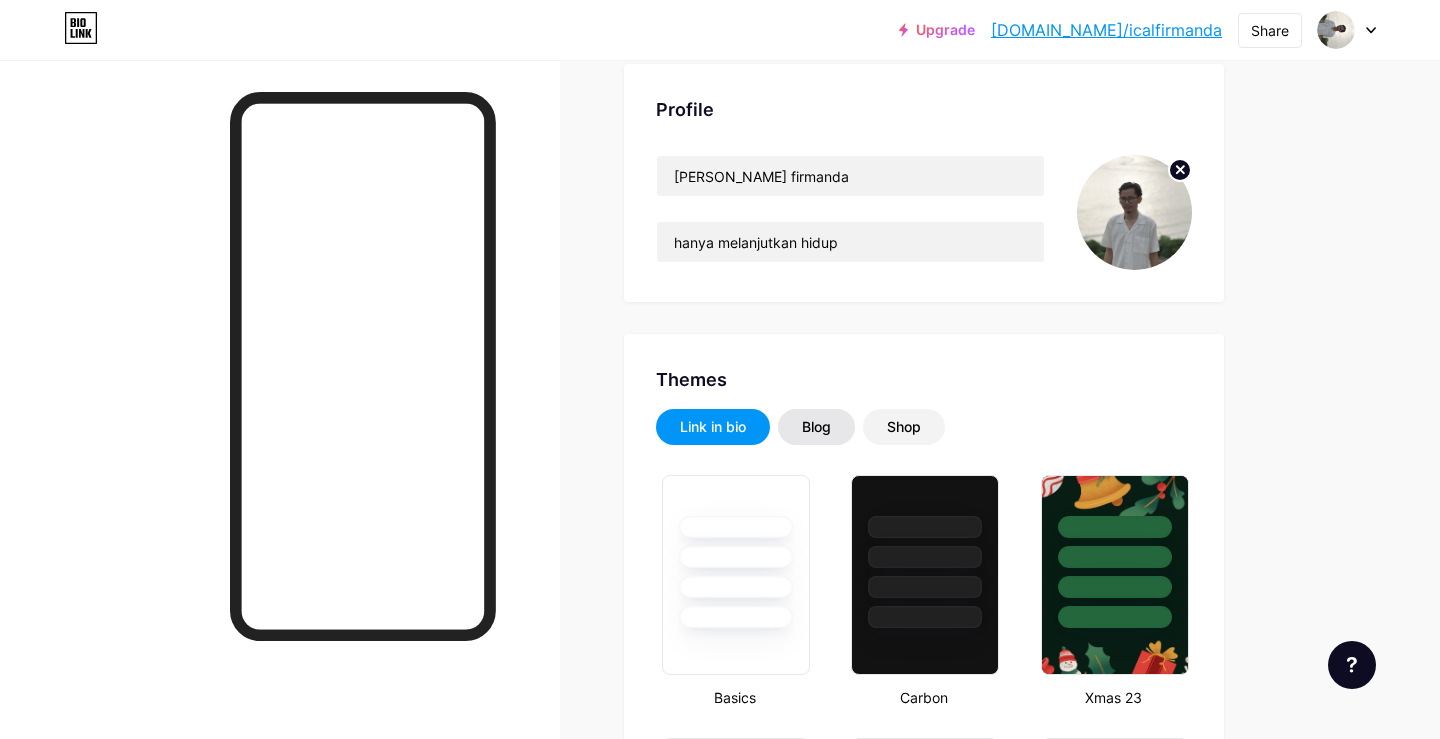click on "Blog" at bounding box center [816, 427] 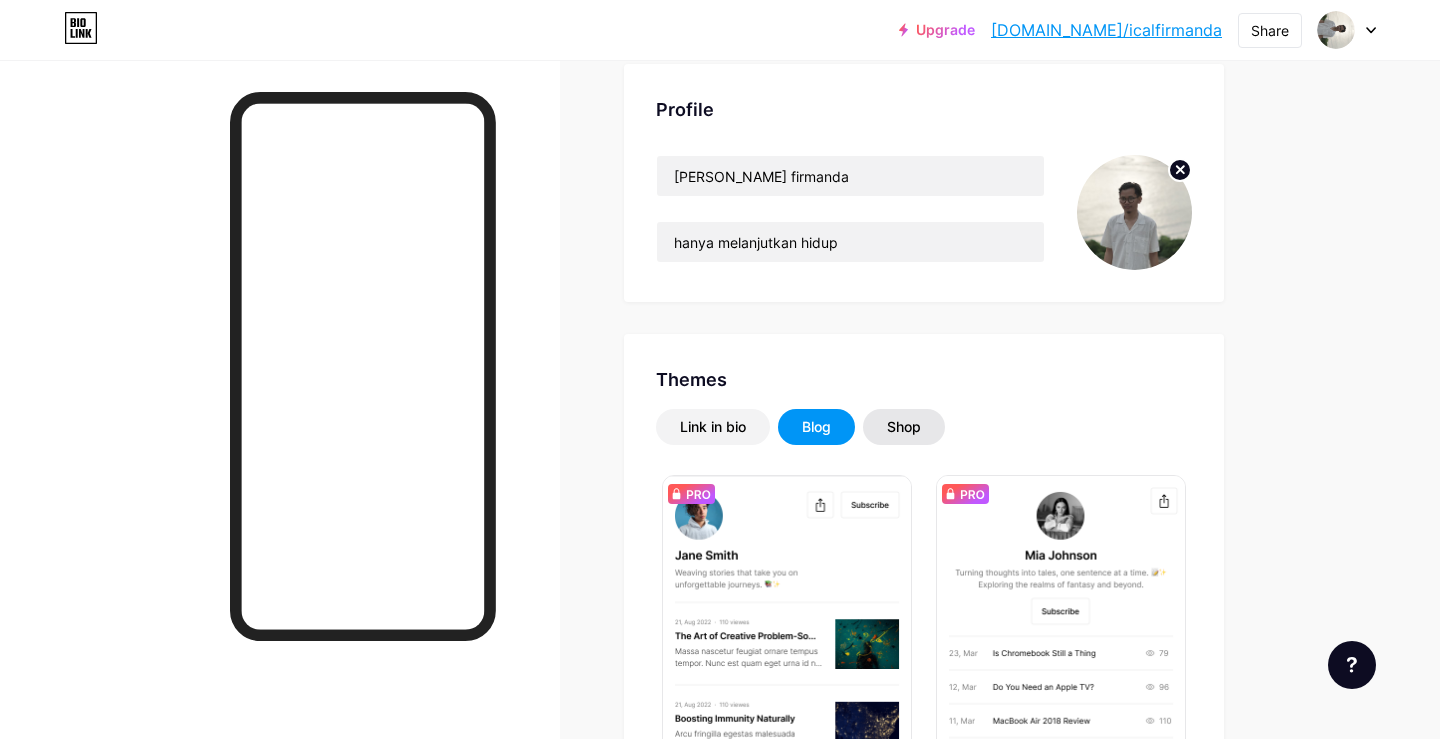 click on "Shop" at bounding box center (904, 427) 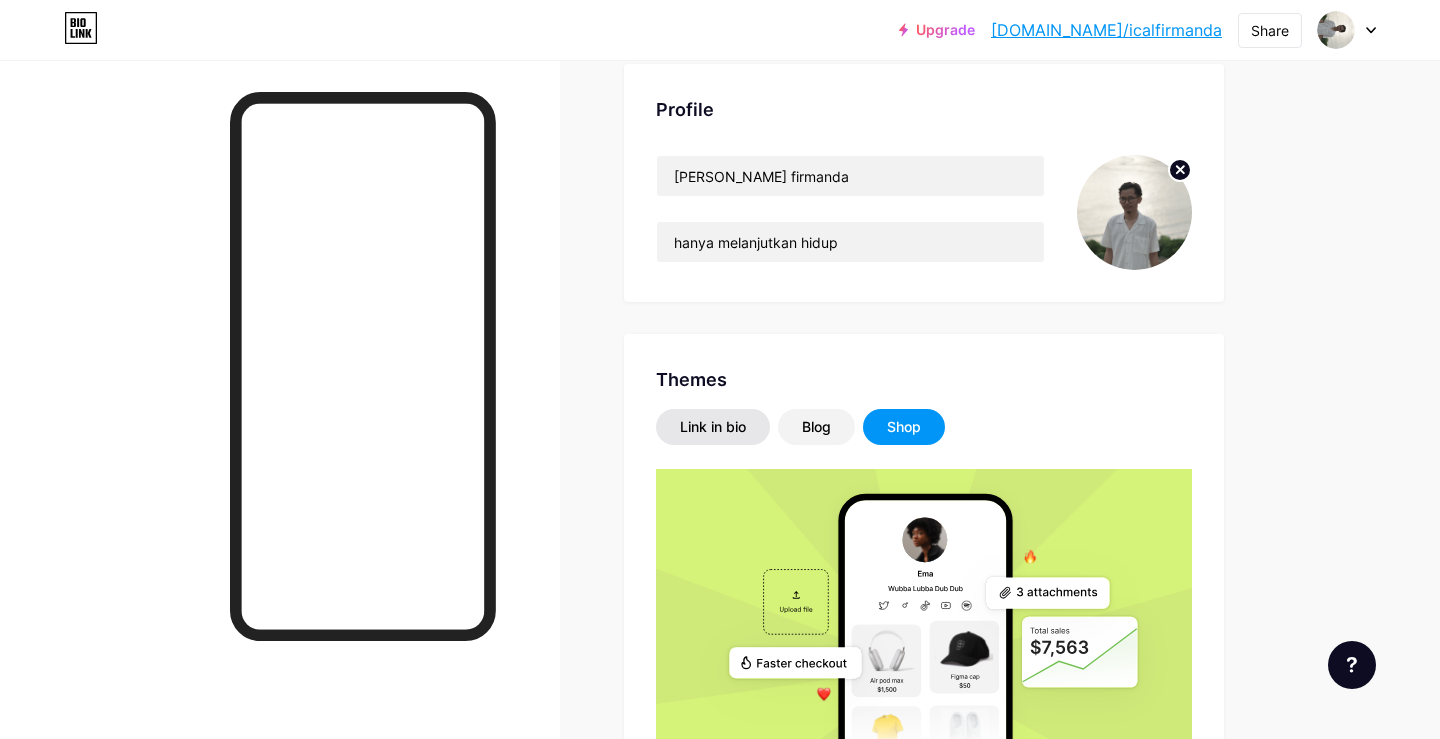 click on "Link in bio" at bounding box center [713, 427] 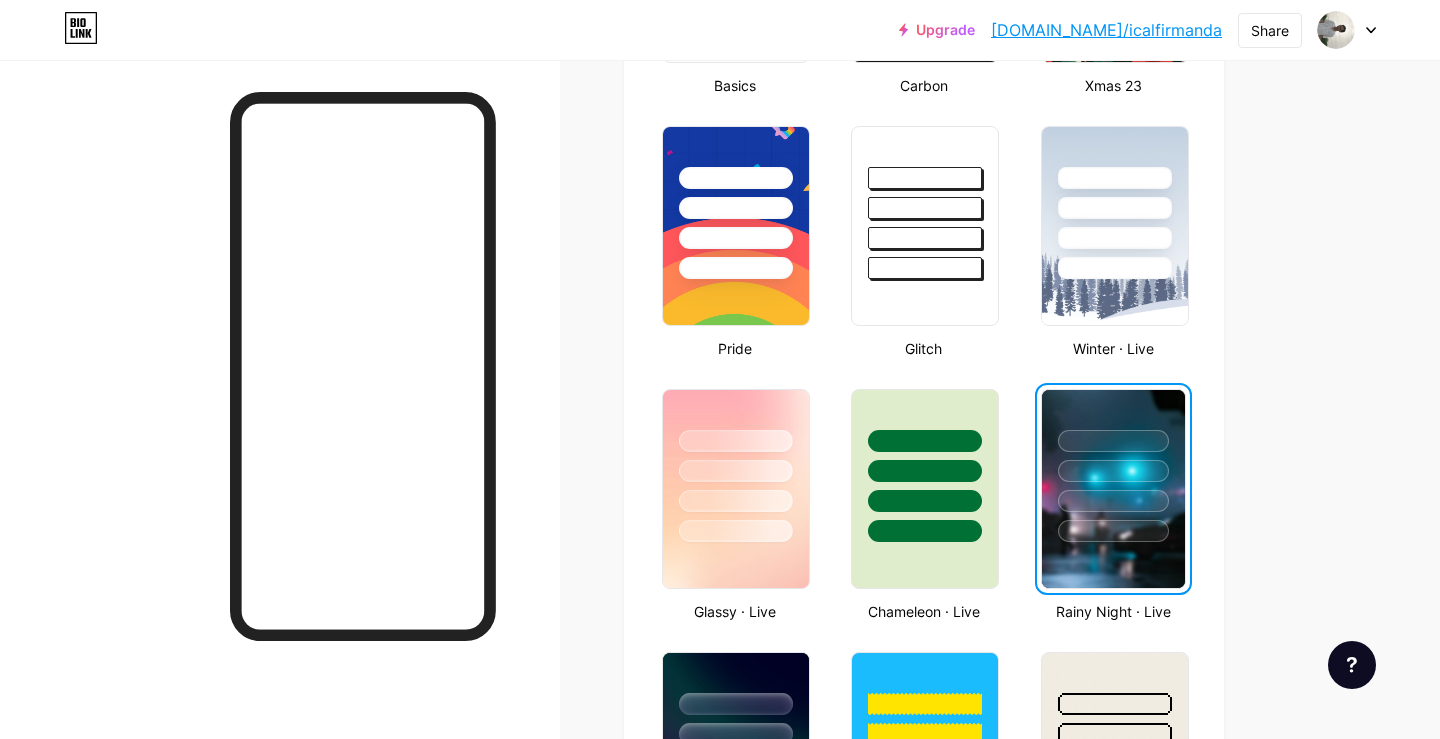 scroll, scrollTop: 737, scrollLeft: 0, axis: vertical 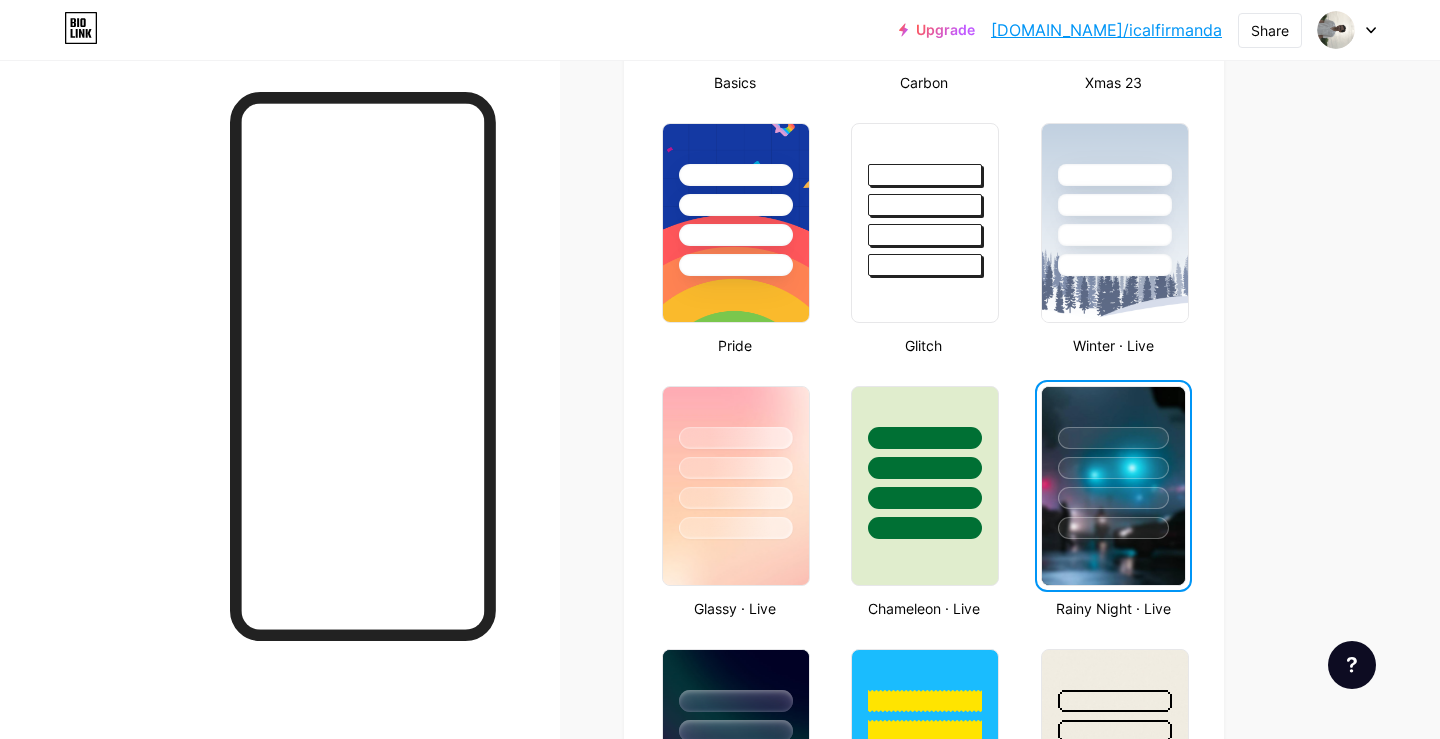 click at bounding box center [1113, 463] 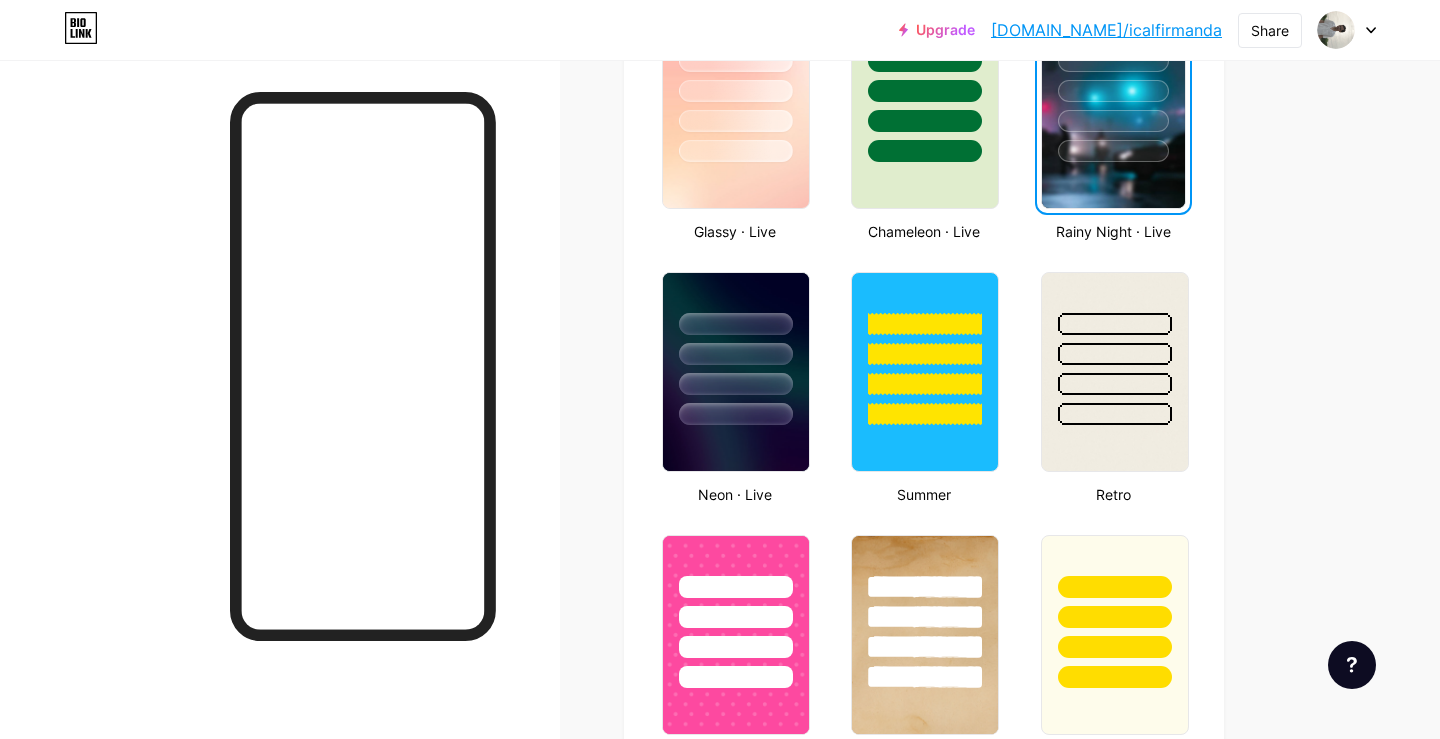 scroll, scrollTop: 0, scrollLeft: 0, axis: both 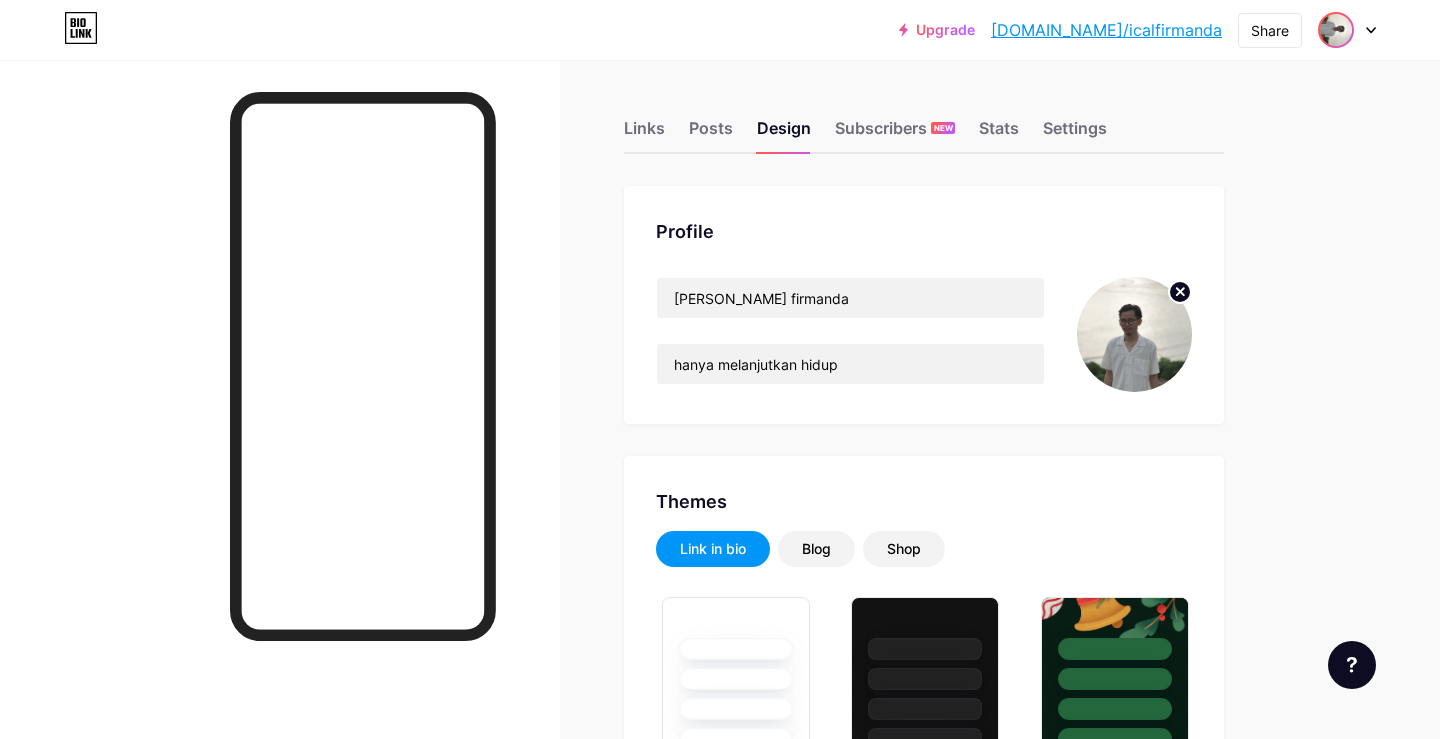 click at bounding box center [1336, 30] 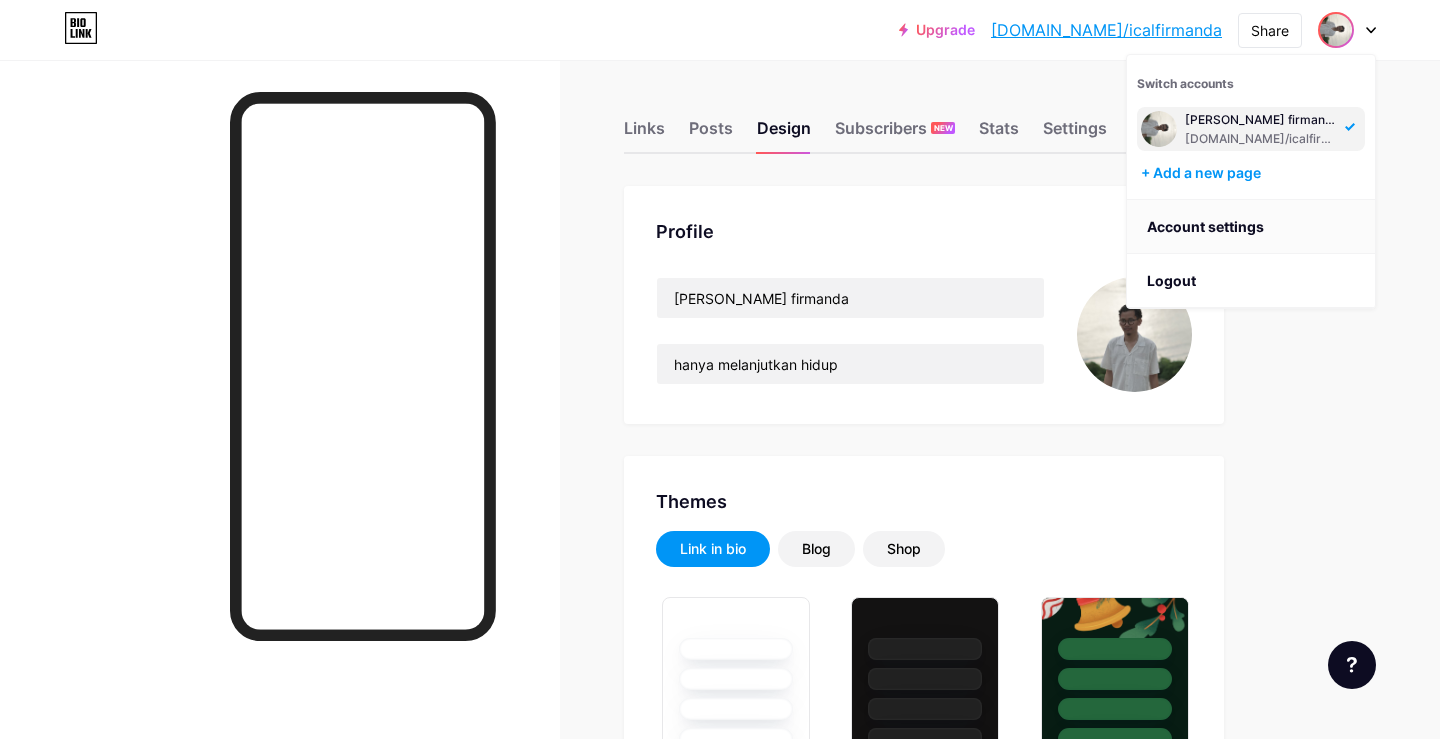 click on "Account settings" at bounding box center (1251, 227) 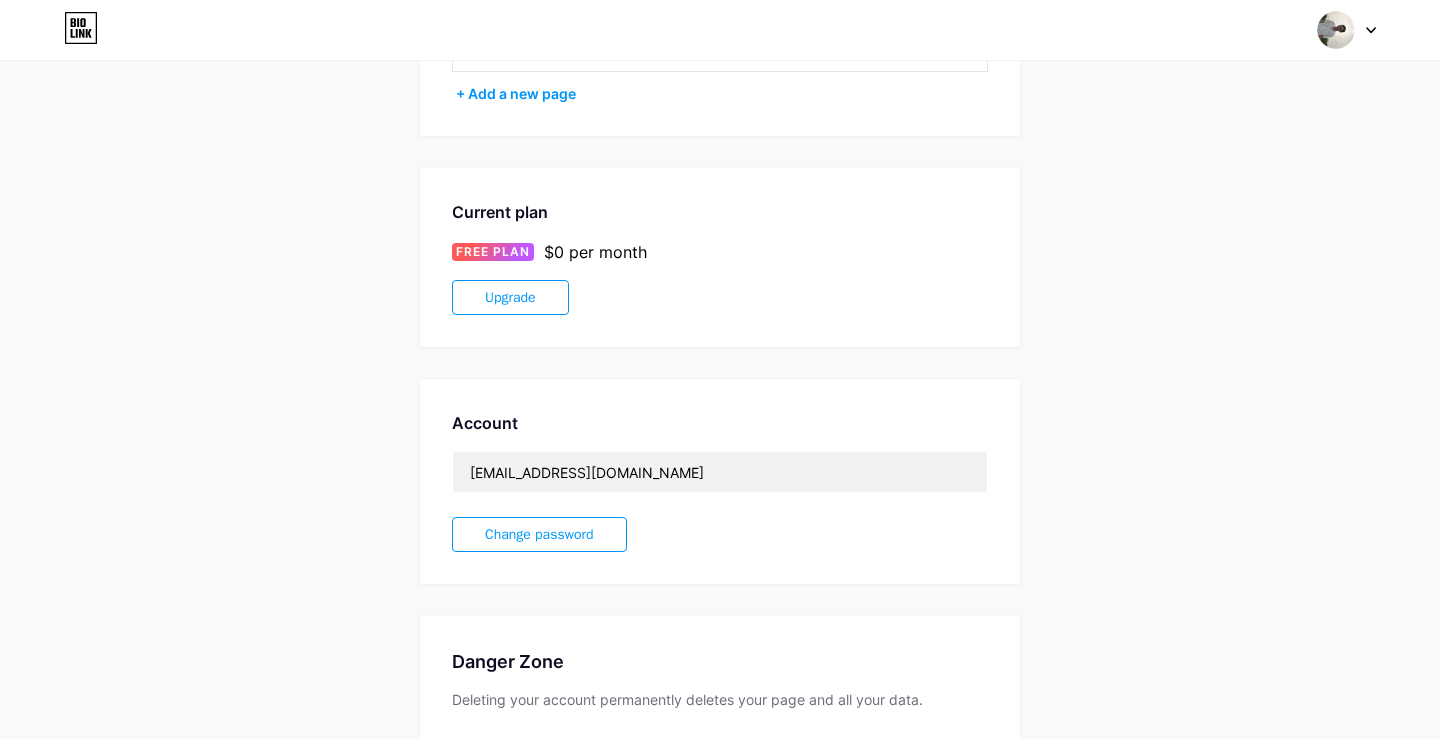 scroll, scrollTop: 0, scrollLeft: 0, axis: both 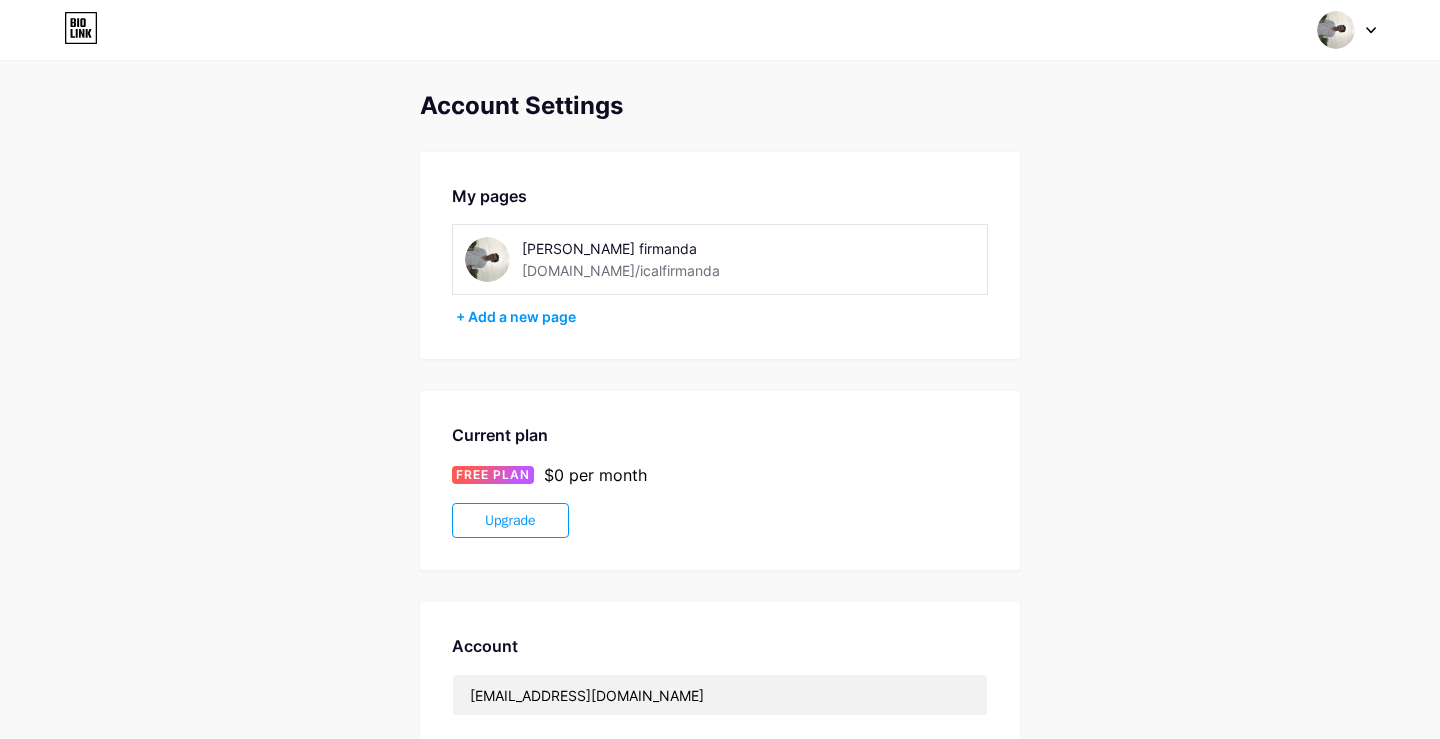 click on "Switch accounts     [PERSON_NAME] firmanda   [DOMAIN_NAME]/icalfirmanda       + Add a new page      Dashboard     Logout" at bounding box center (720, 30) 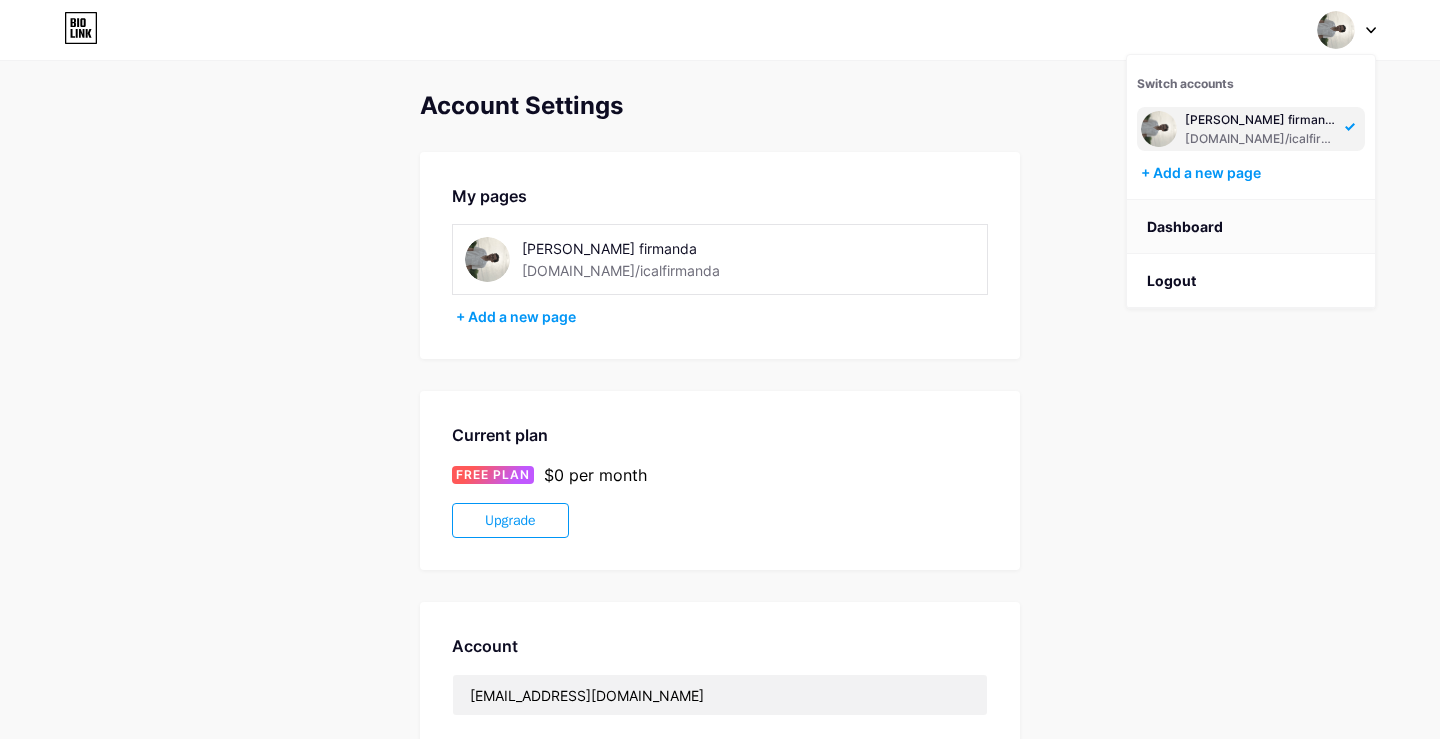 click on "Dashboard" at bounding box center [1251, 227] 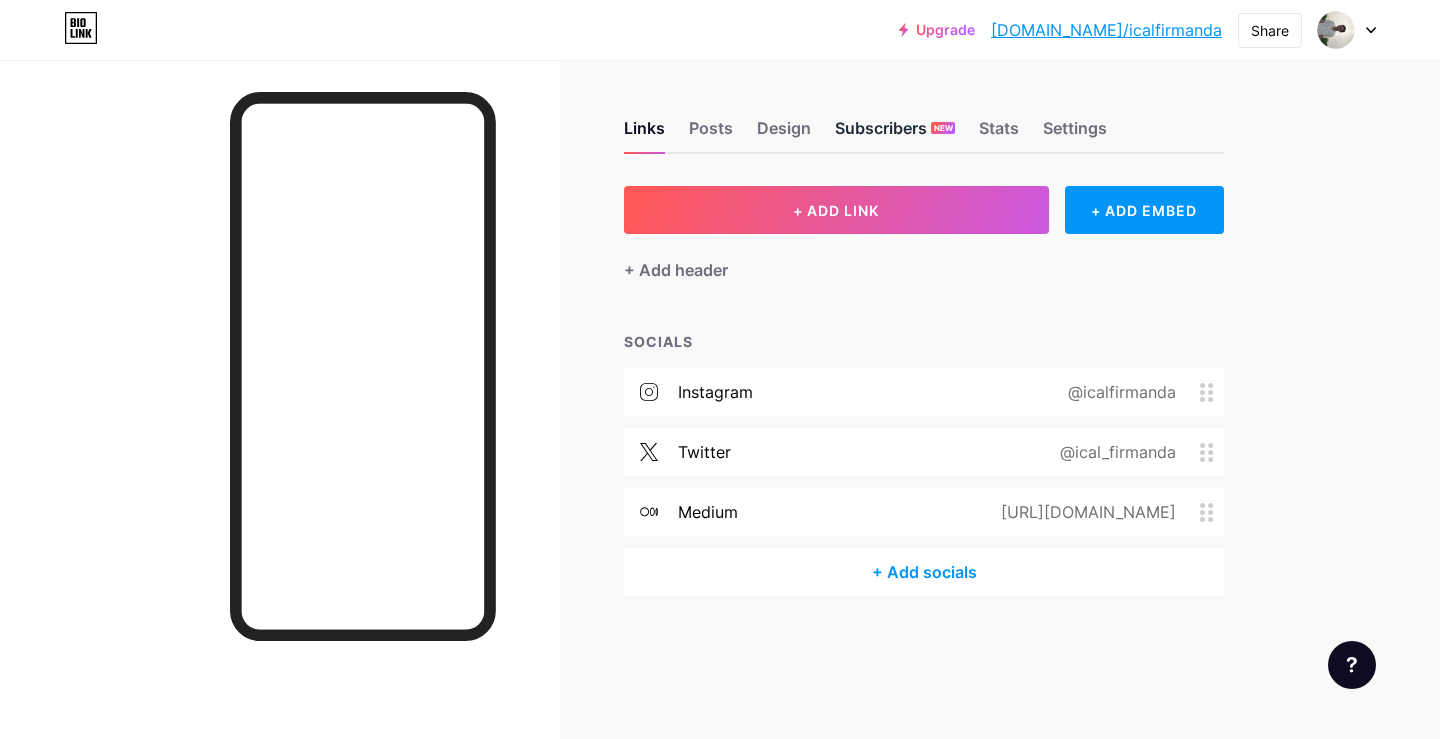 click on "Subscribers
NEW" at bounding box center (895, 134) 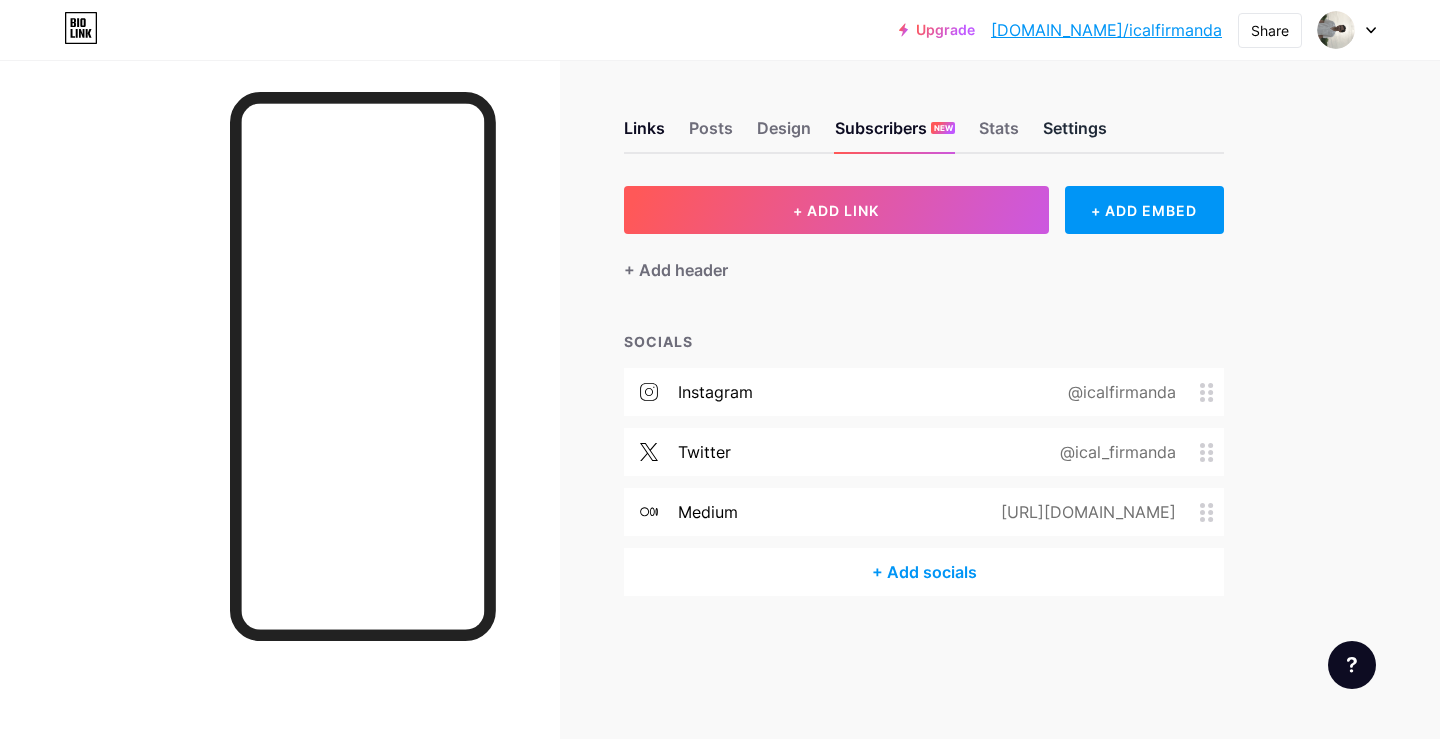 click on "Settings" at bounding box center [1075, 134] 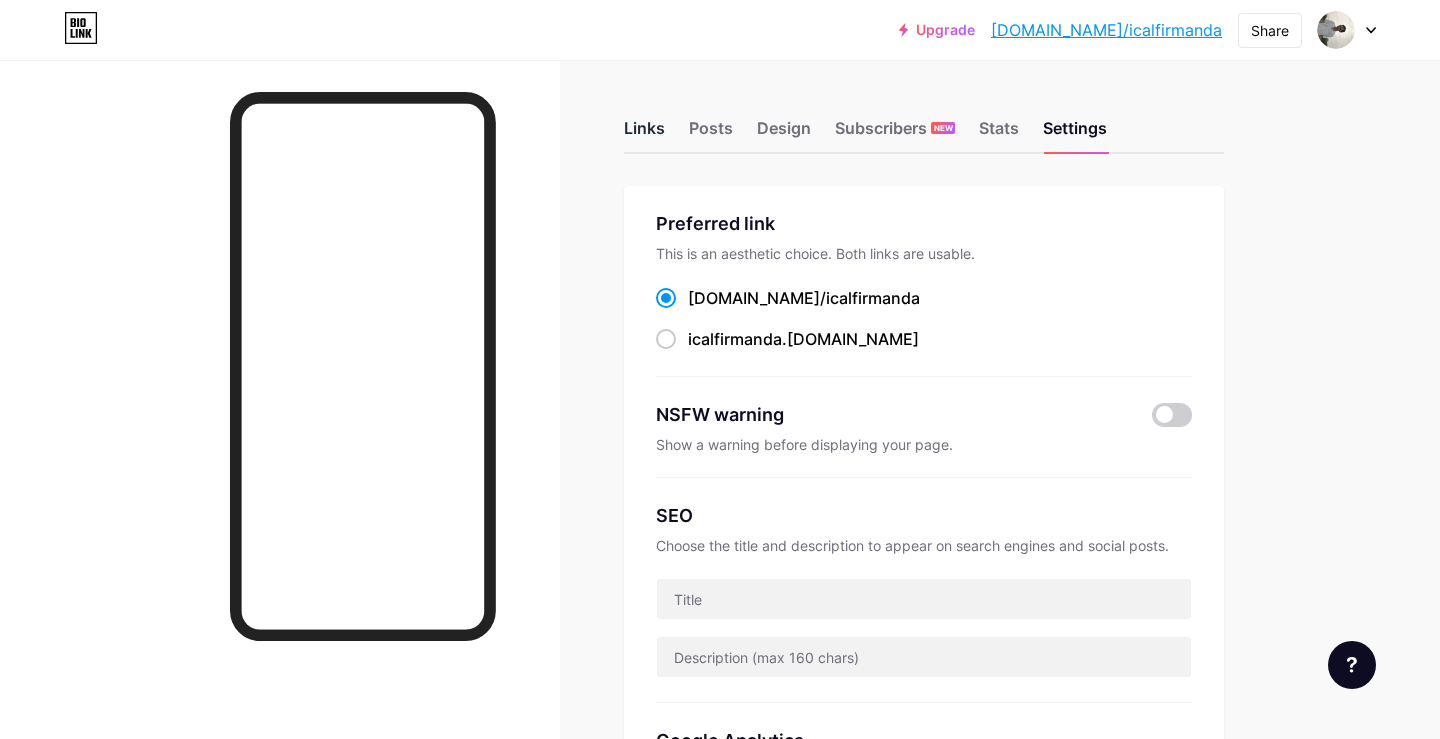click on "Links" at bounding box center [644, 134] 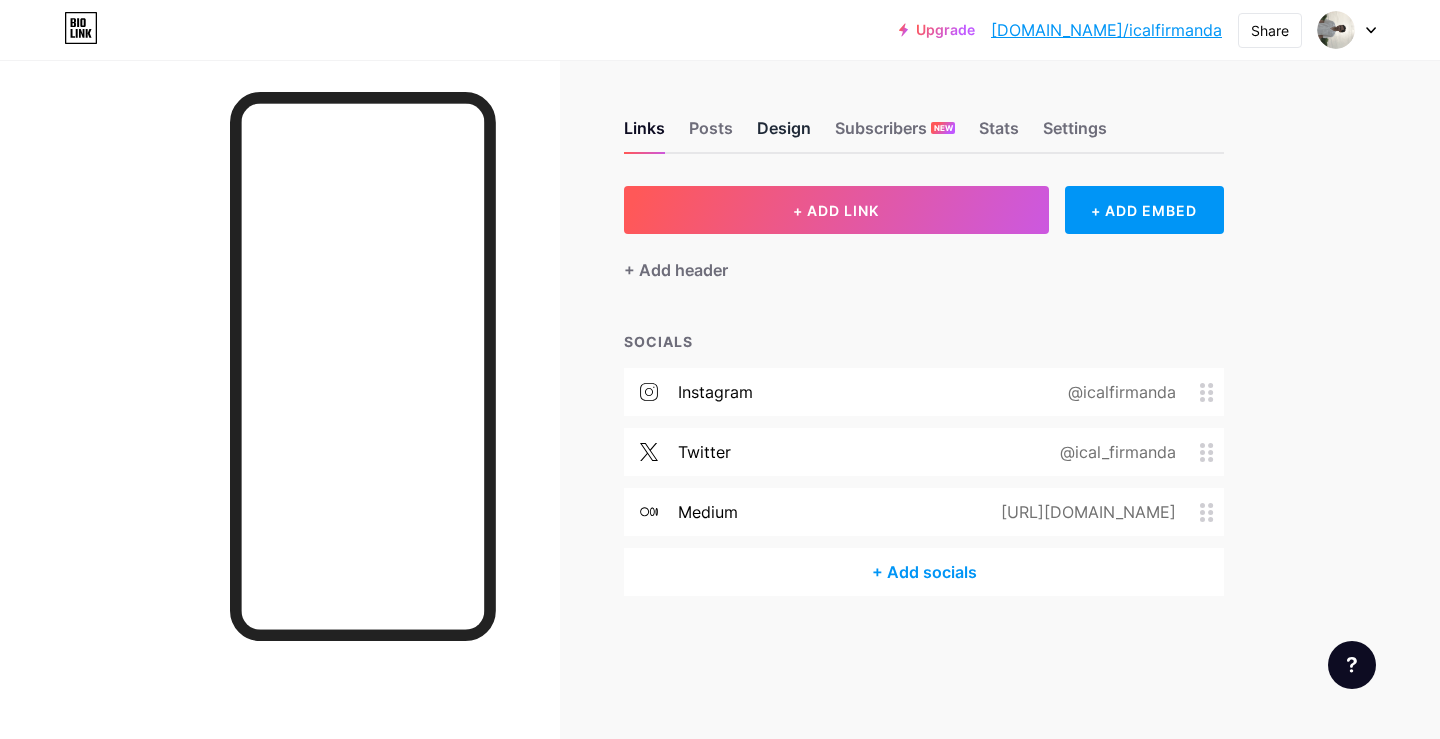 click on "Design" at bounding box center [784, 134] 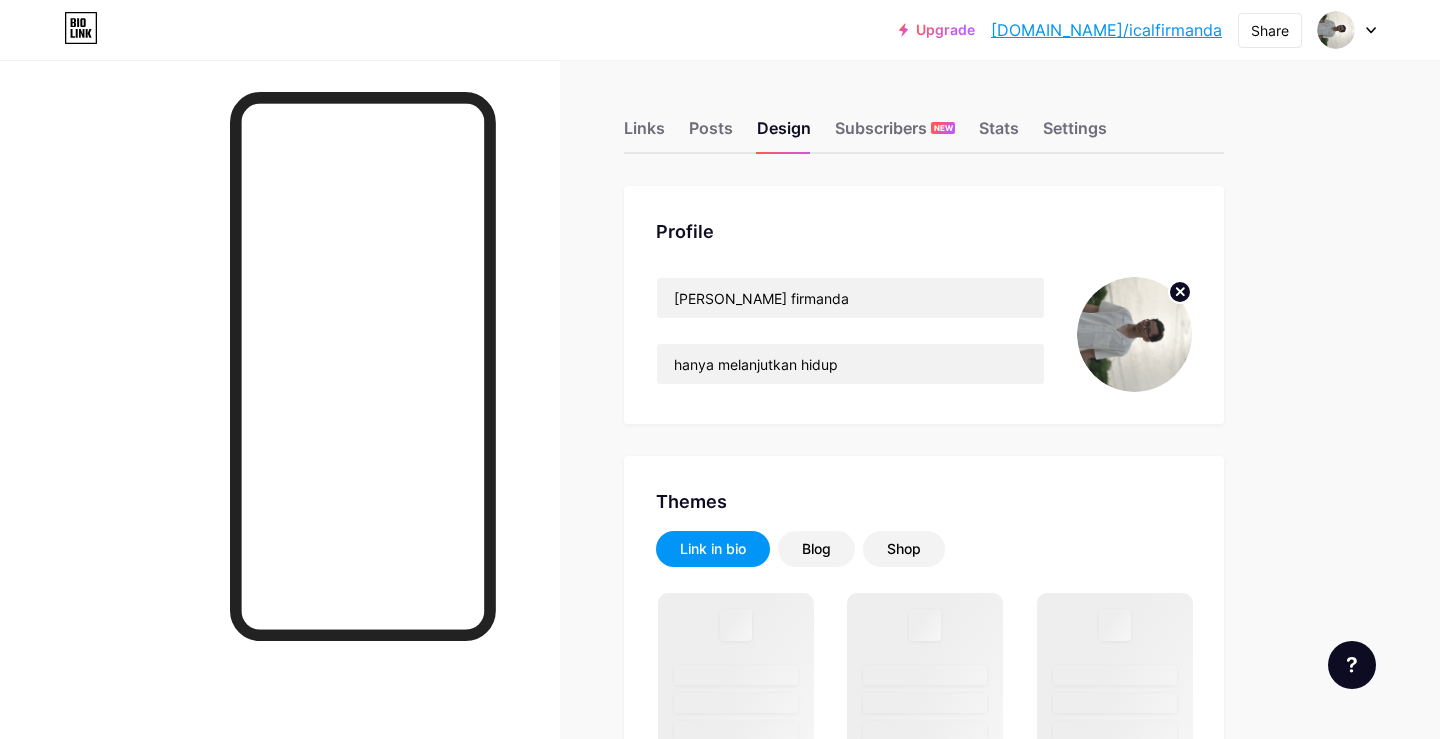 click at bounding box center (1134, 334) 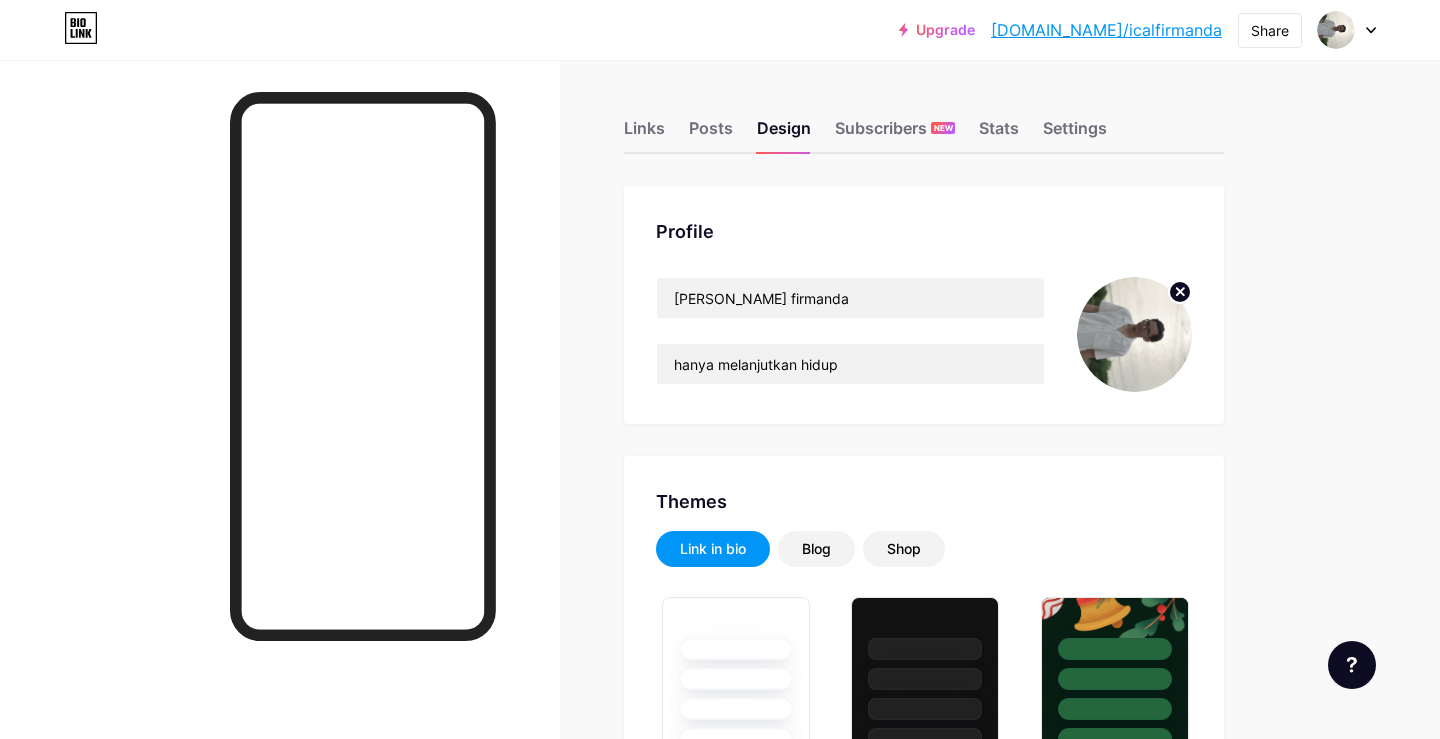 click at bounding box center [1134, 334] 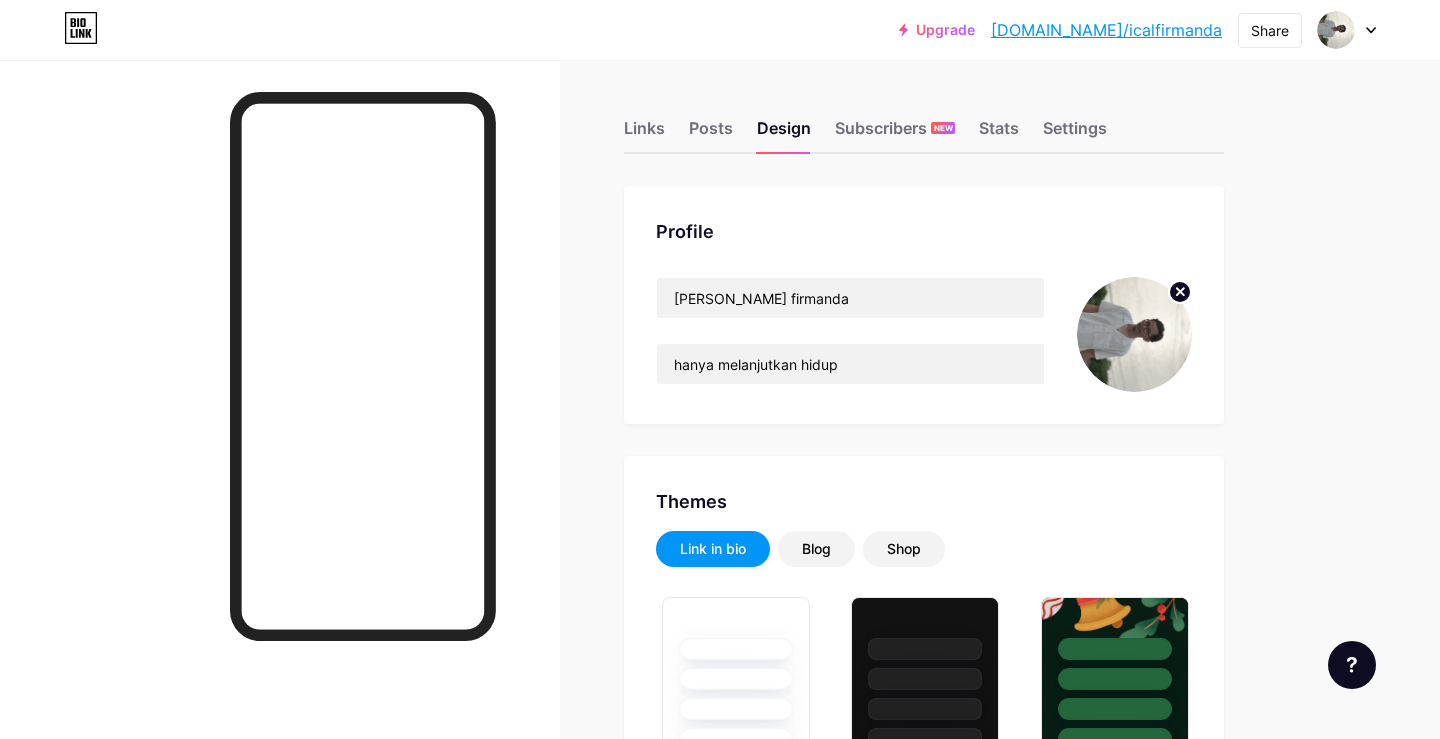 click at bounding box center (1134, 334) 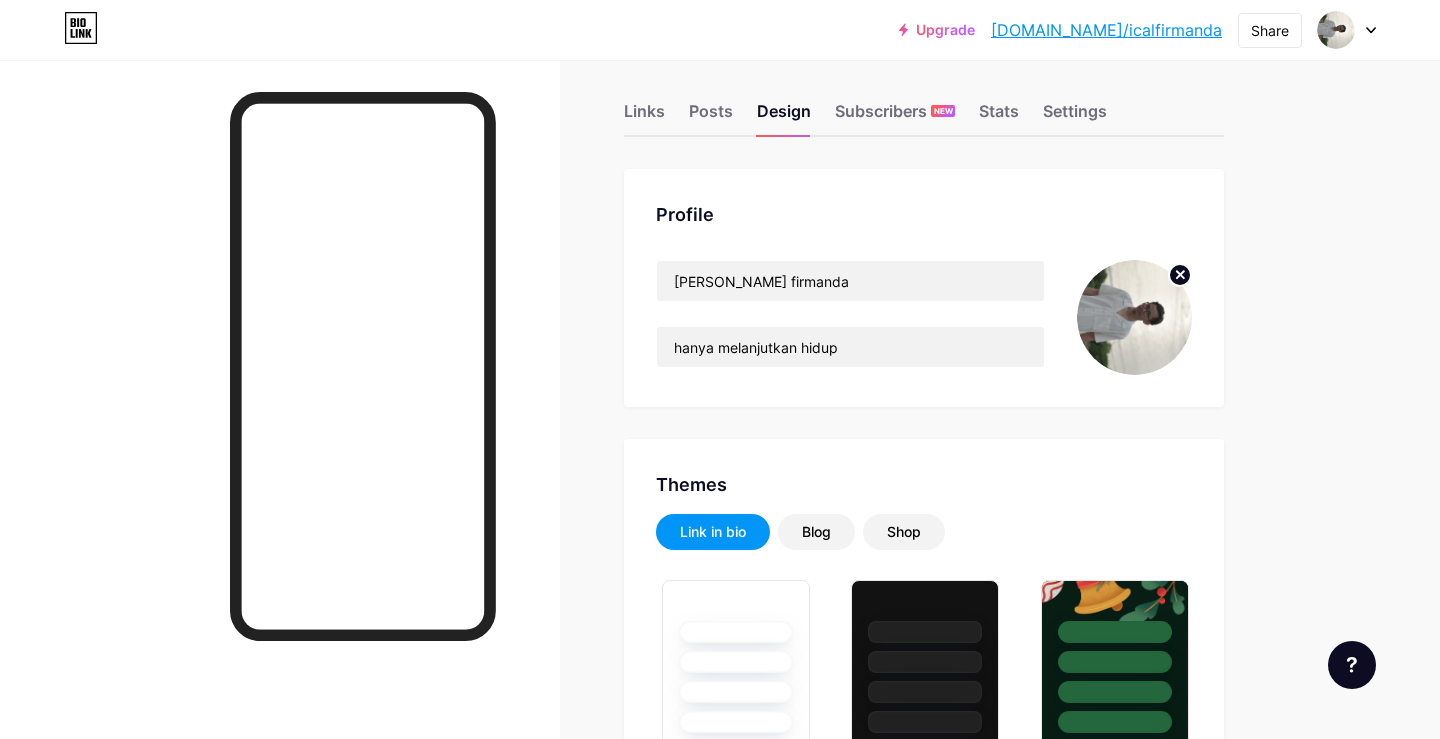 click on "[DOMAIN_NAME]/icalfirmanda" at bounding box center [1106, 30] 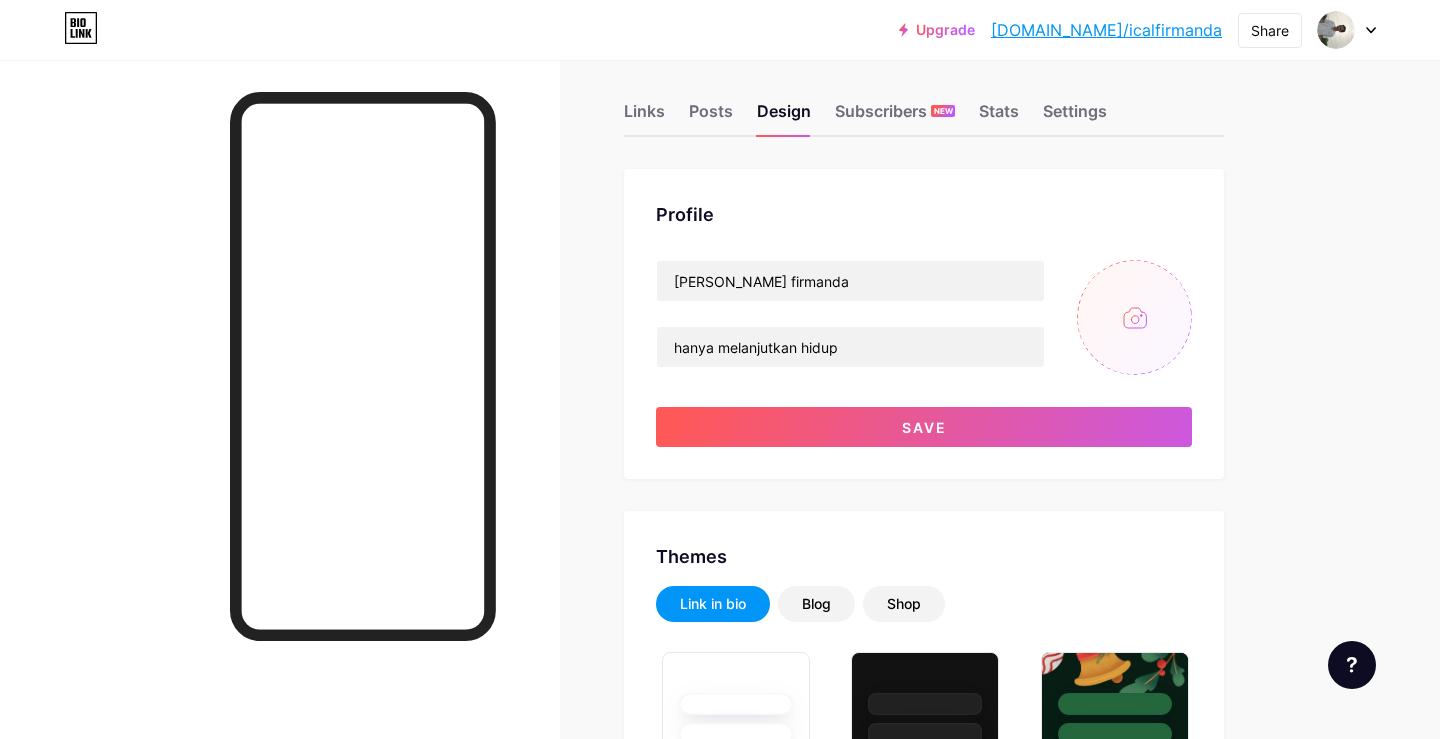 click at bounding box center [1134, 317] 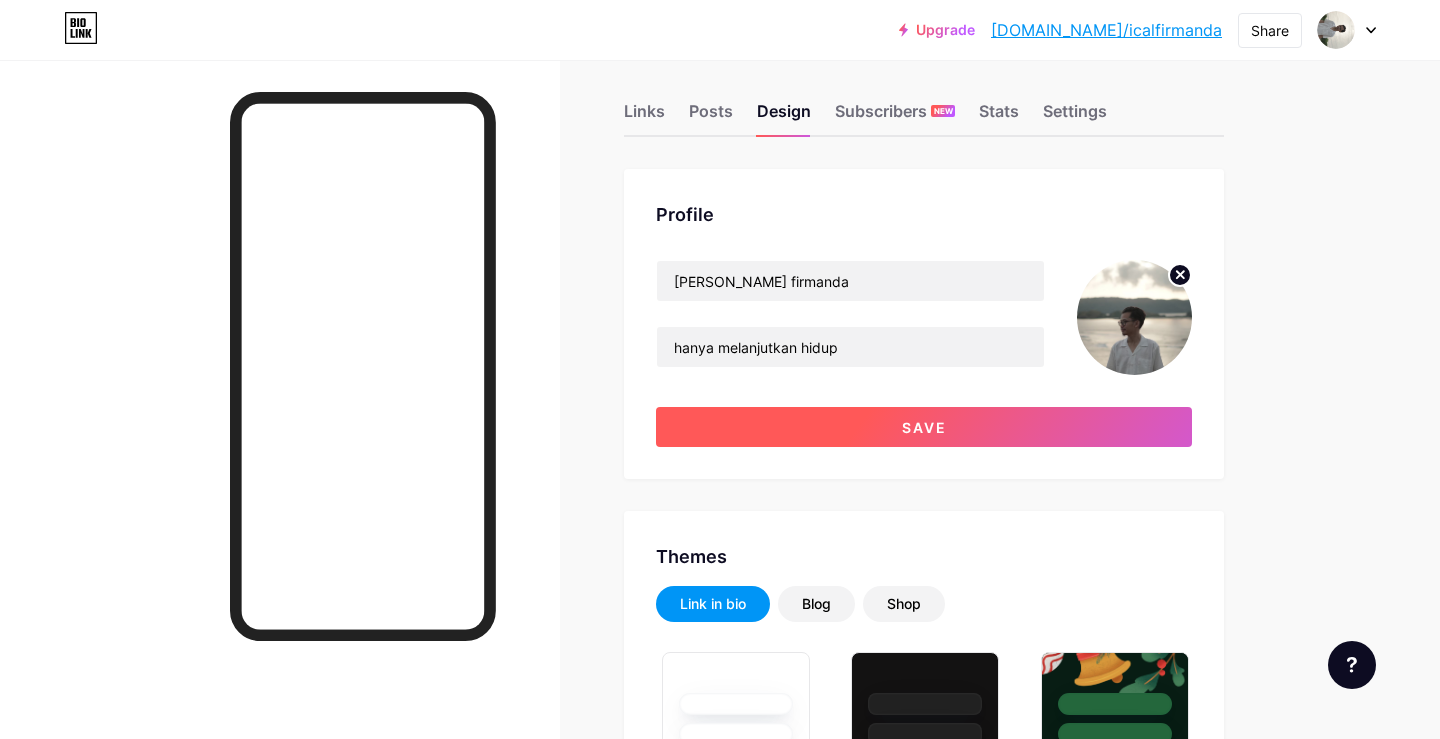 click on "Save" at bounding box center (924, 427) 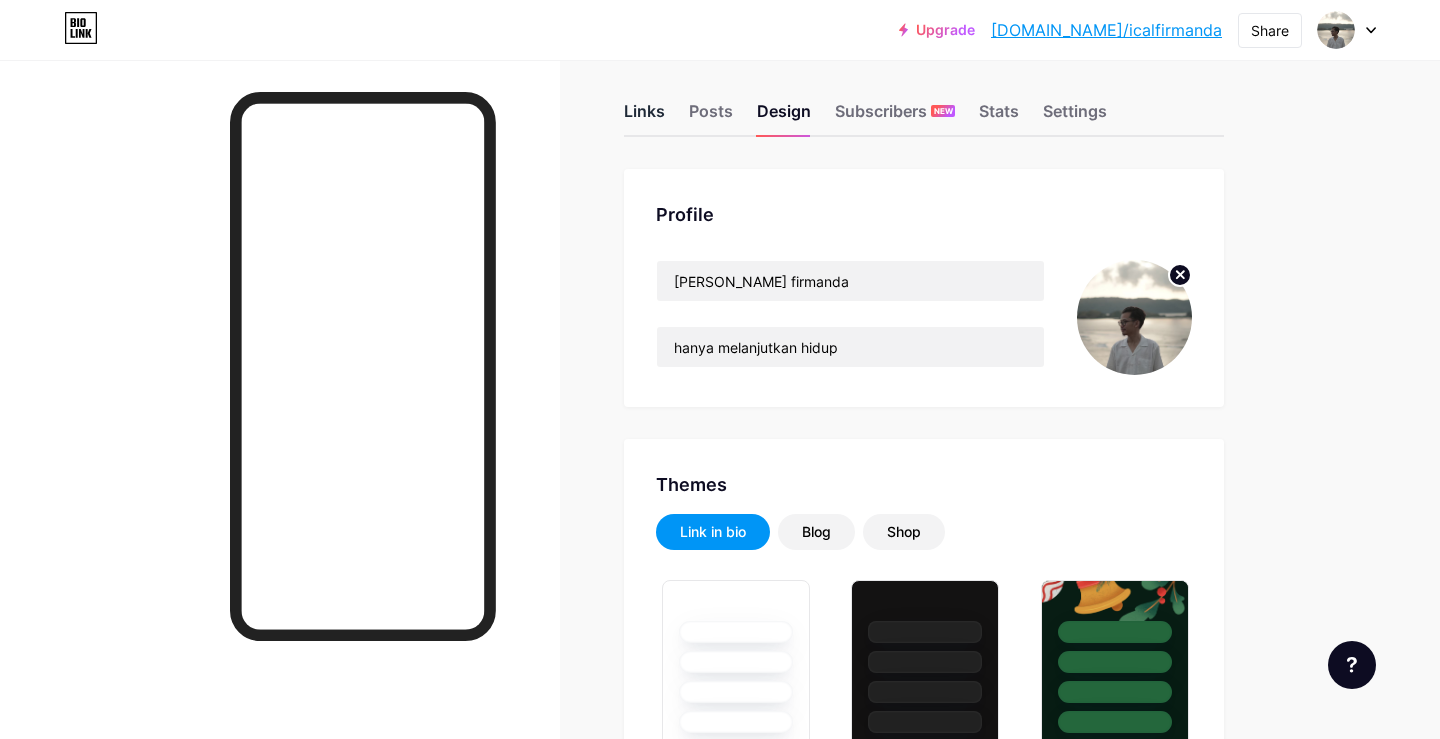 click on "Links" at bounding box center (644, 117) 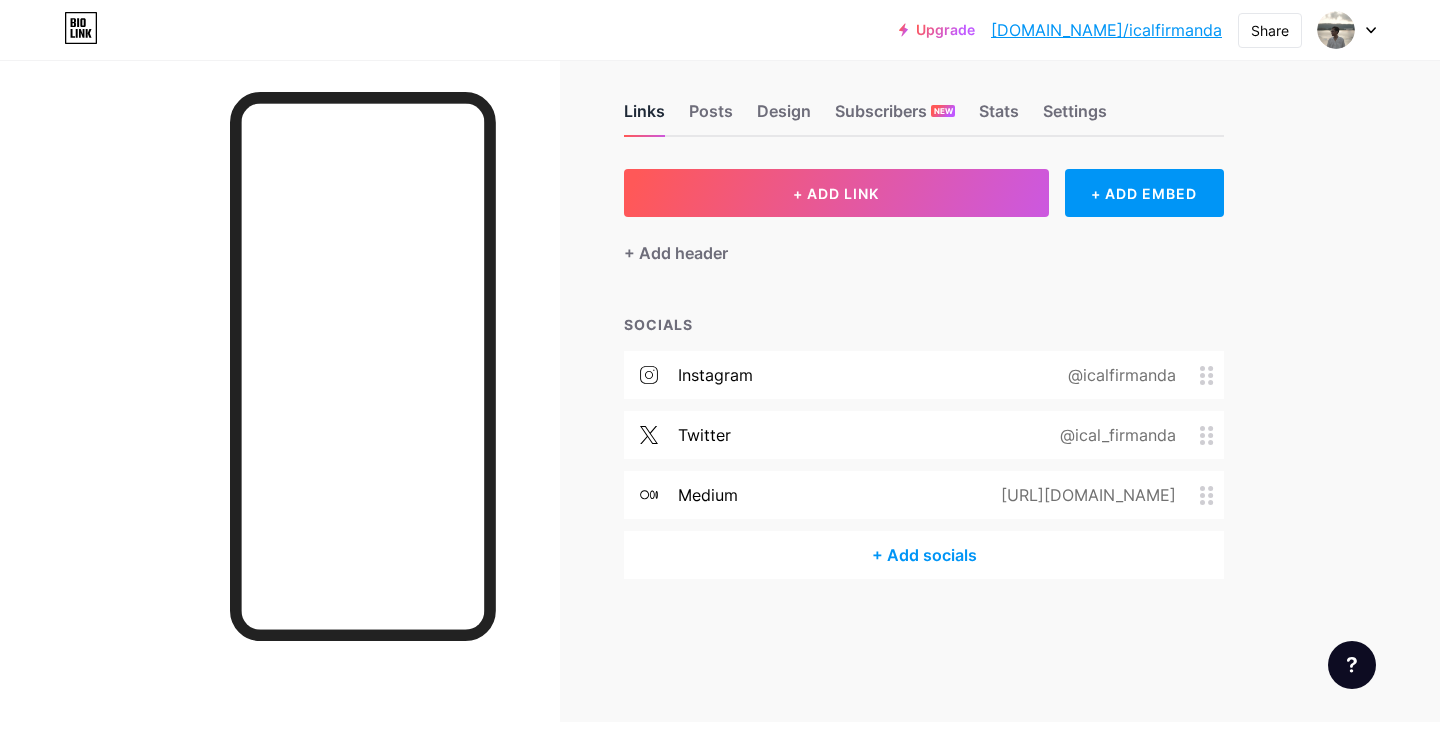 scroll, scrollTop: 0, scrollLeft: 0, axis: both 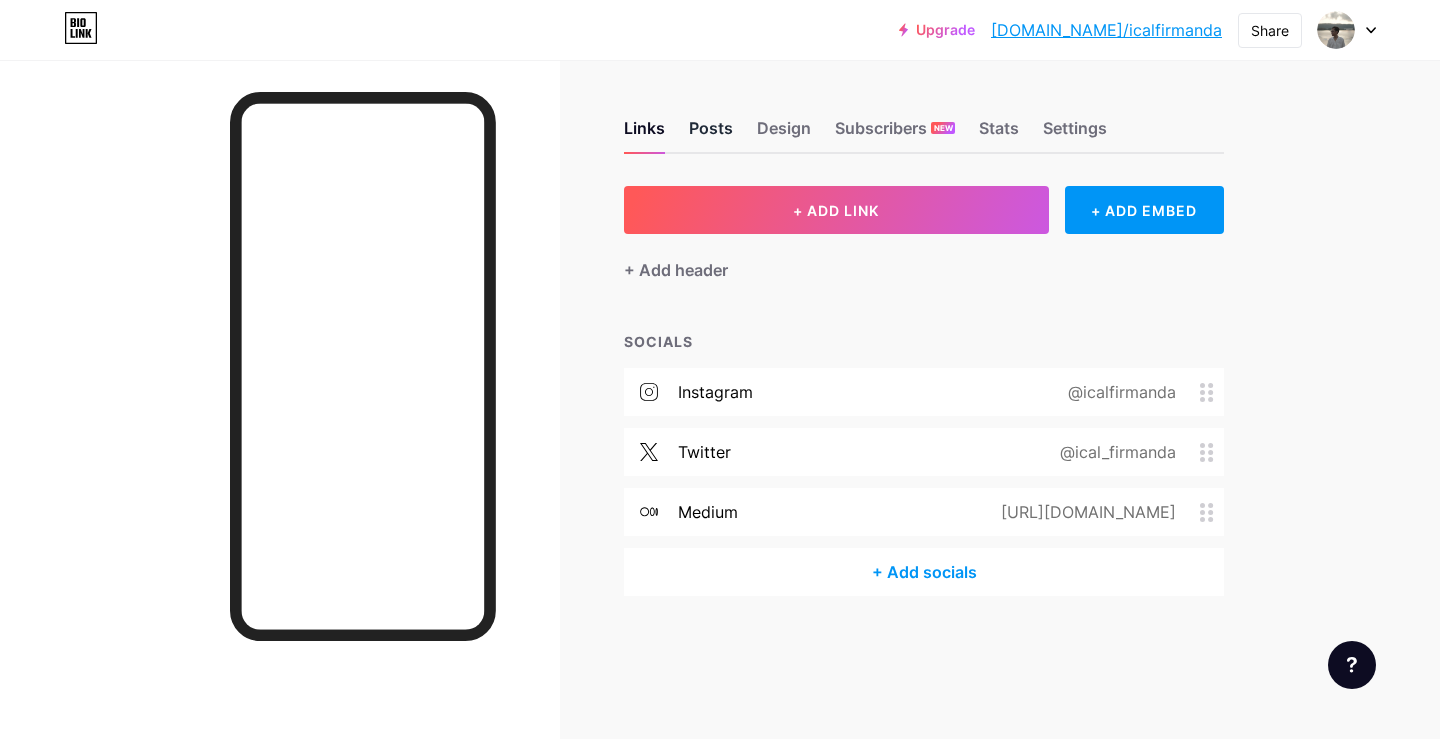 click on "Posts" at bounding box center (711, 134) 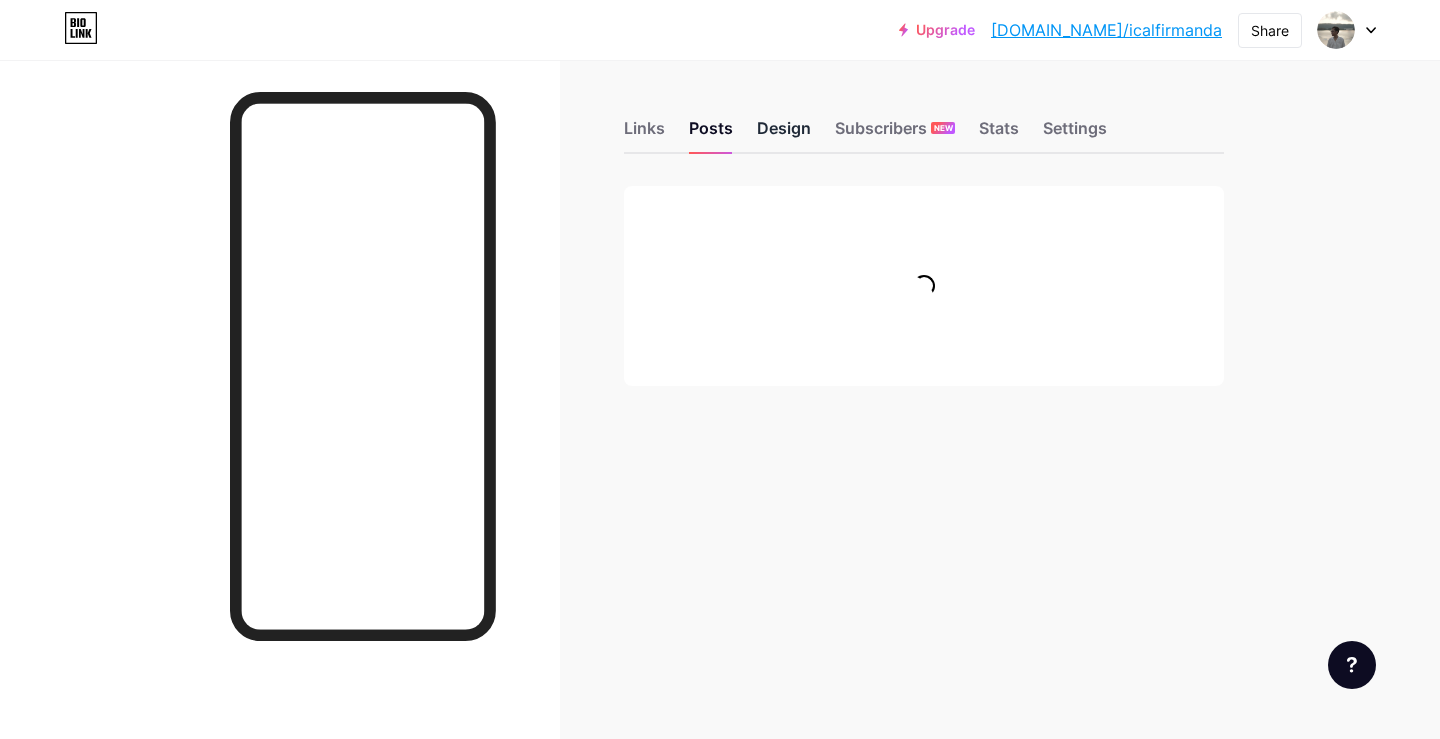 click on "Design" at bounding box center (784, 134) 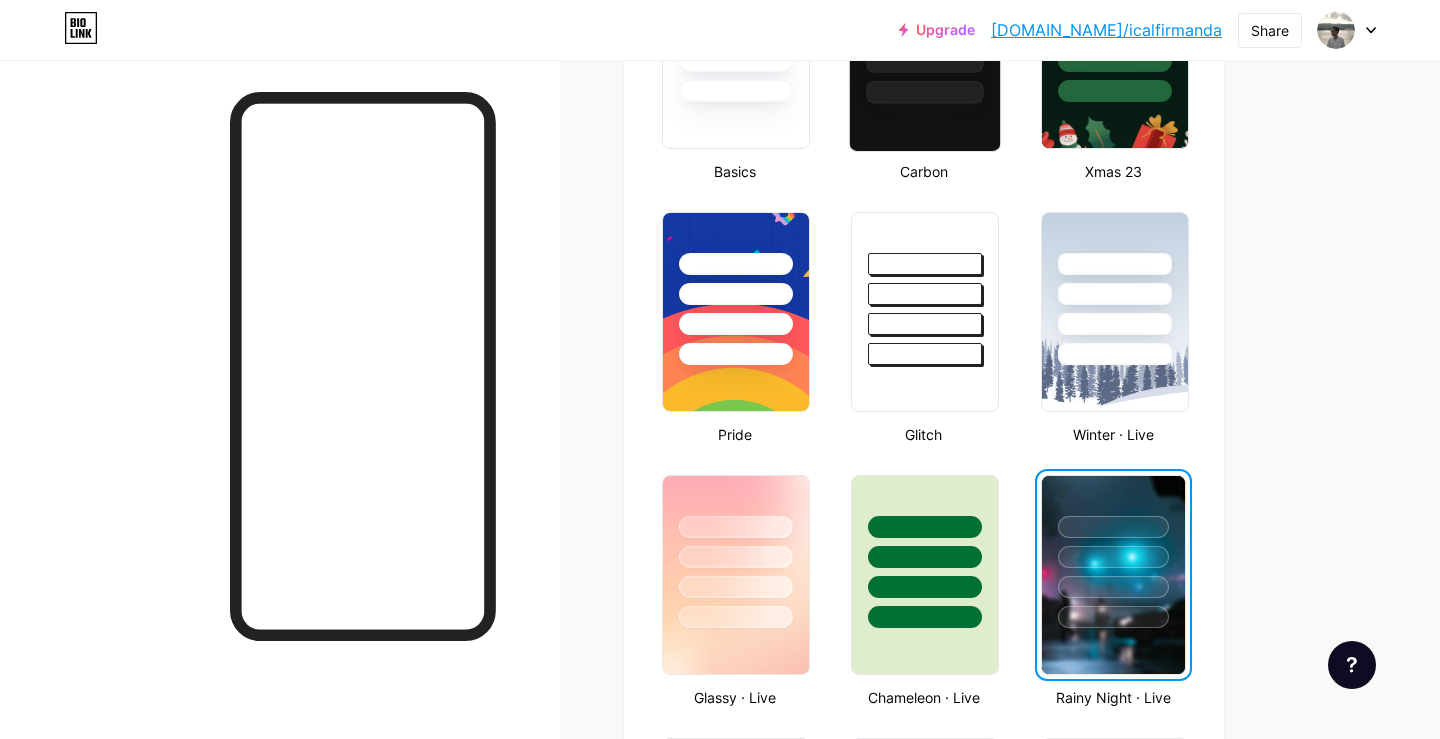 scroll, scrollTop: 647, scrollLeft: 0, axis: vertical 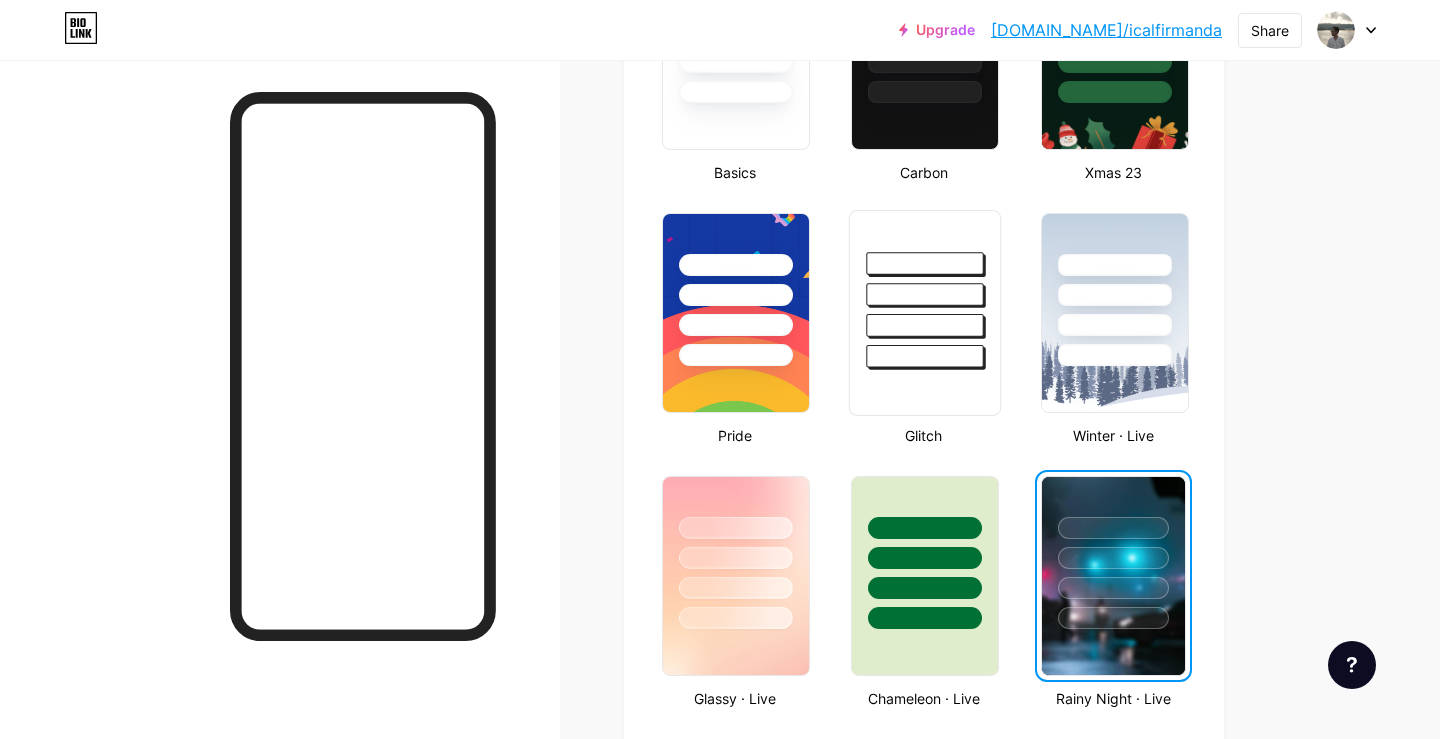 click at bounding box center [925, 289] 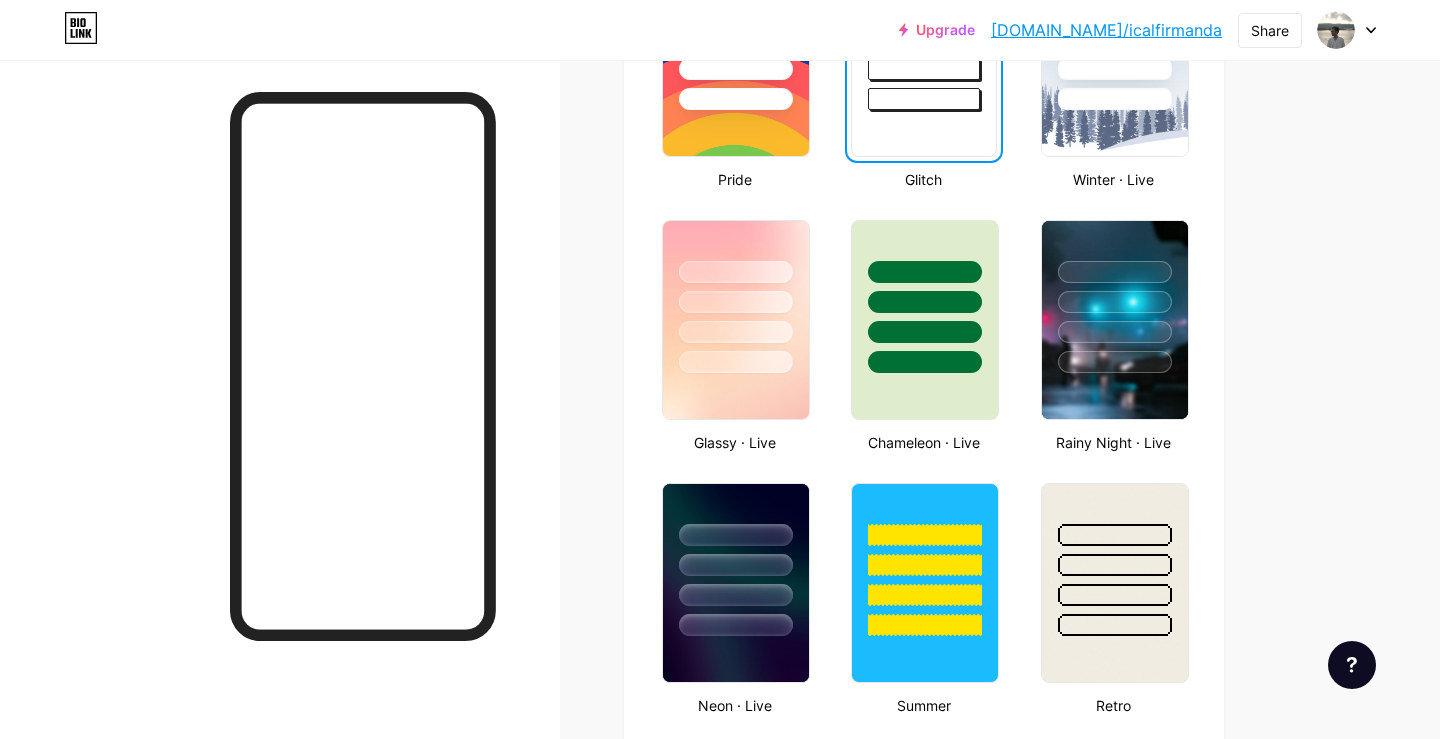 scroll, scrollTop: 0, scrollLeft: 0, axis: both 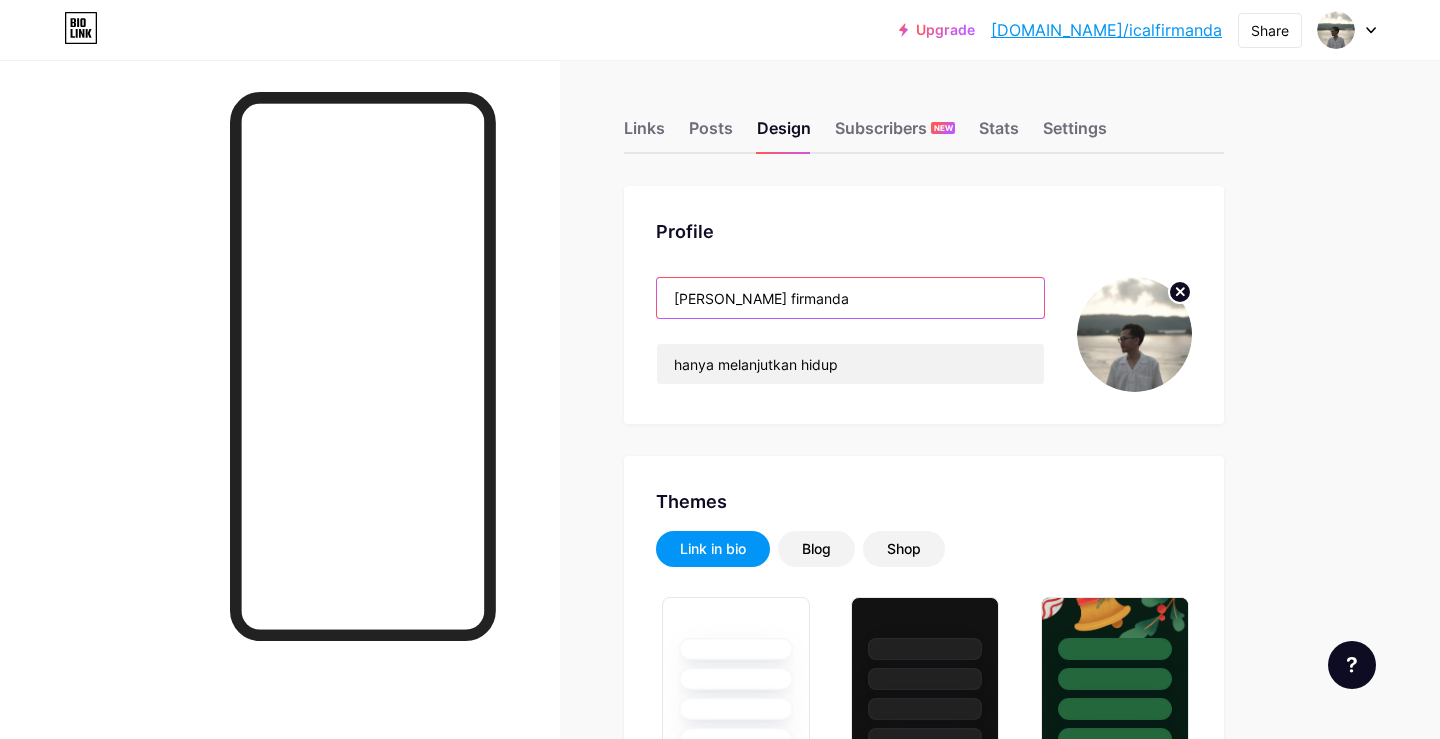 click on "[PERSON_NAME] firmanda" at bounding box center (850, 298) 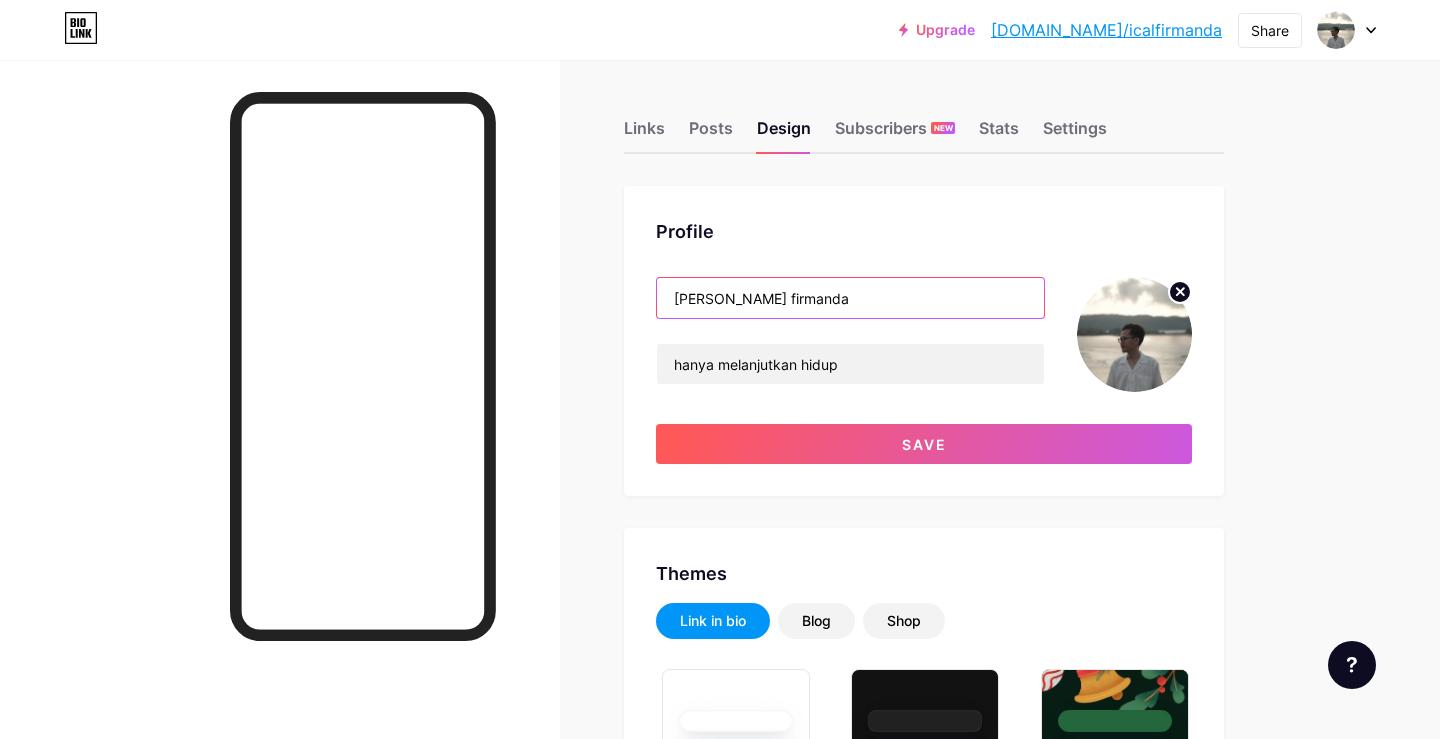 click on "[PERSON_NAME] firmanda" at bounding box center (850, 298) 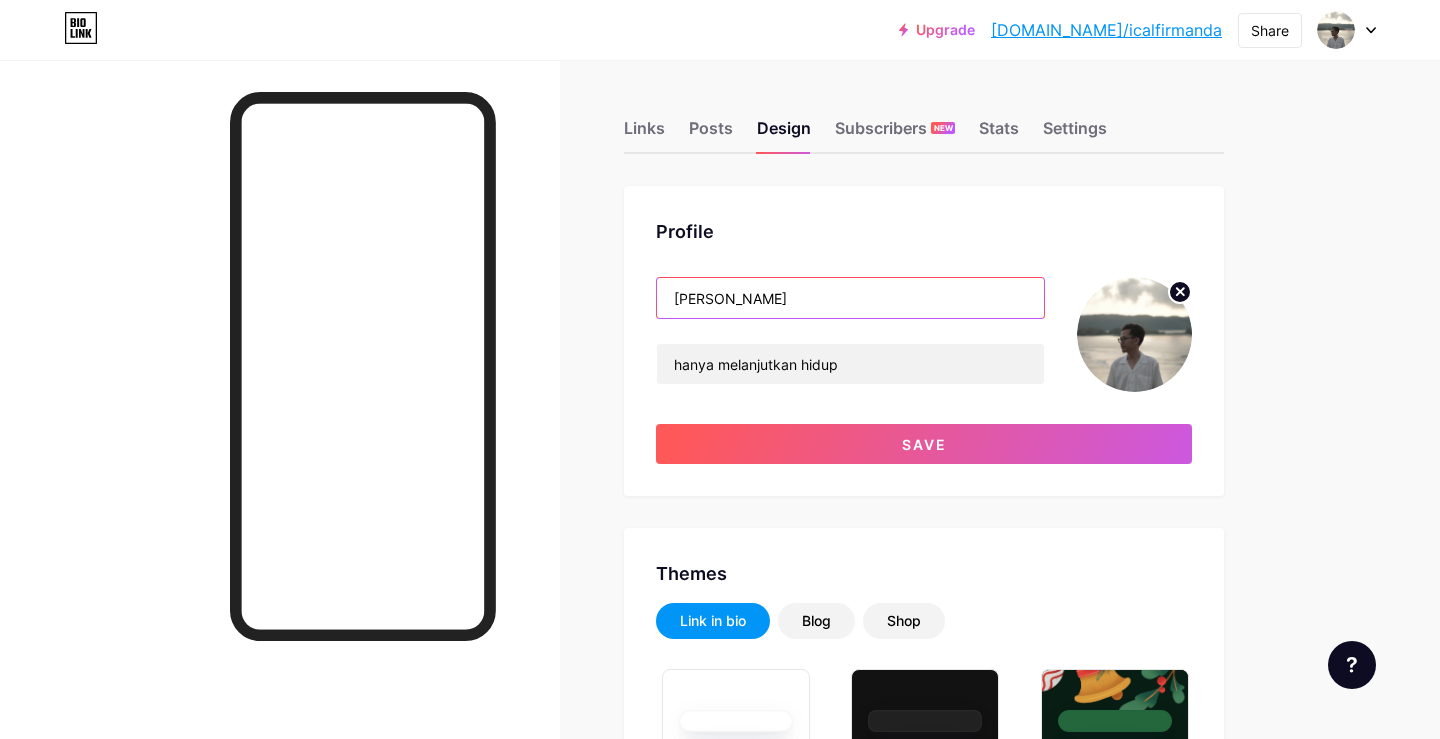 type on "[PERSON_NAME]" 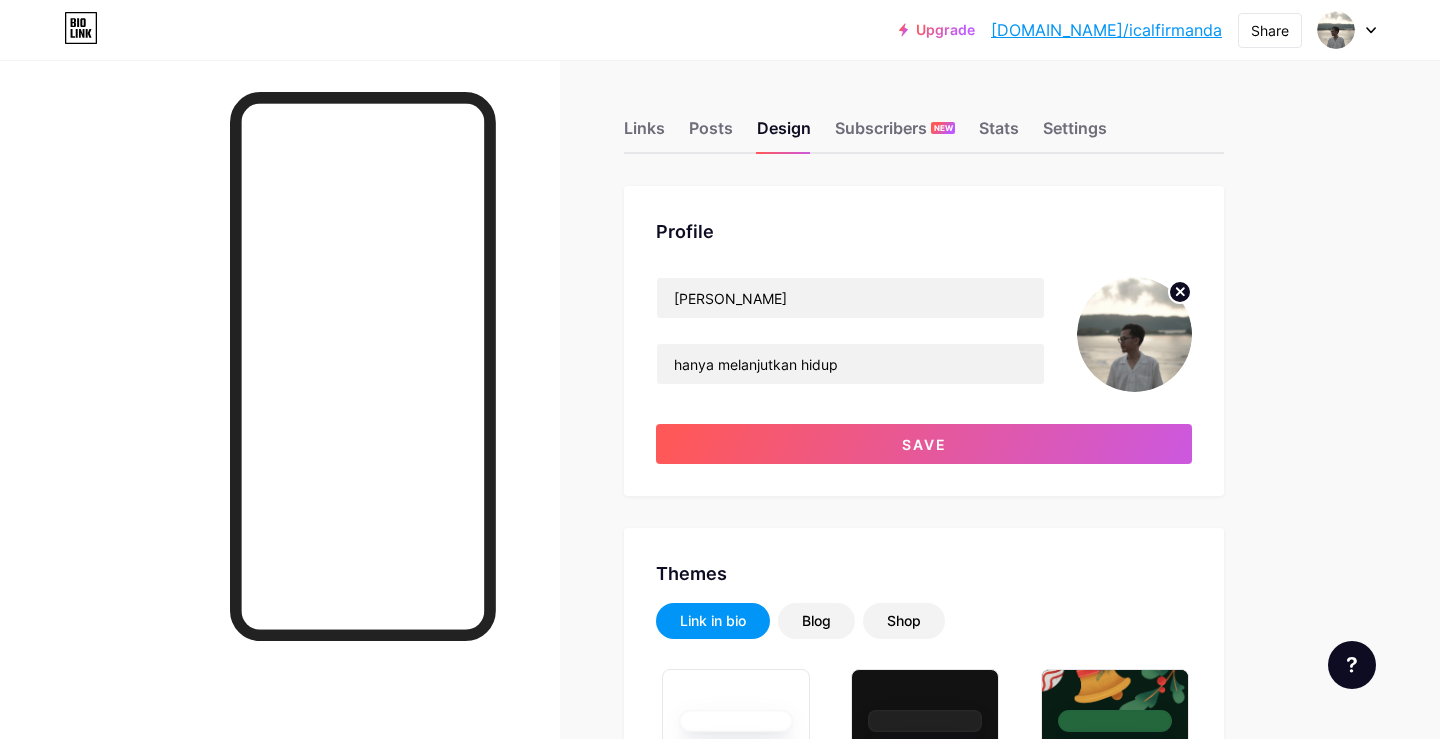 click on "[PERSON_NAME] Firmanda     hanya melanjutkan hidup                   Save" at bounding box center (924, 370) 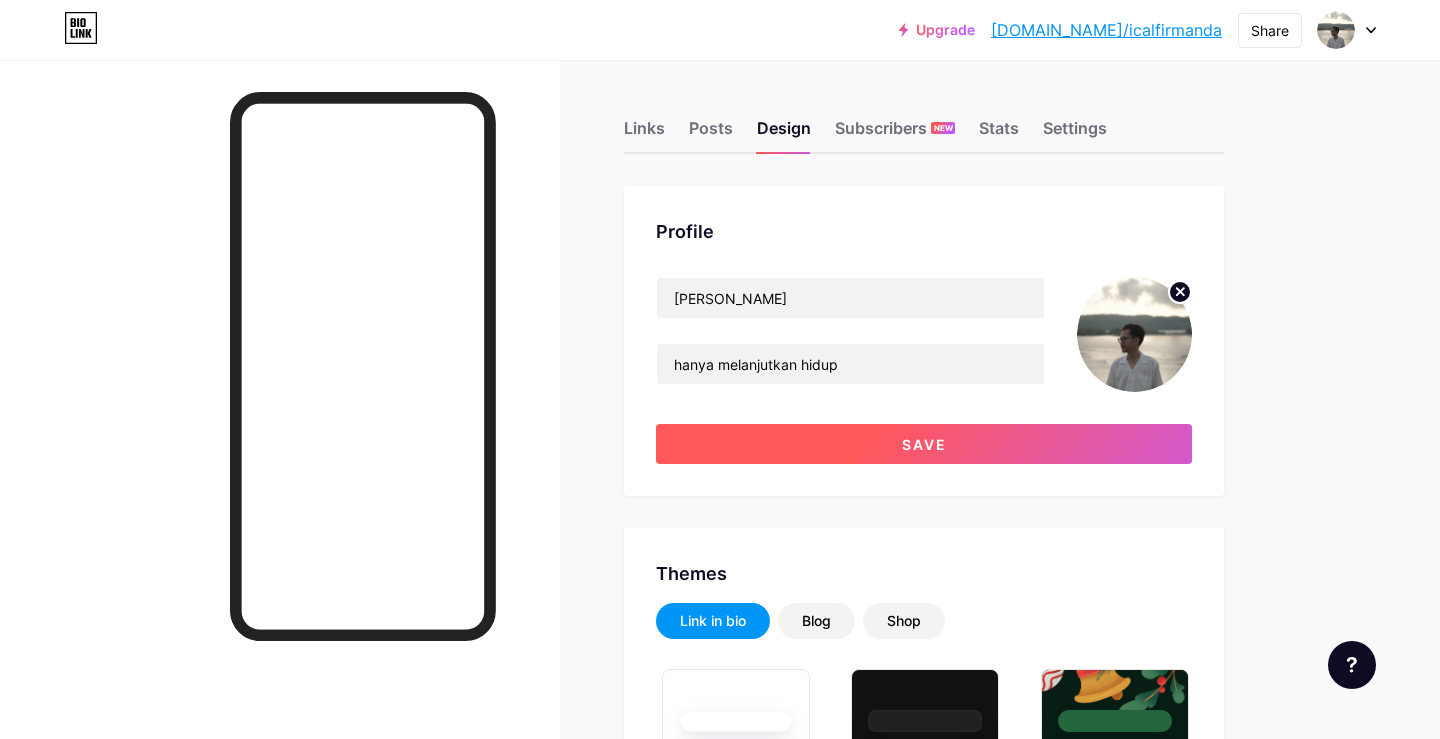 click on "Save" at bounding box center (924, 444) 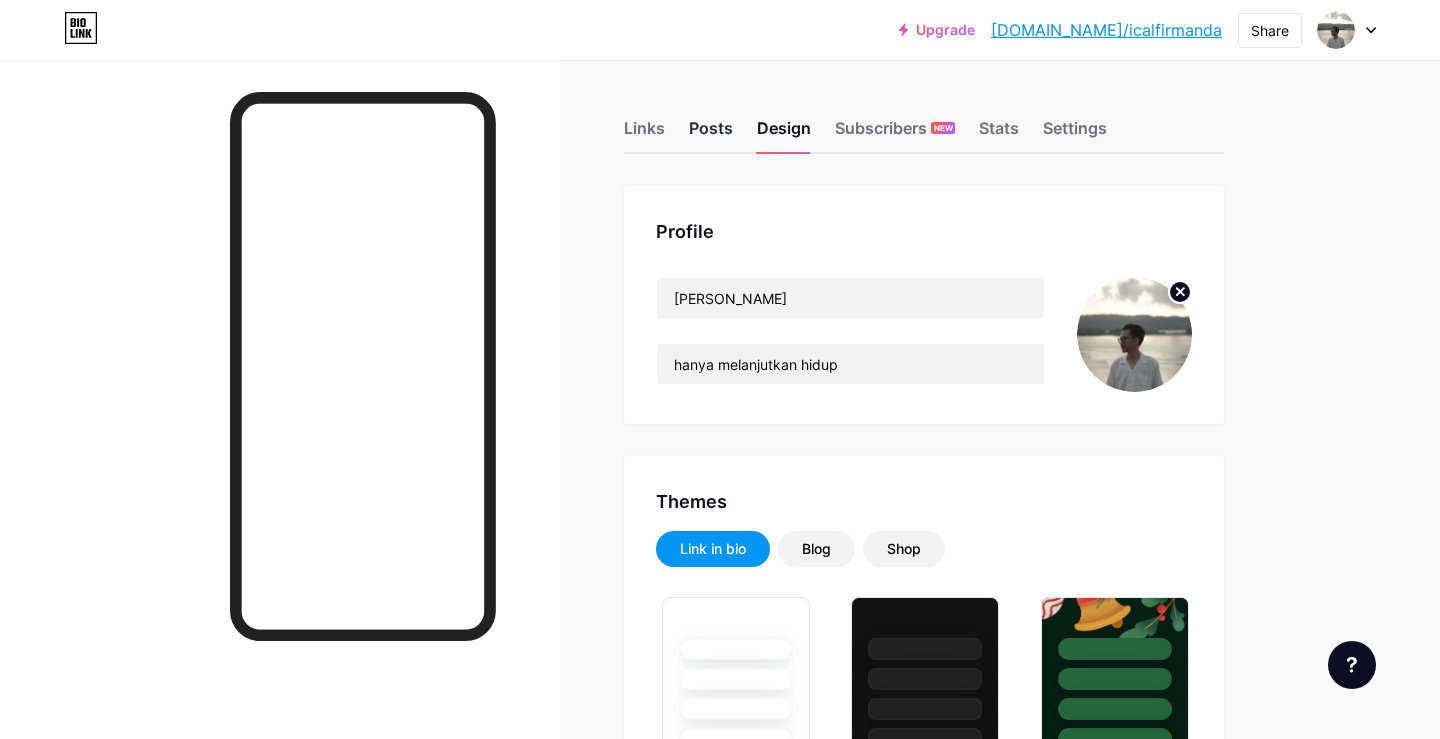 click on "Posts" at bounding box center (711, 134) 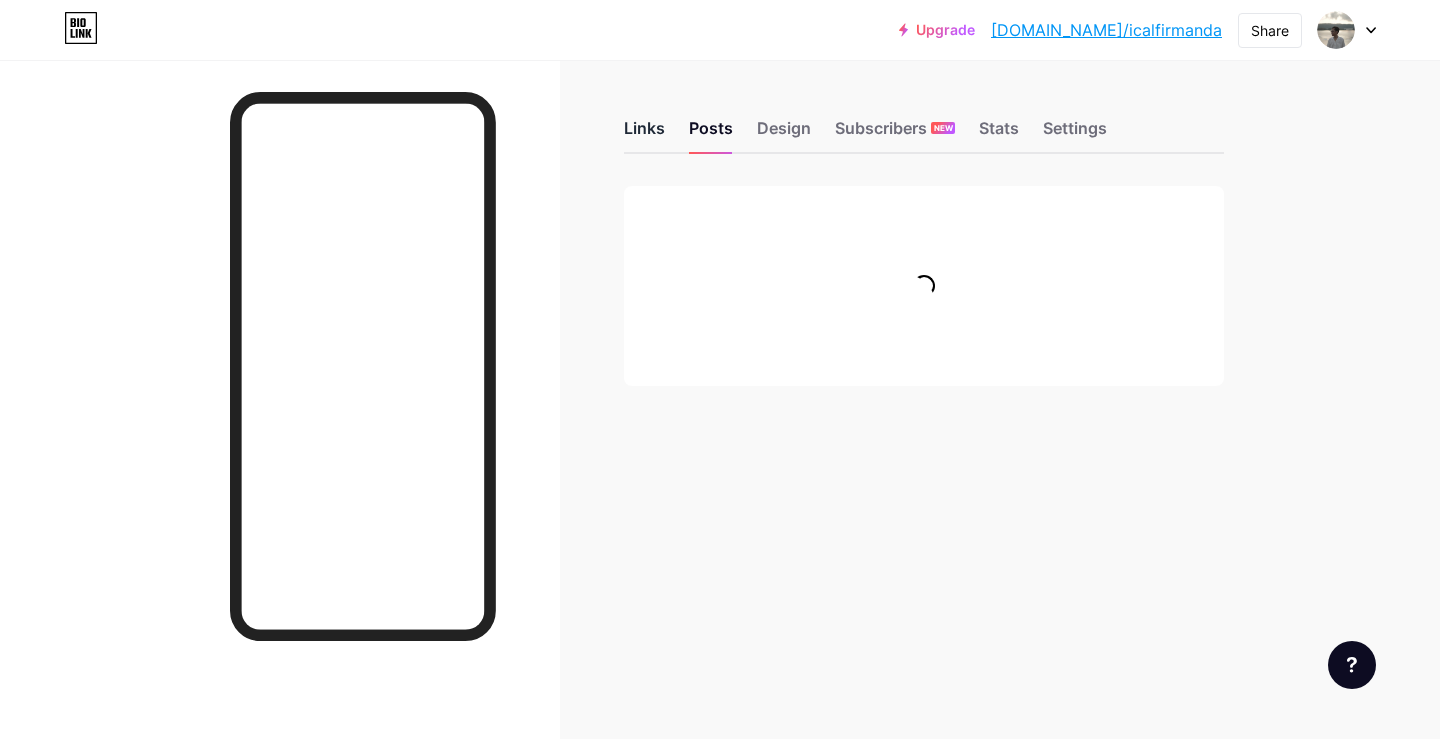 click on "Links" at bounding box center (644, 134) 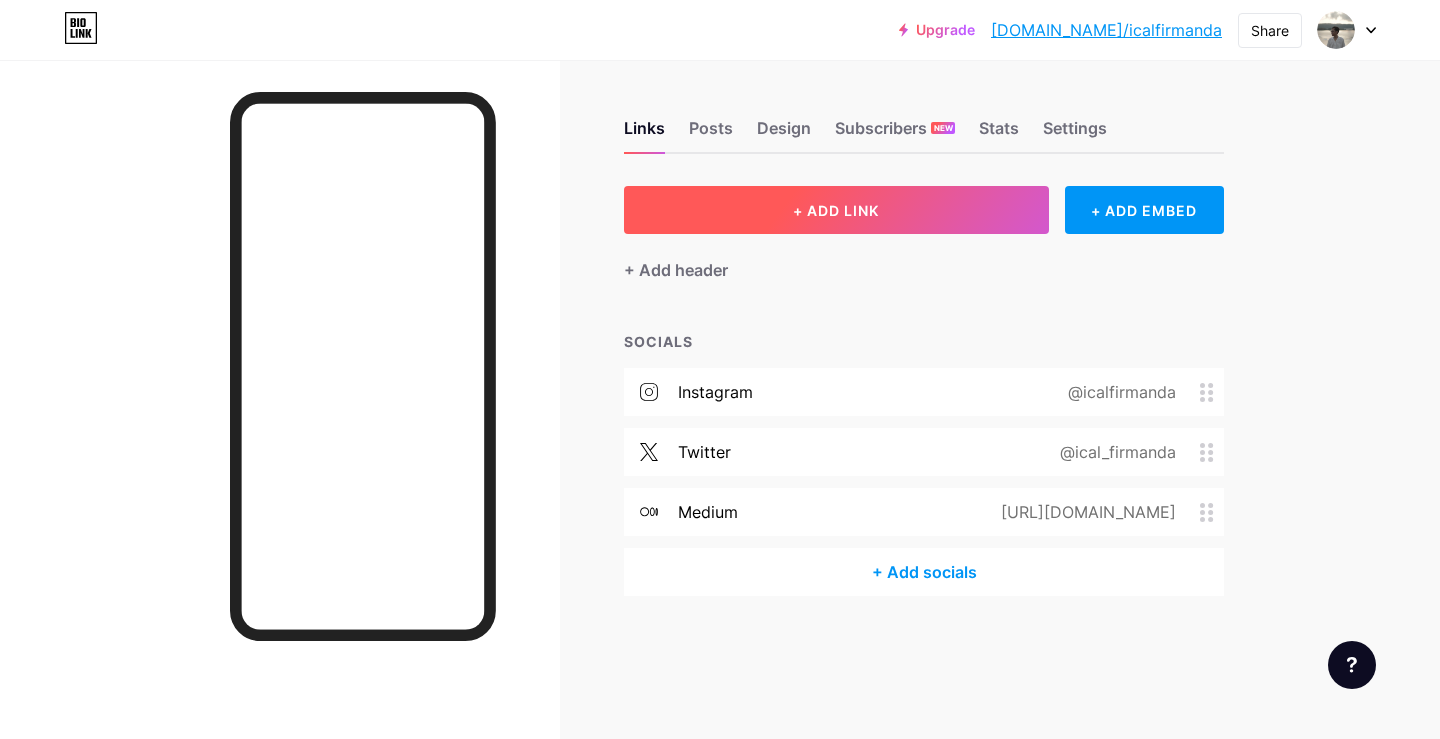 click on "+ ADD LINK" at bounding box center (836, 210) 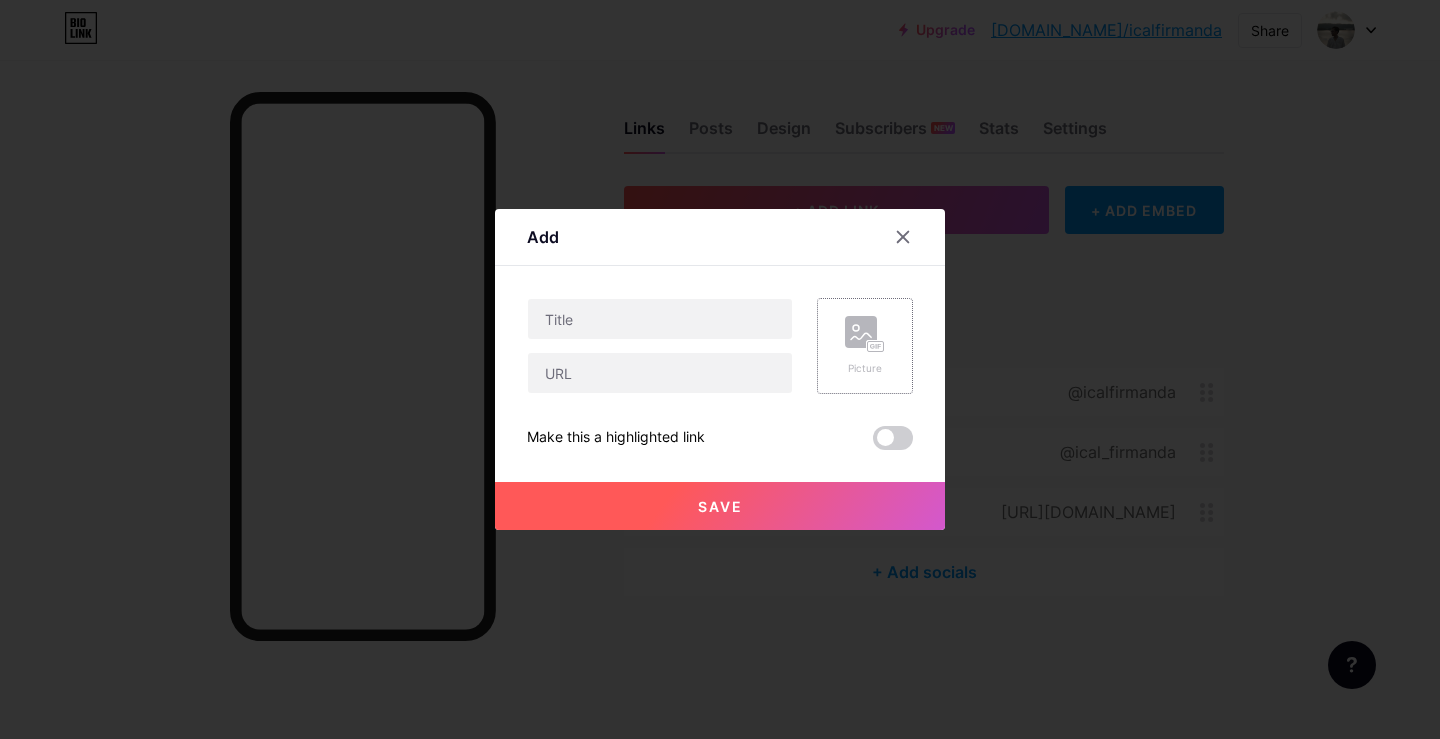 click on "Picture" at bounding box center (865, 346) 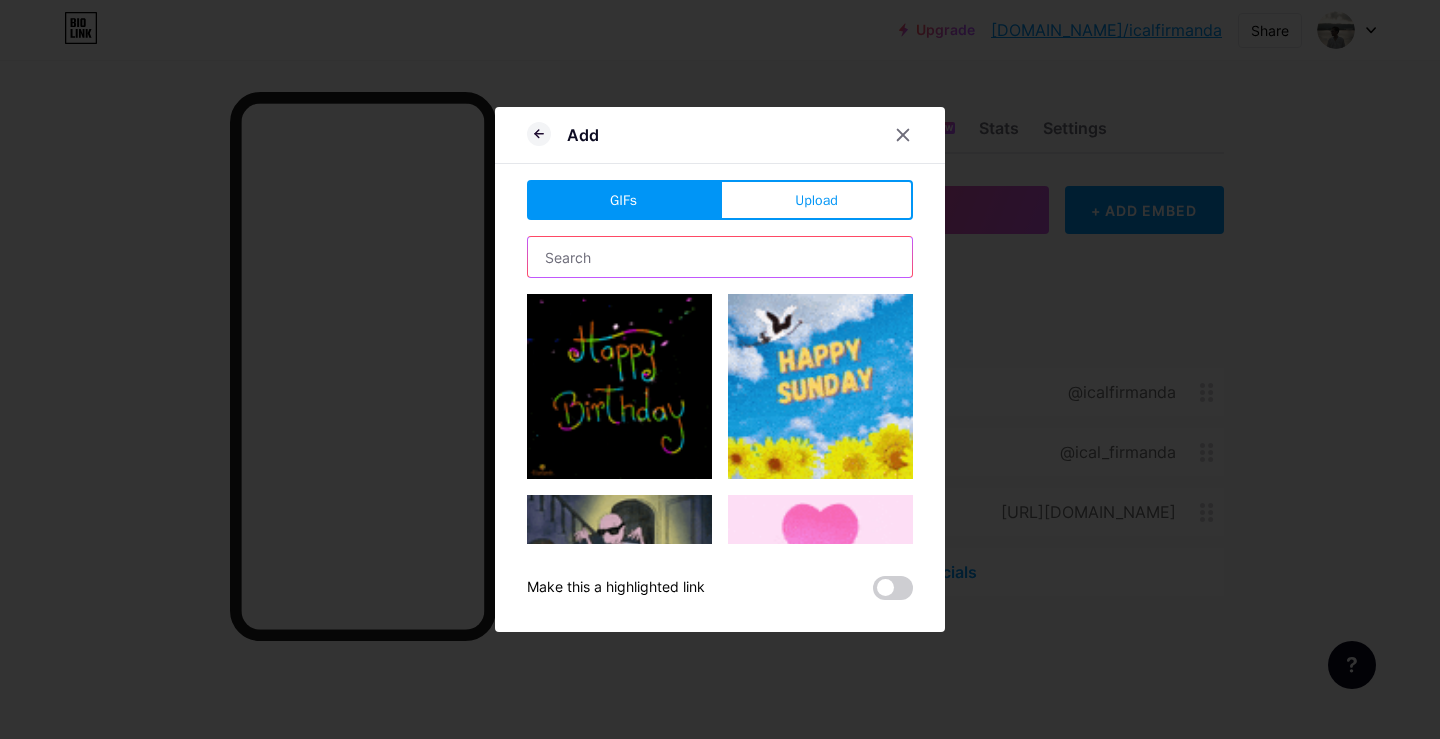 click at bounding box center (720, 257) 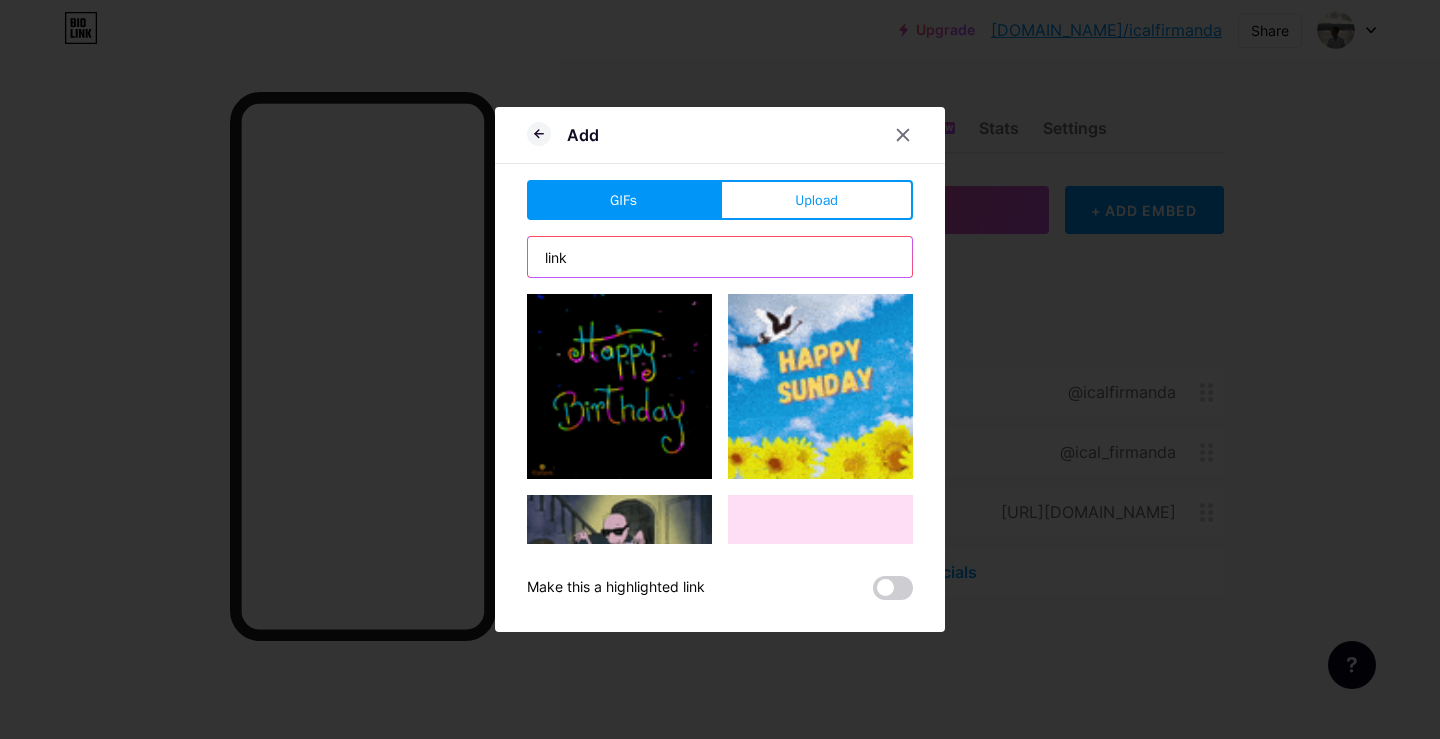 type on "link" 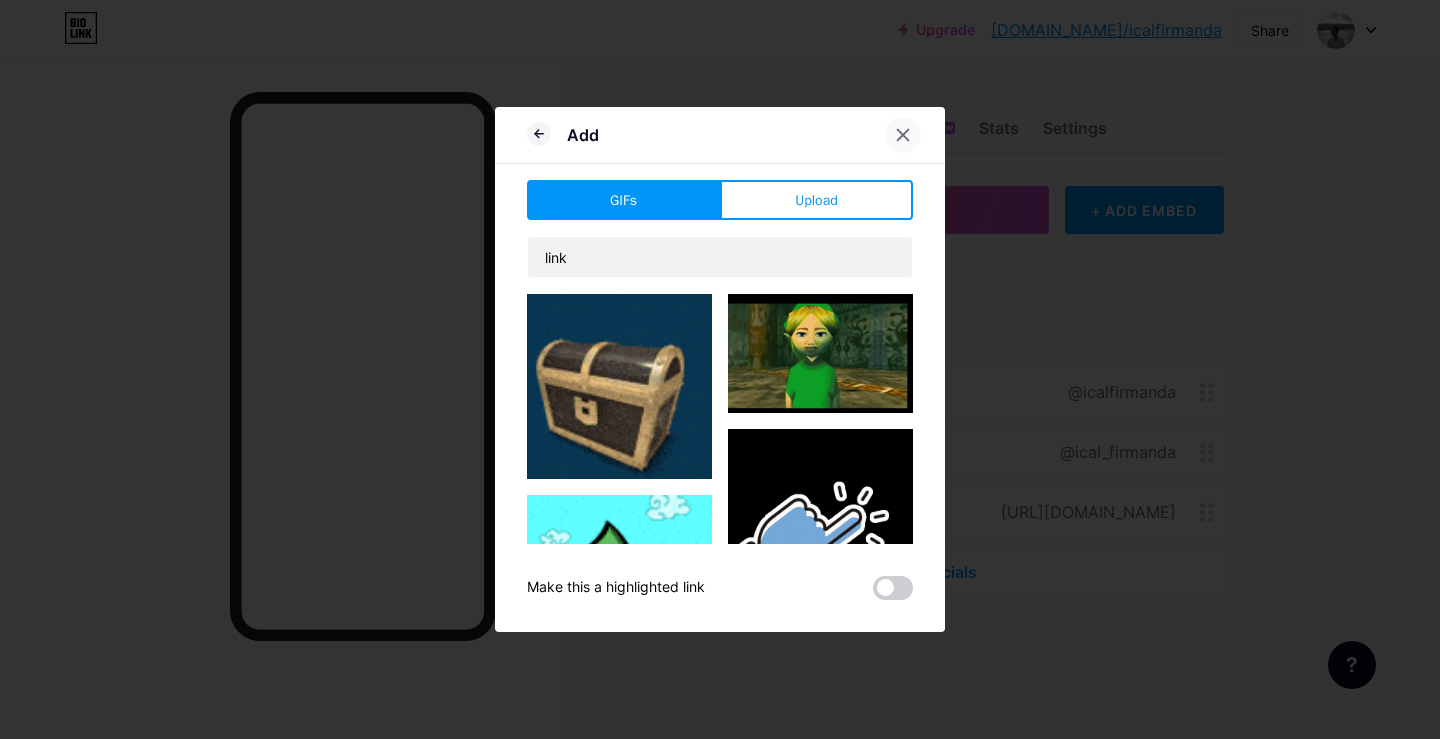 click 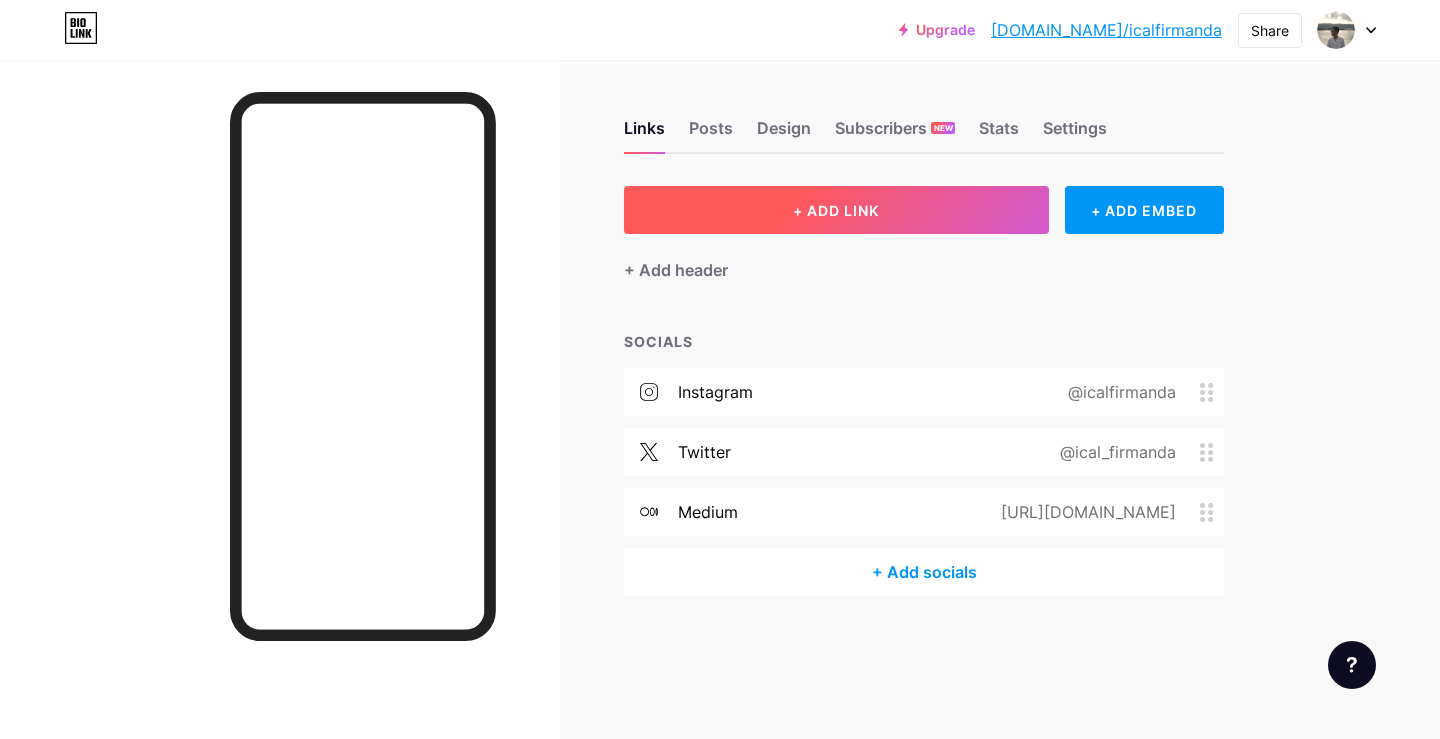 click on "+ ADD LINK" at bounding box center (836, 210) 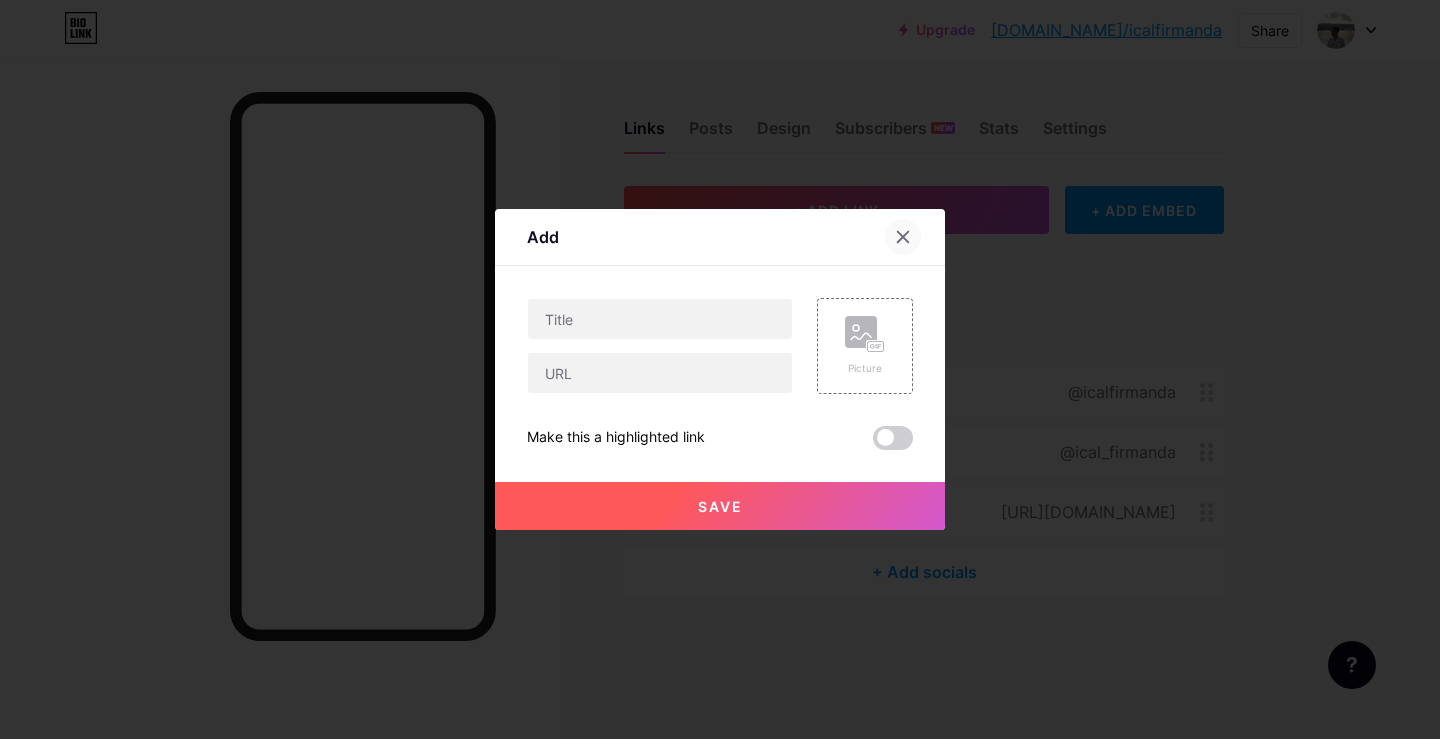 click at bounding box center (903, 237) 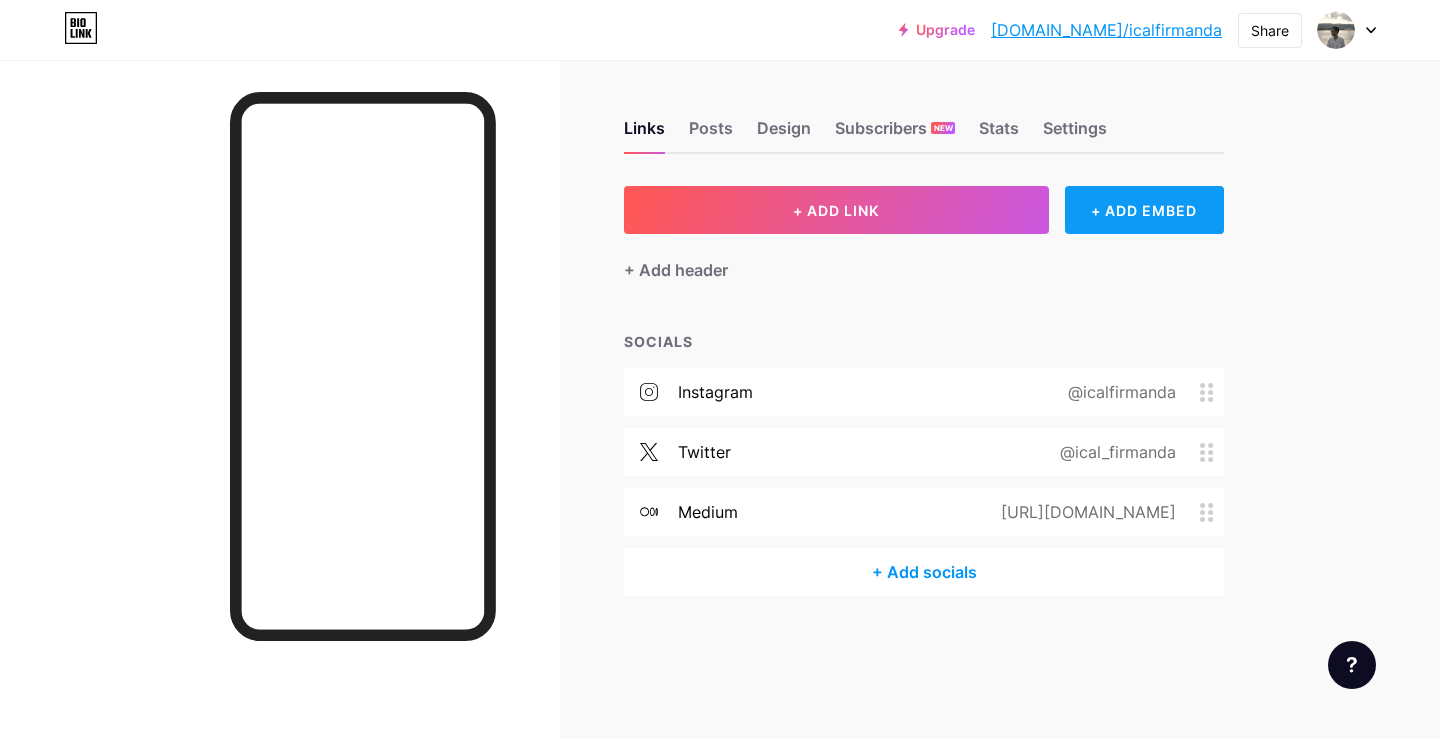 click on "+ ADD EMBED" at bounding box center [1144, 210] 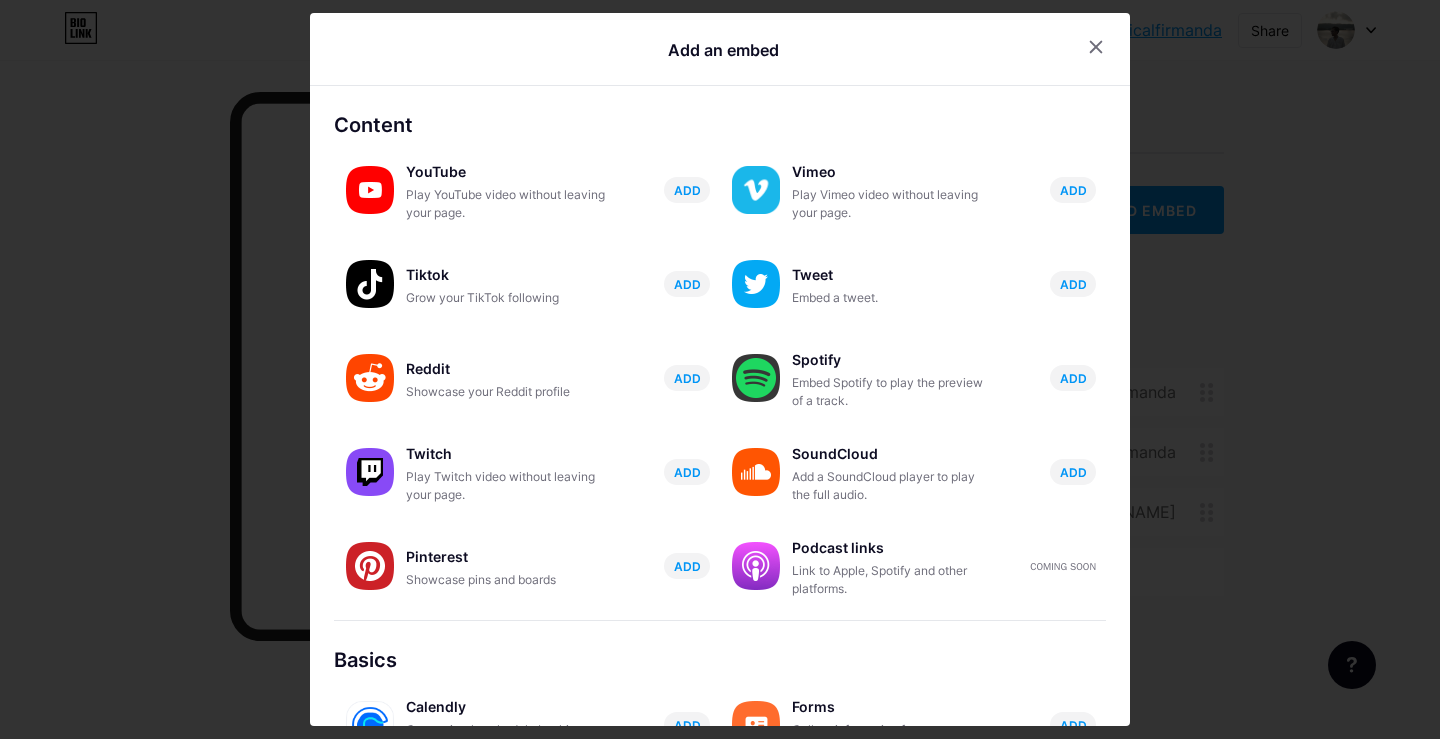 scroll, scrollTop: 307, scrollLeft: 0, axis: vertical 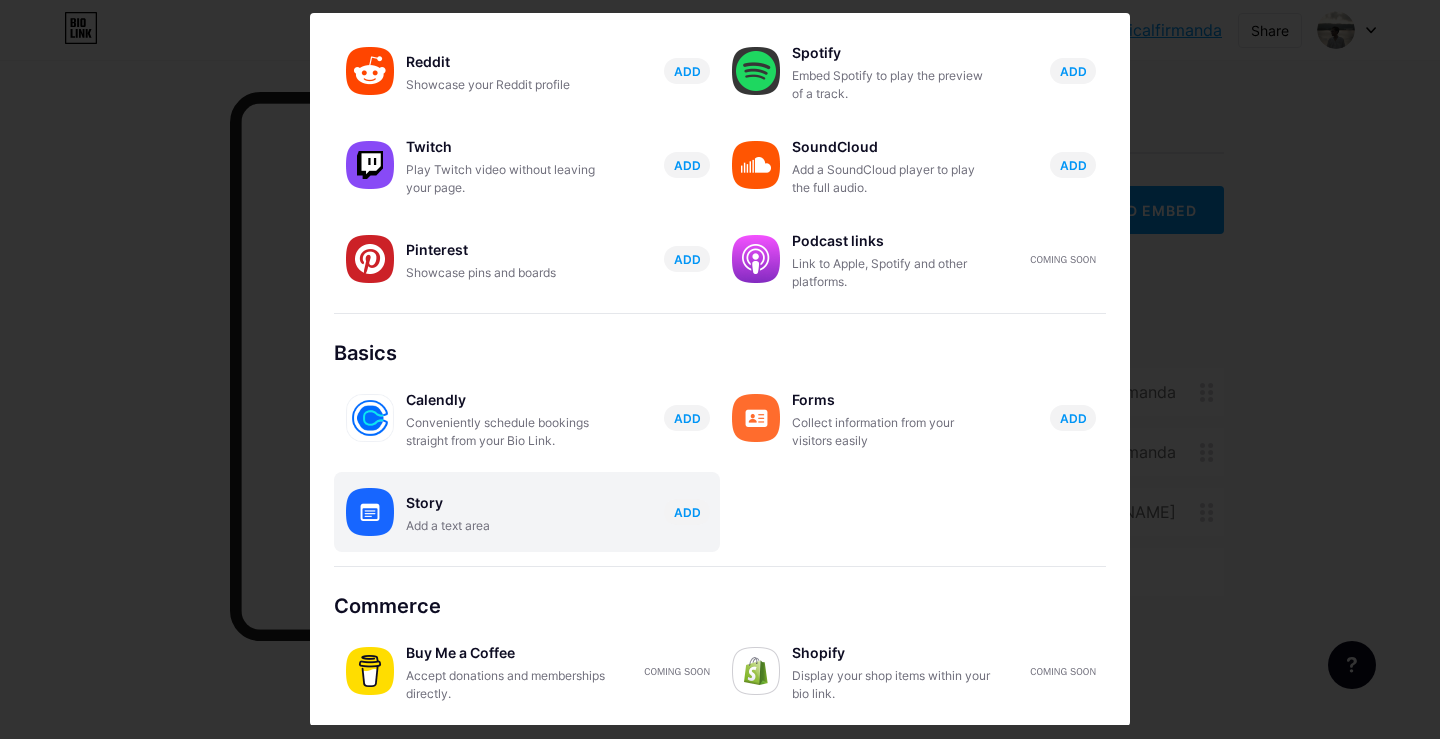 click on "Story" at bounding box center [506, 503] 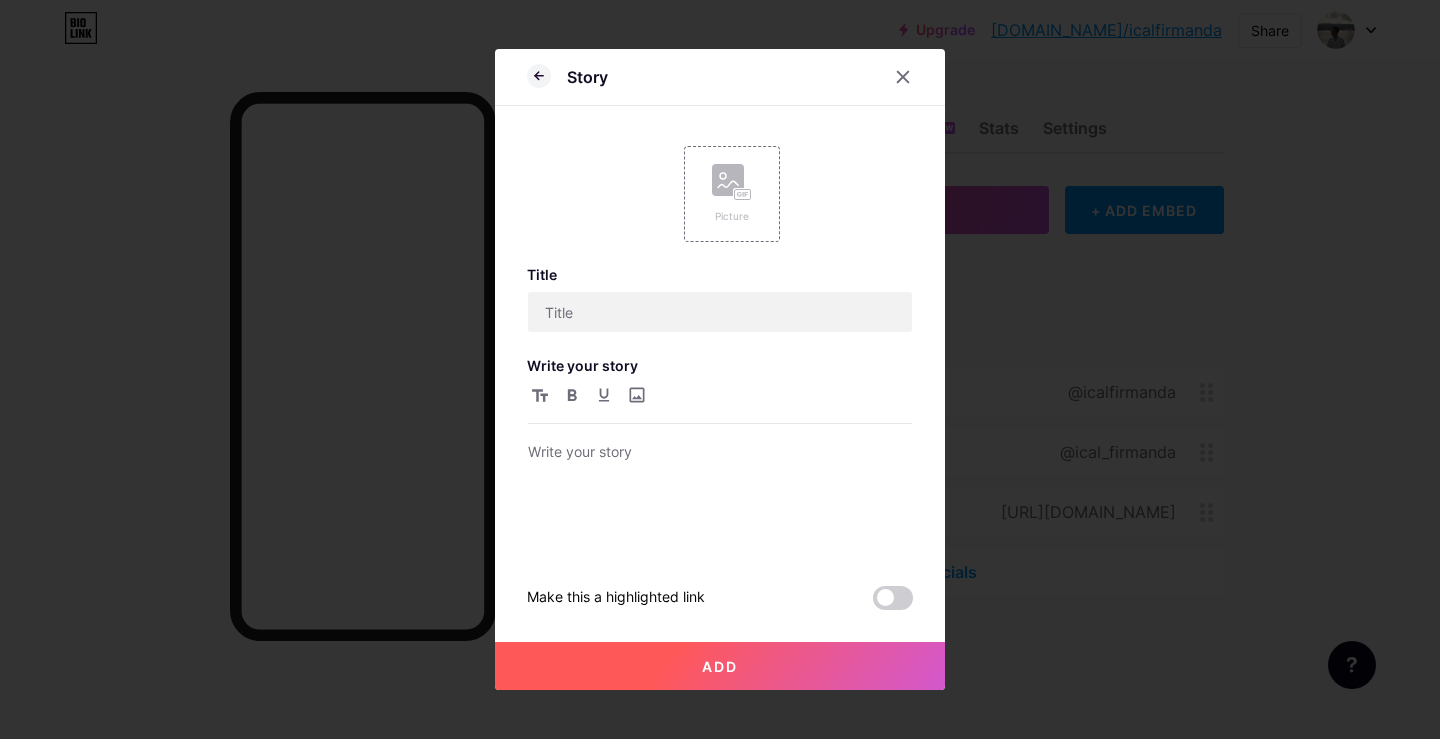 scroll, scrollTop: 0, scrollLeft: 0, axis: both 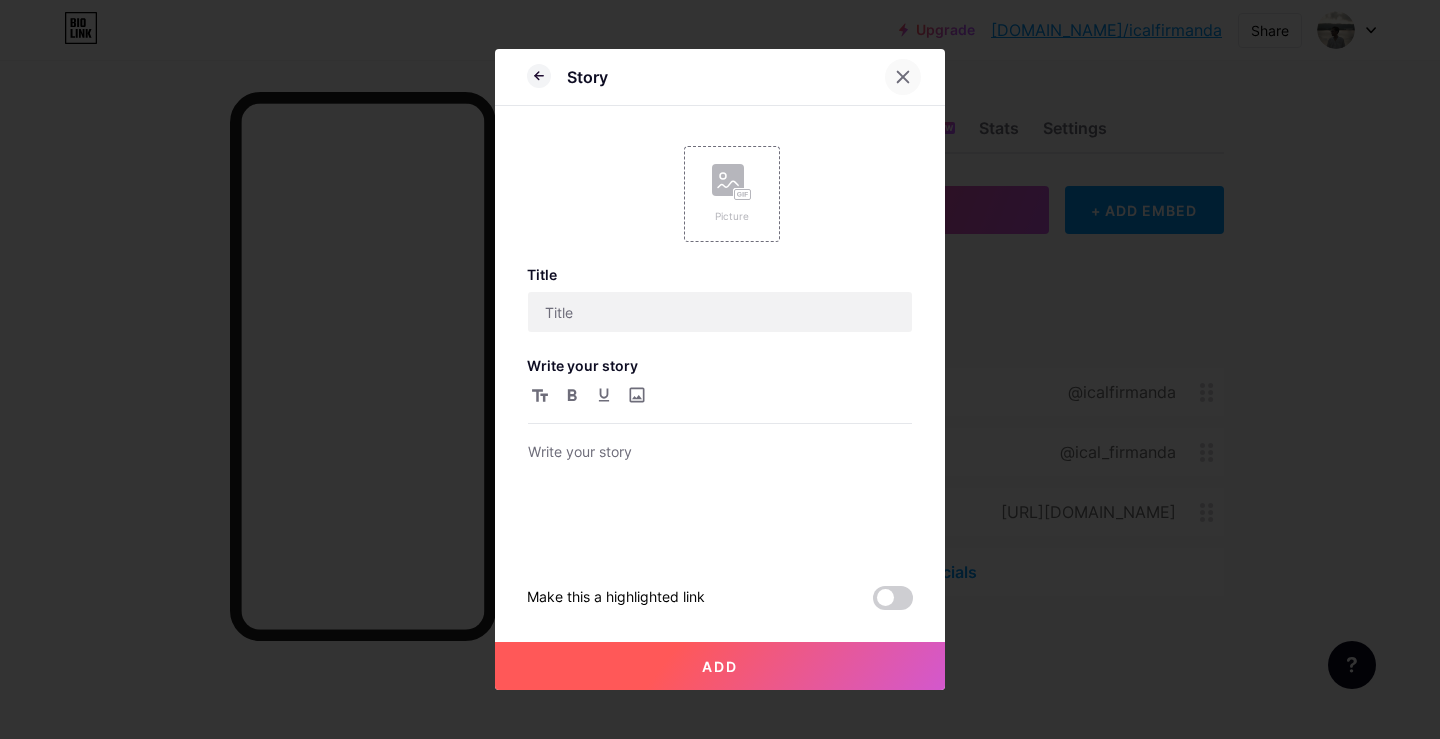 click at bounding box center (903, 77) 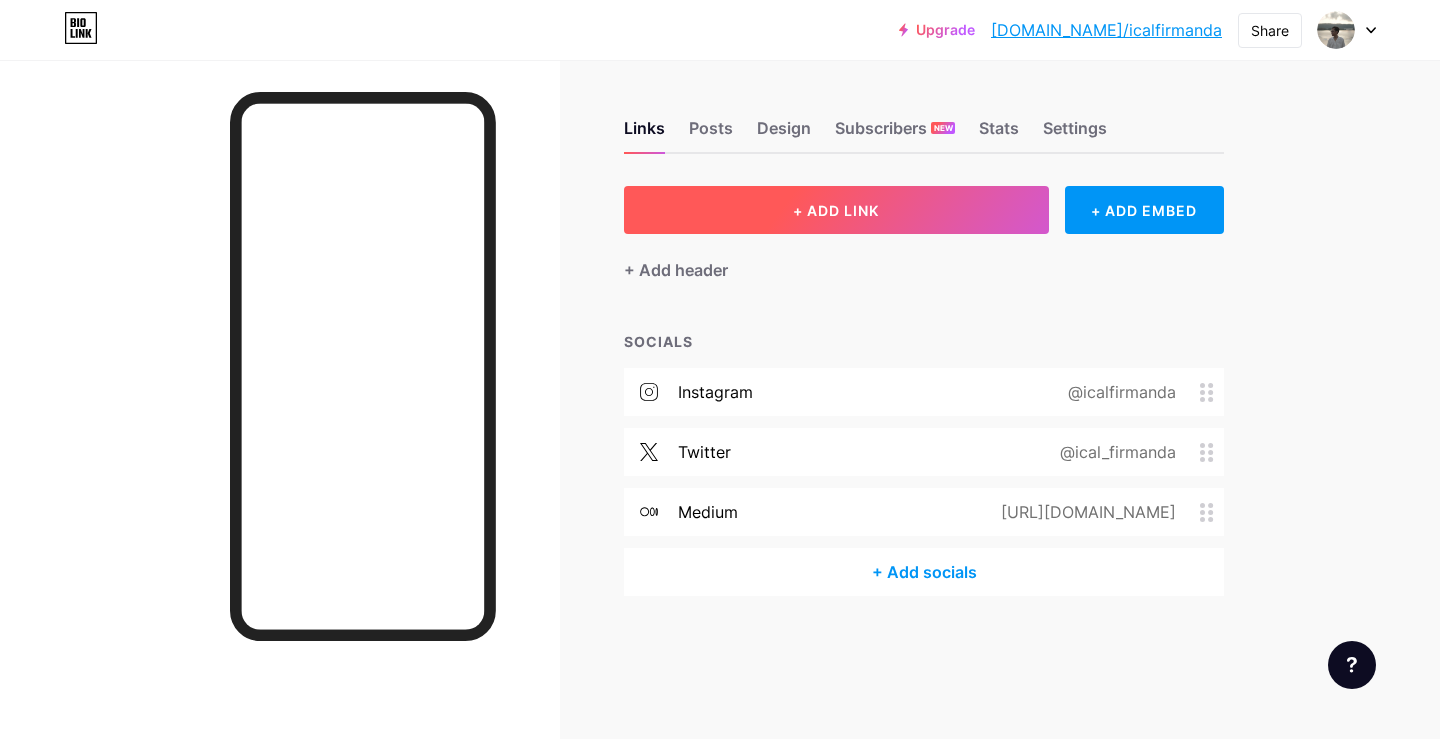 click on "+ ADD LINK" at bounding box center [836, 210] 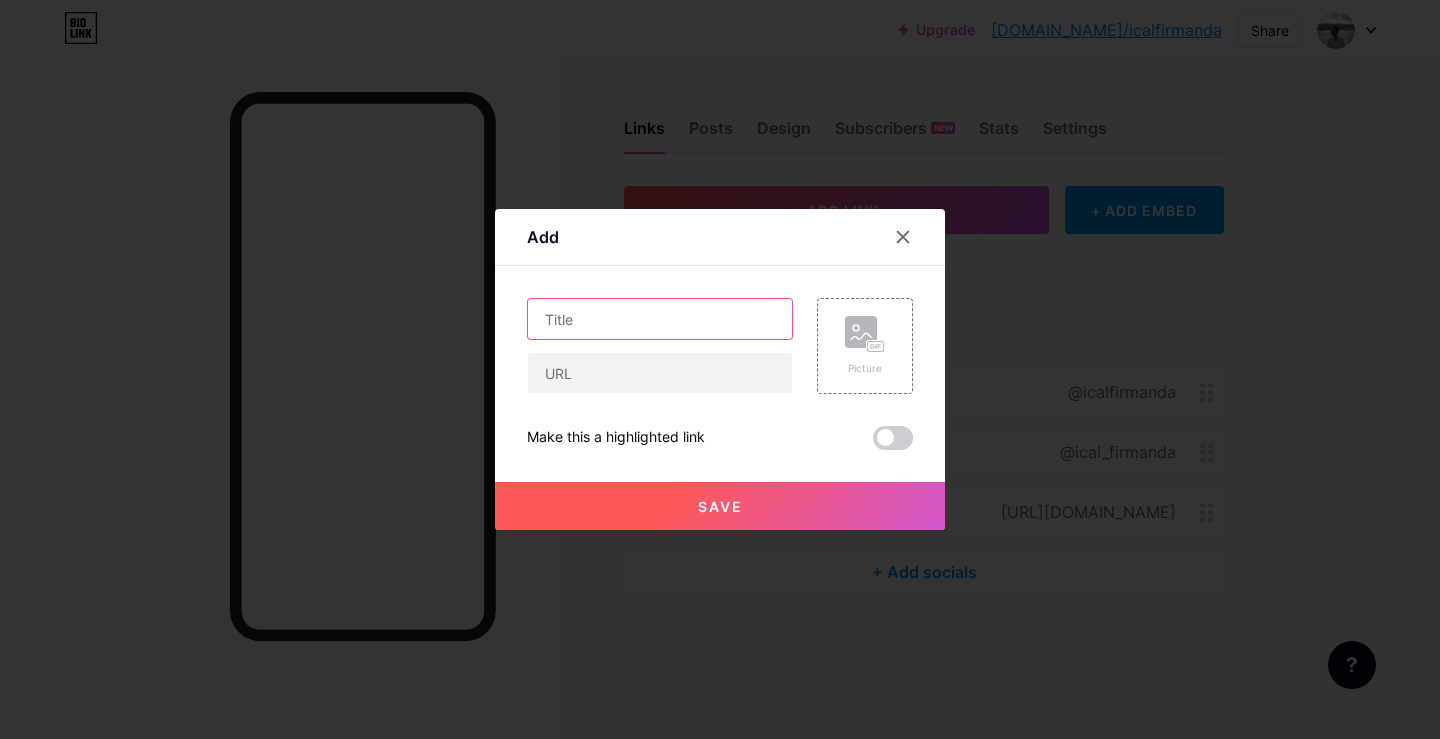 click at bounding box center [660, 319] 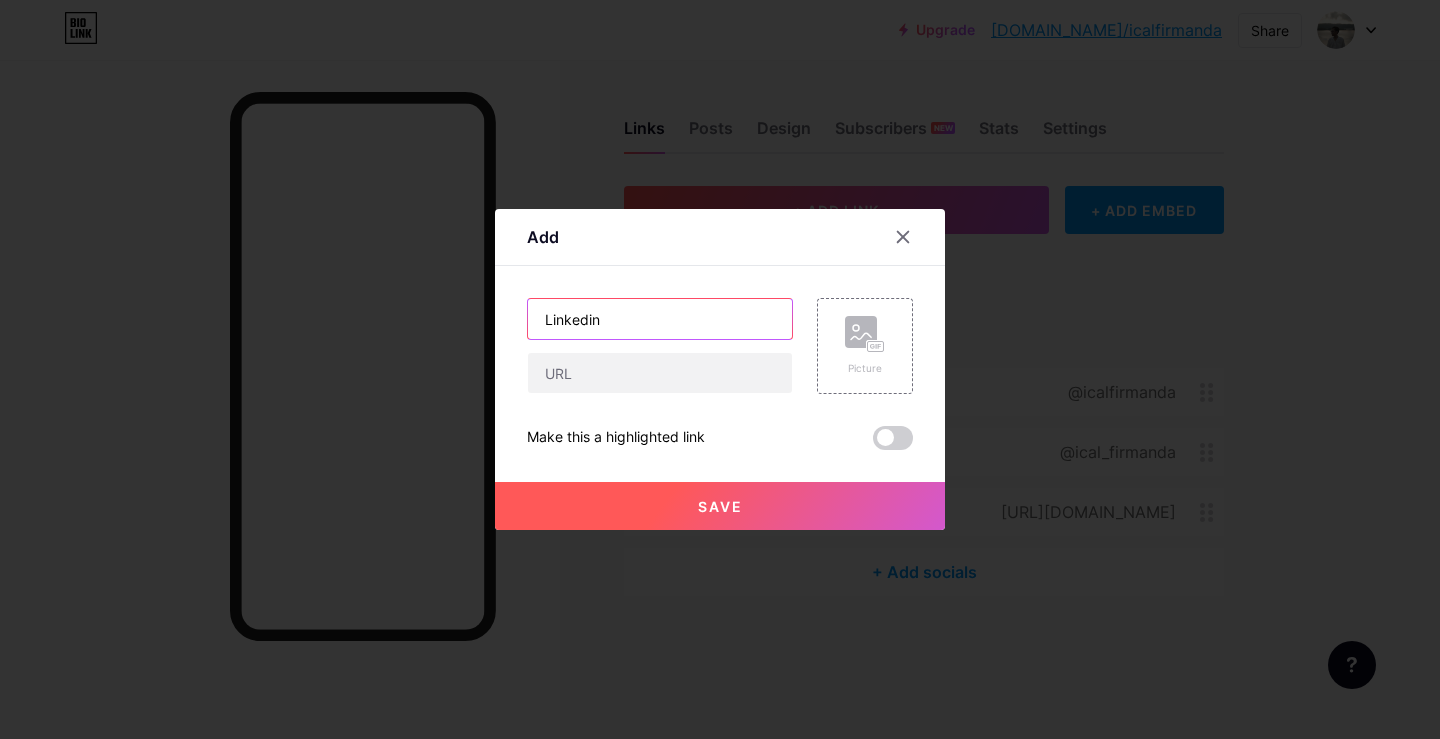 type on "Linkedin" 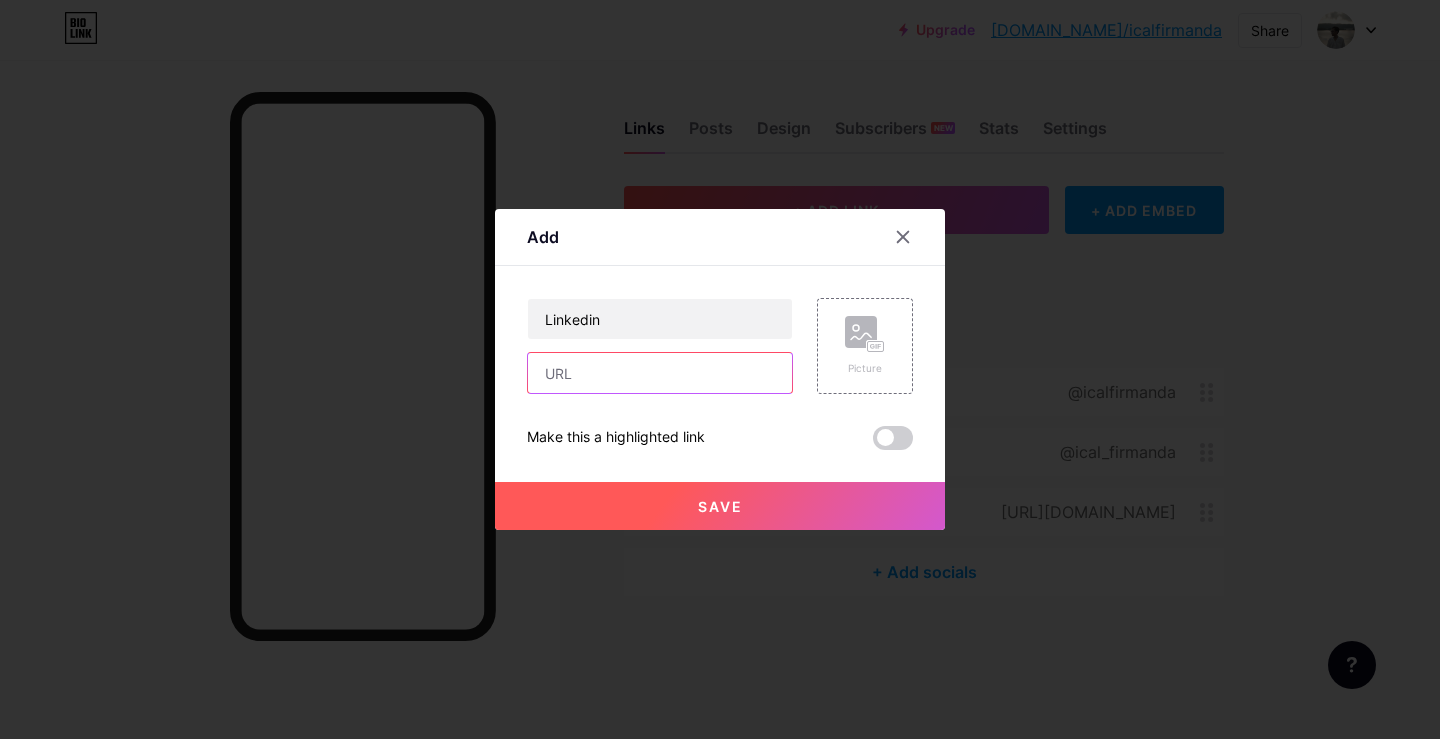 click at bounding box center (660, 373) 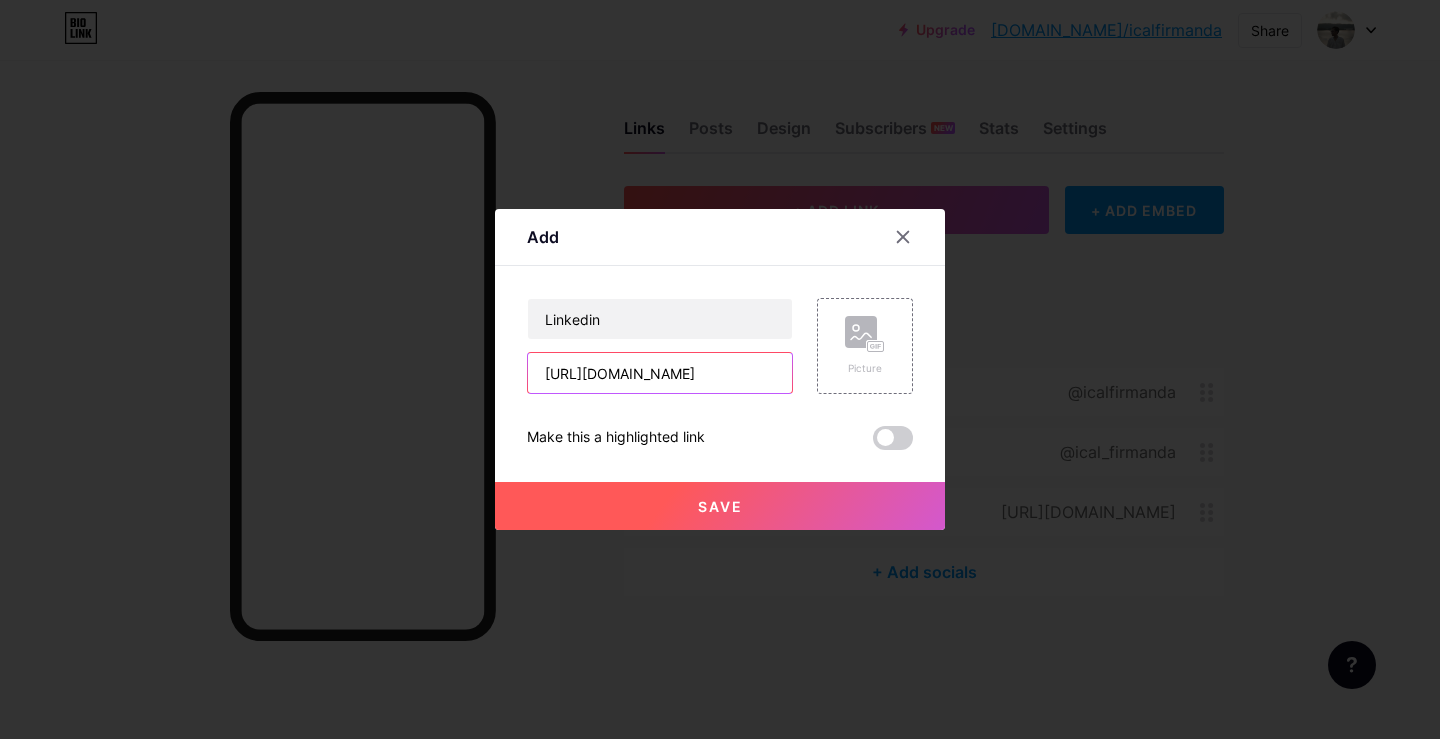 scroll, scrollTop: 0, scrollLeft: 127, axis: horizontal 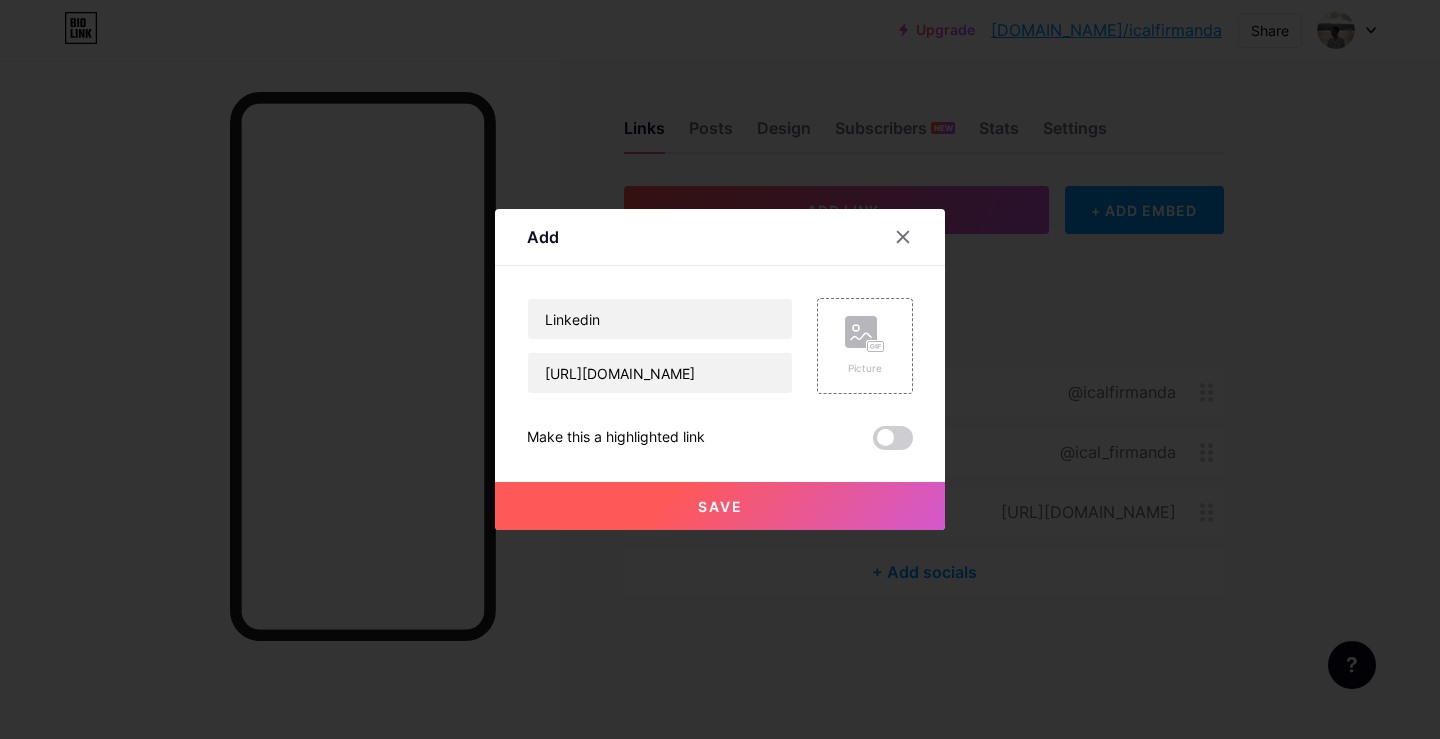 click on "Save" at bounding box center [720, 506] 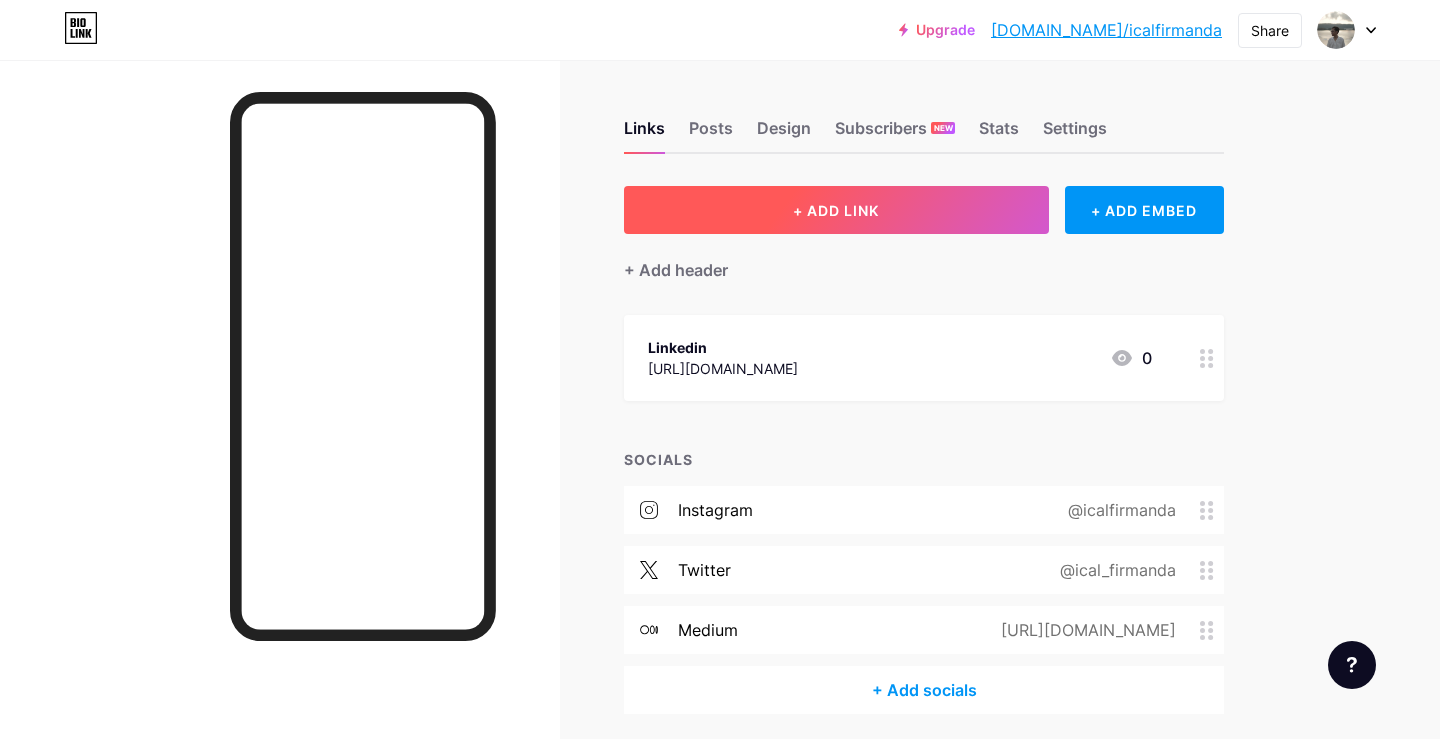click on "+ ADD LINK" at bounding box center (836, 210) 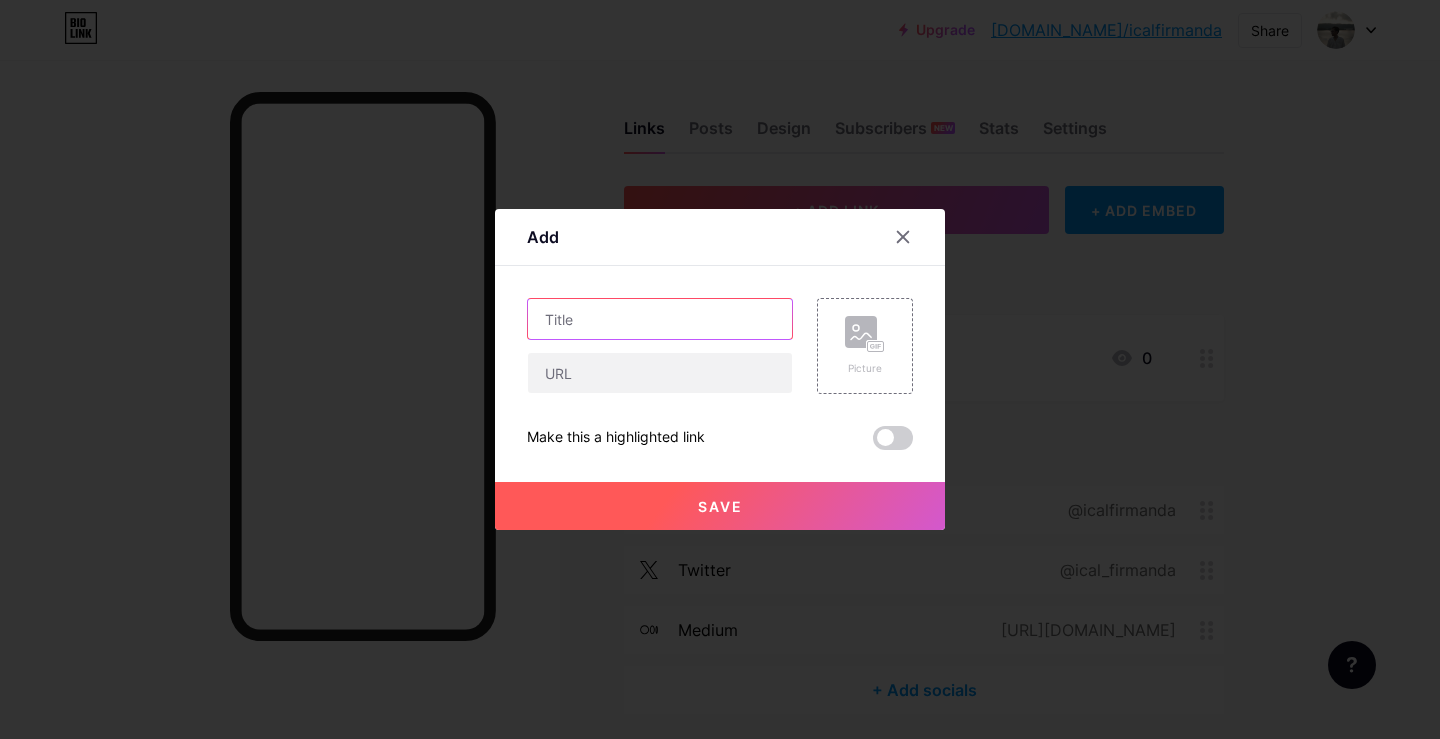 click at bounding box center (660, 319) 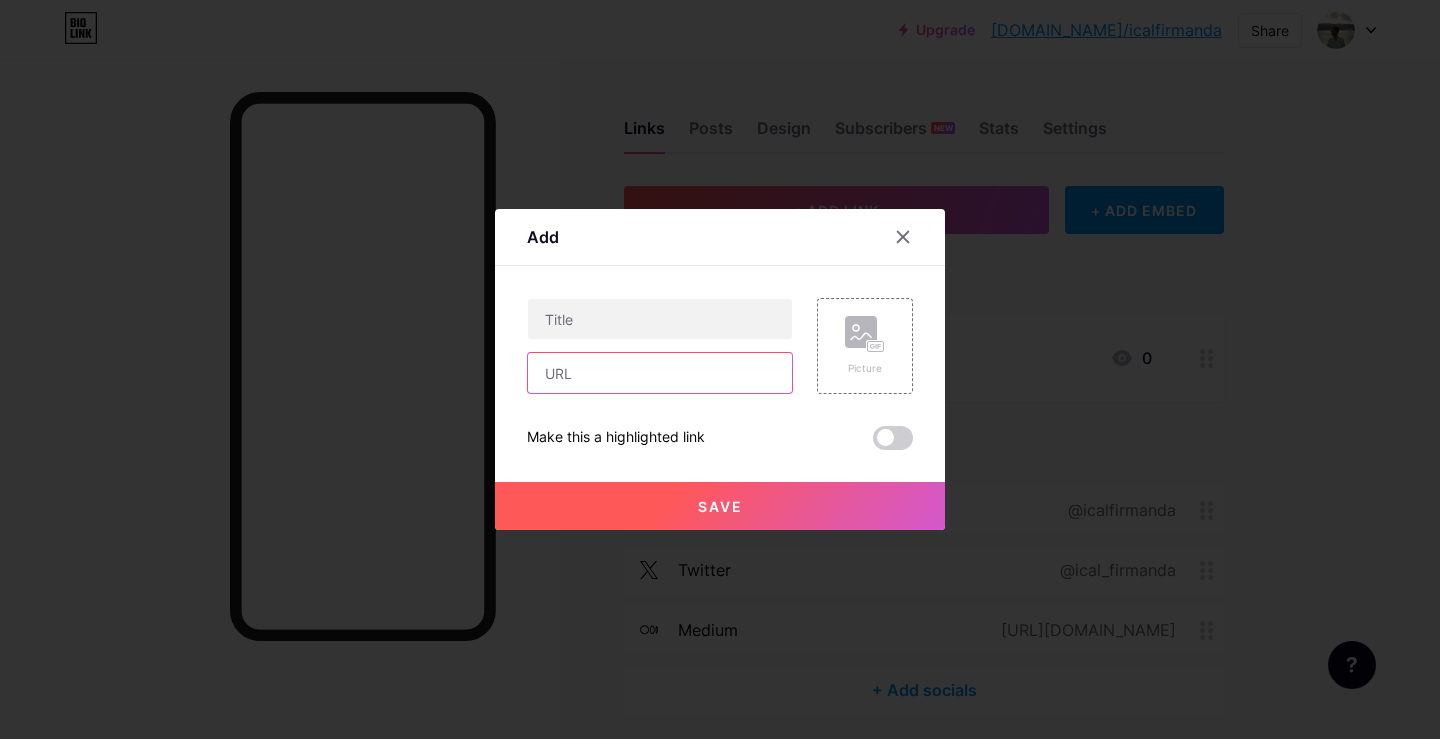 click at bounding box center (660, 373) 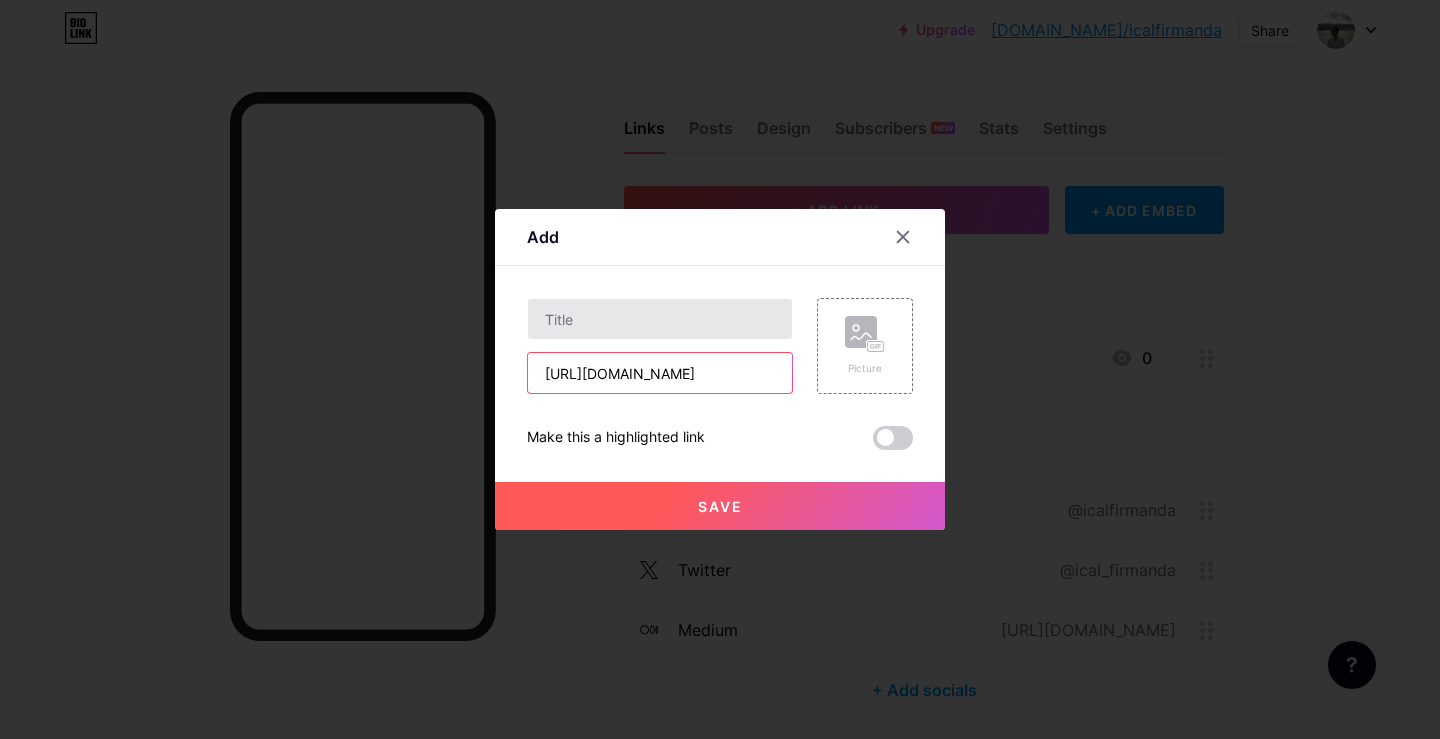 type on "[URL][DOMAIN_NAME]" 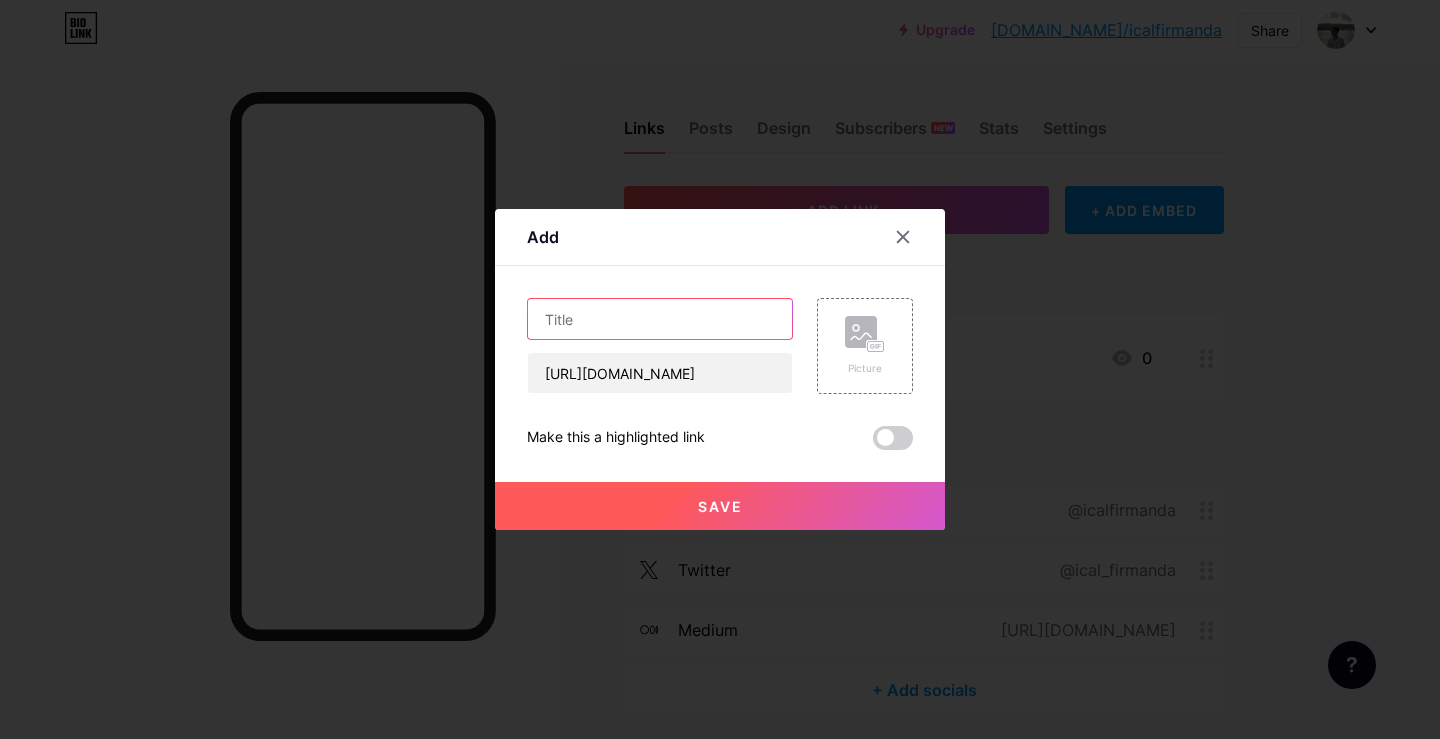 click at bounding box center [660, 319] 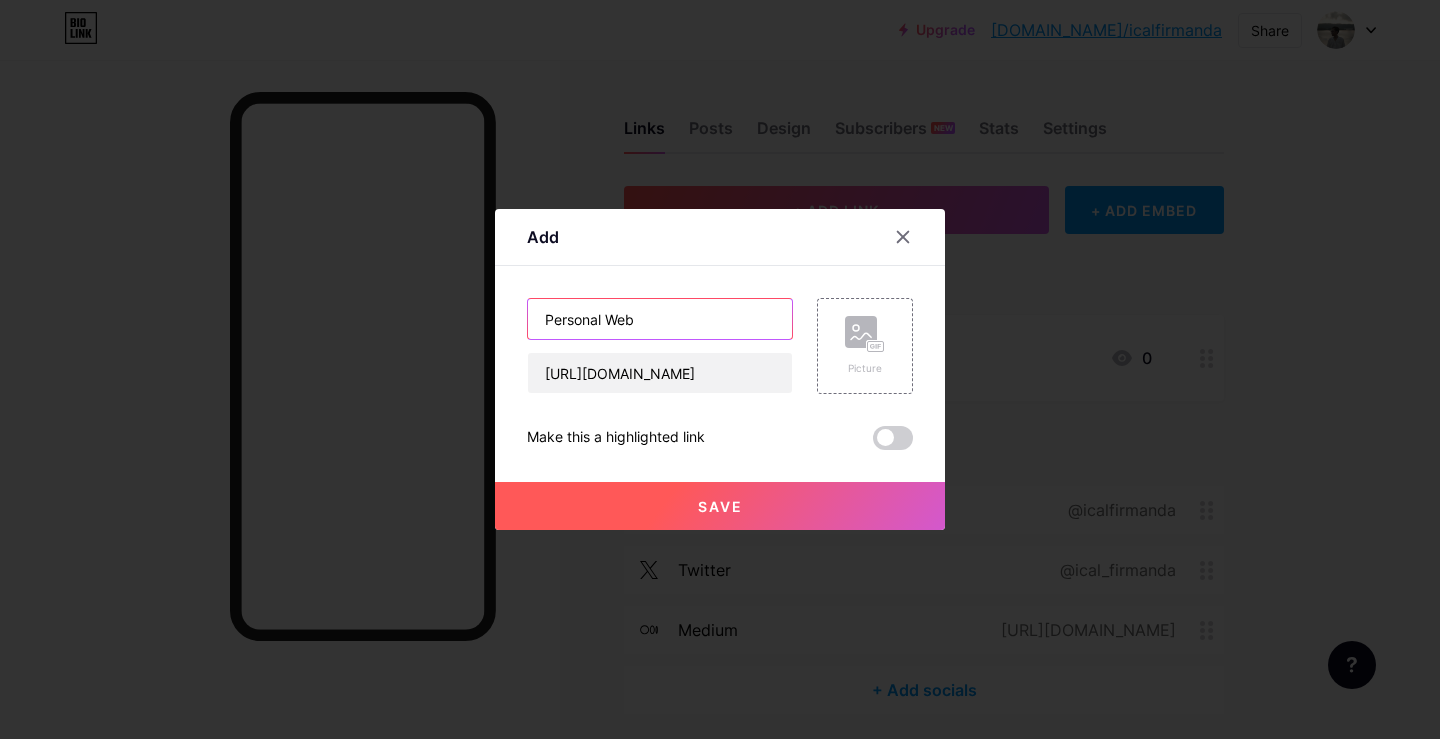 type on "Personal Web" 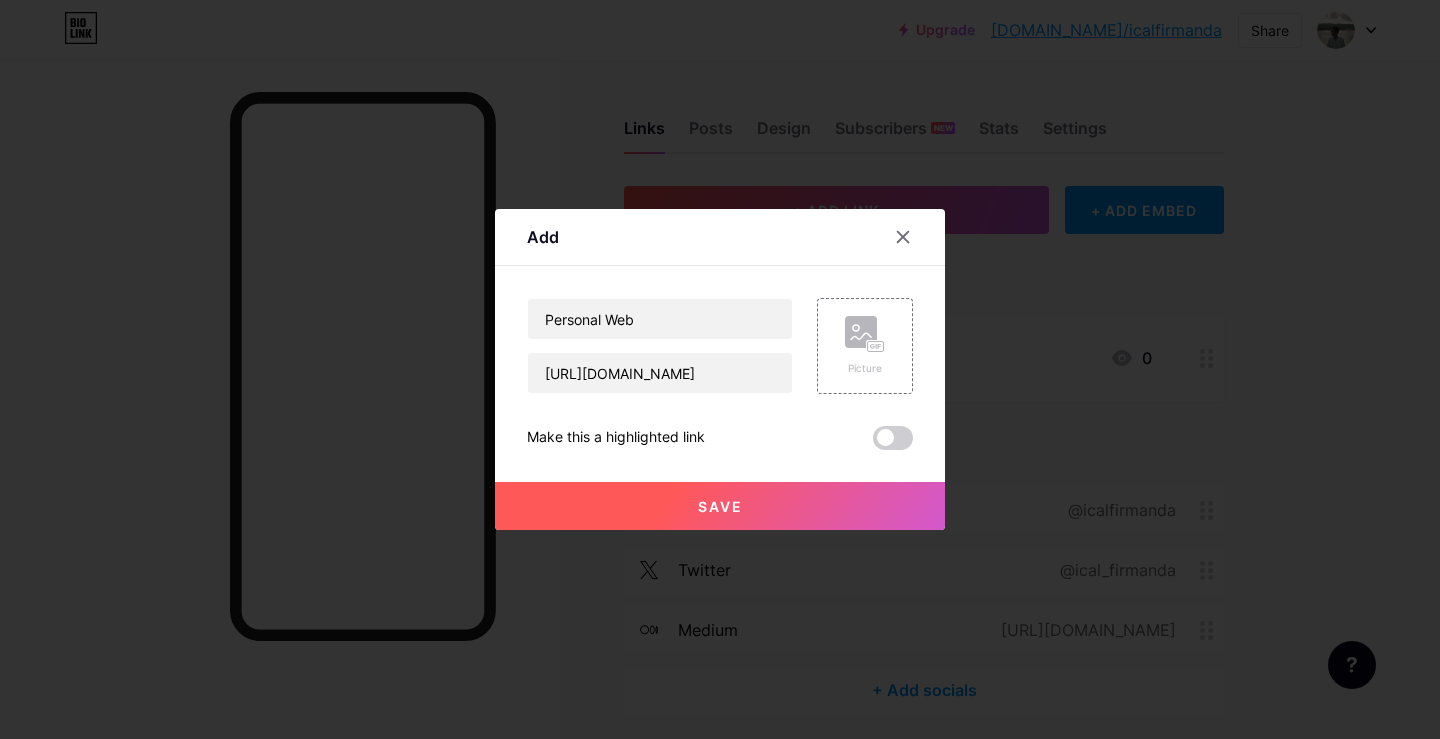 click on "Save" at bounding box center [720, 506] 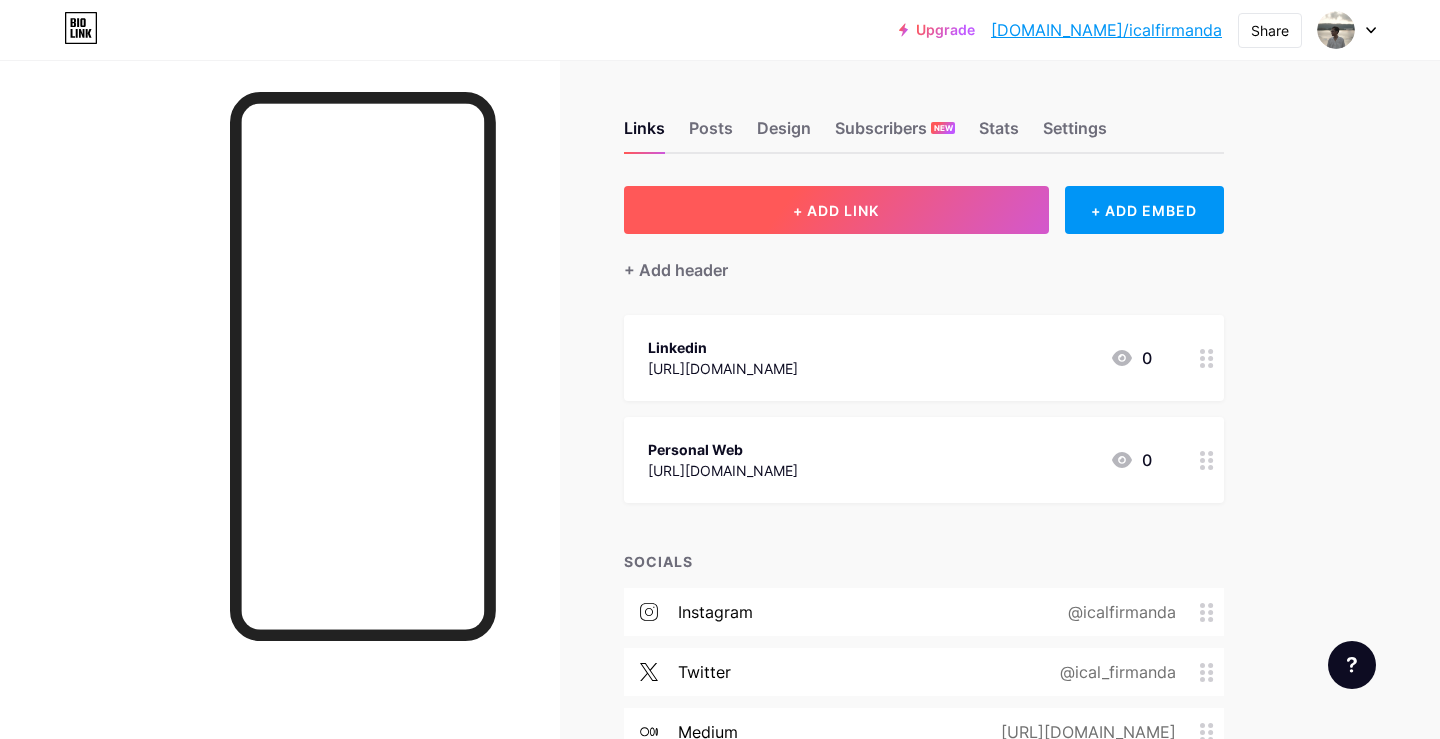 click on "+ ADD LINK" at bounding box center (836, 210) 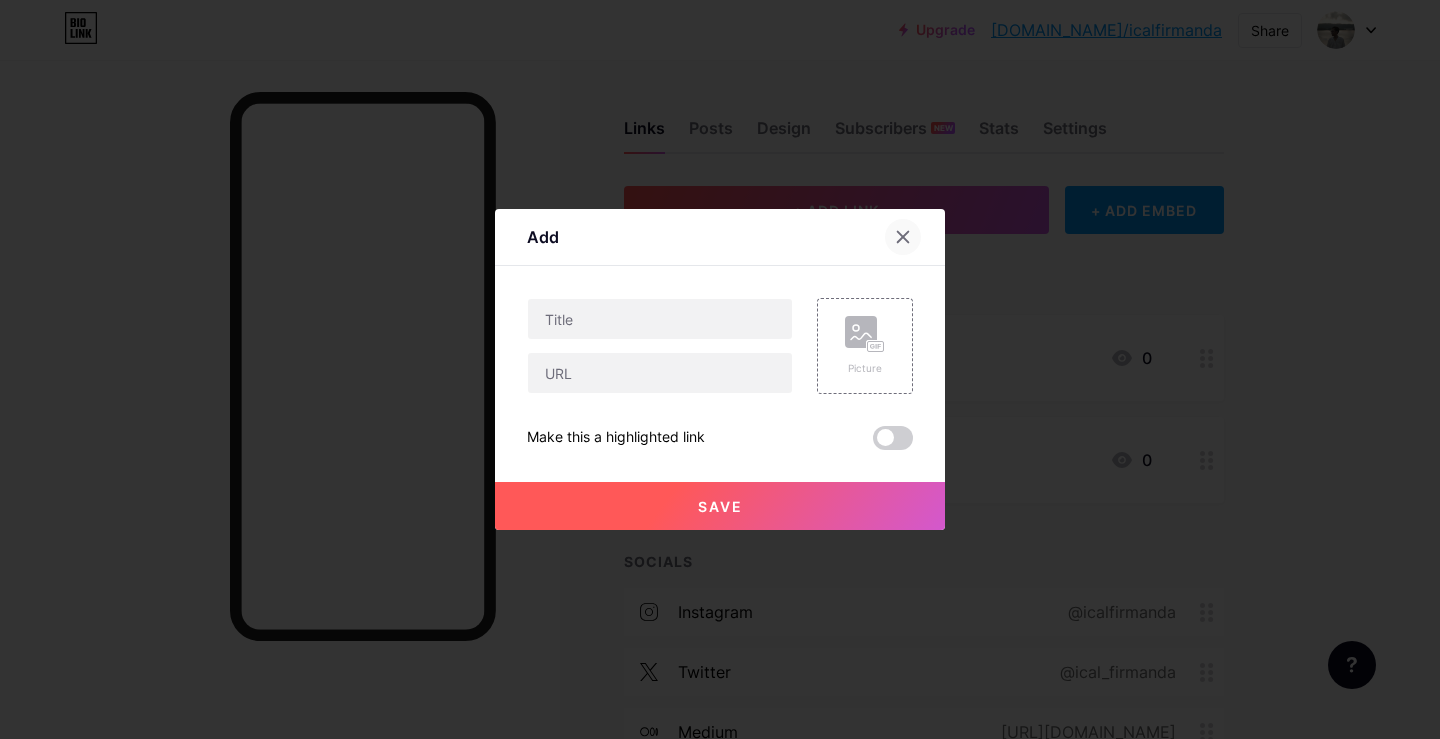 click 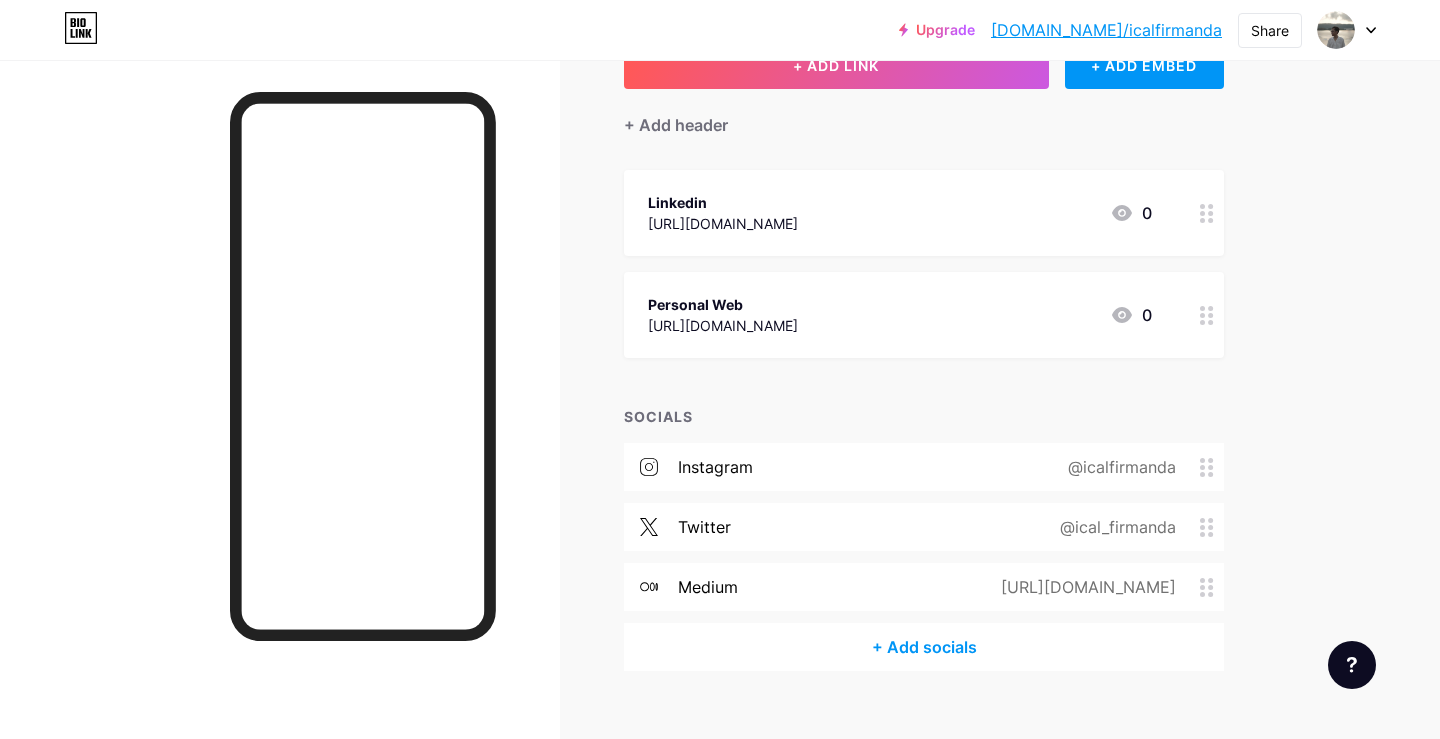 scroll, scrollTop: 176, scrollLeft: 0, axis: vertical 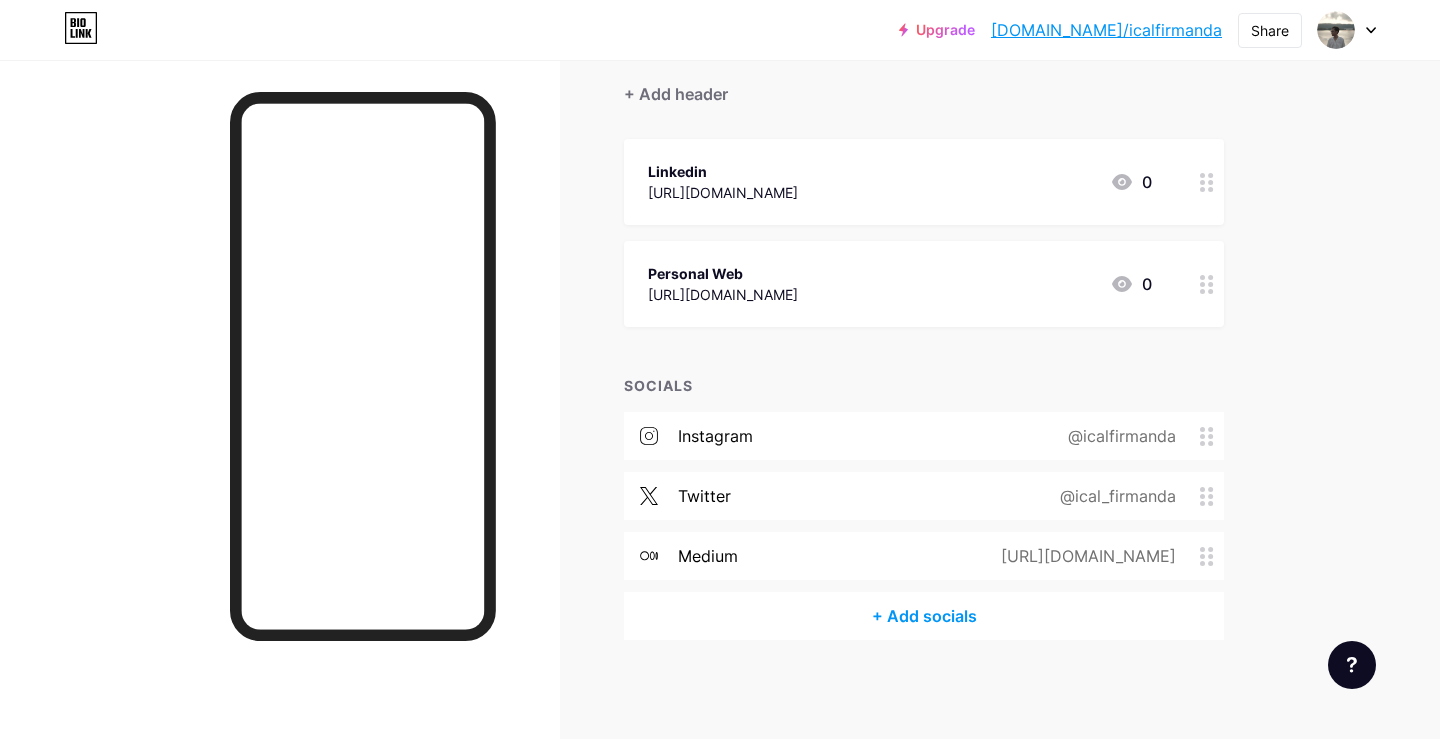 click on "+ Add socials" at bounding box center [924, 616] 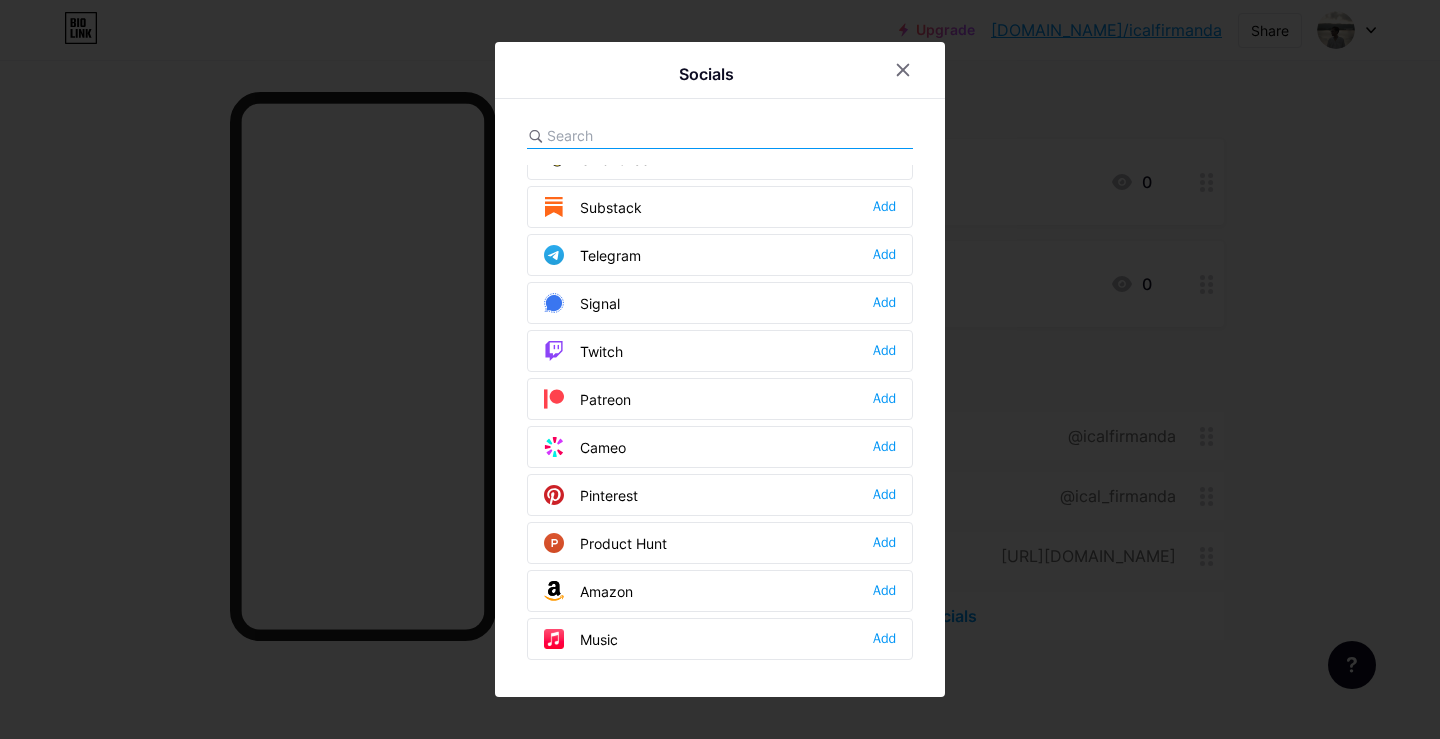 scroll, scrollTop: 938, scrollLeft: 0, axis: vertical 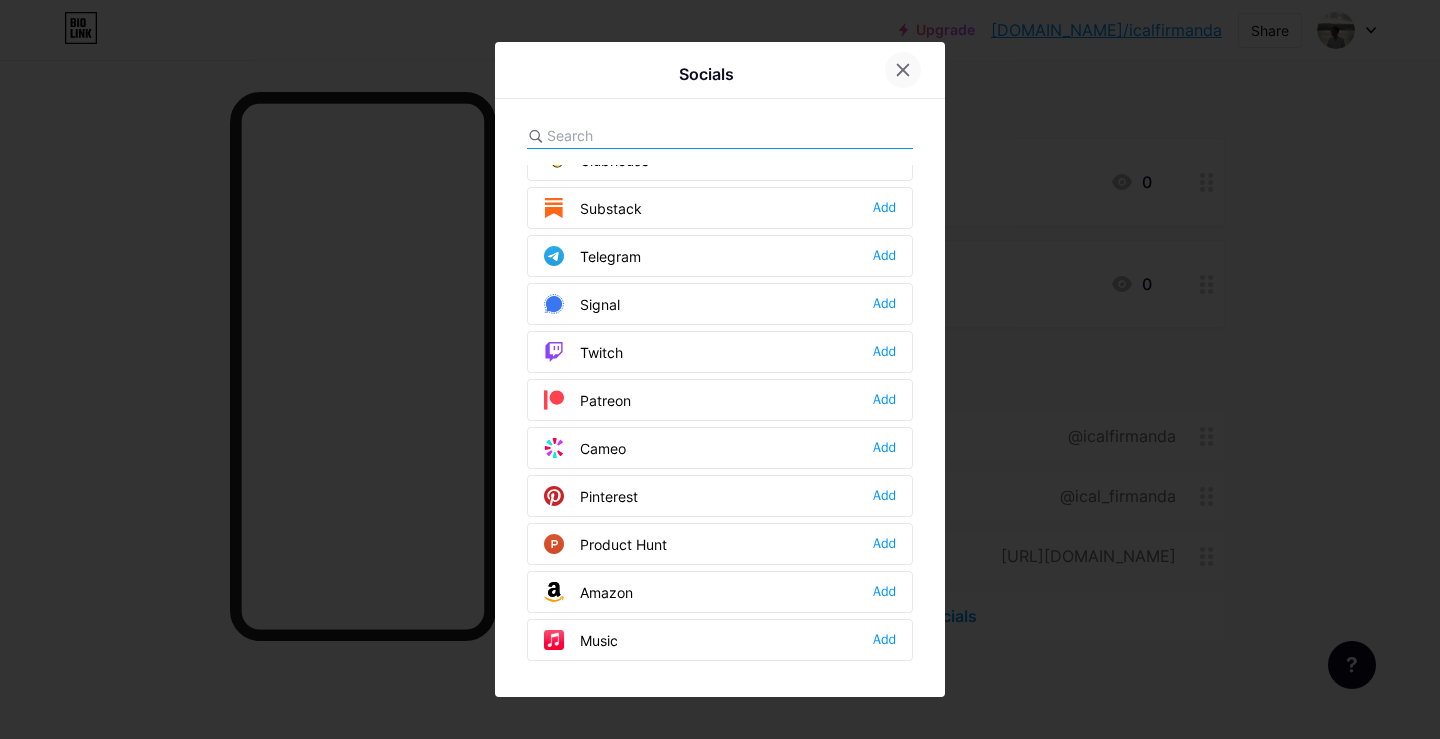 click 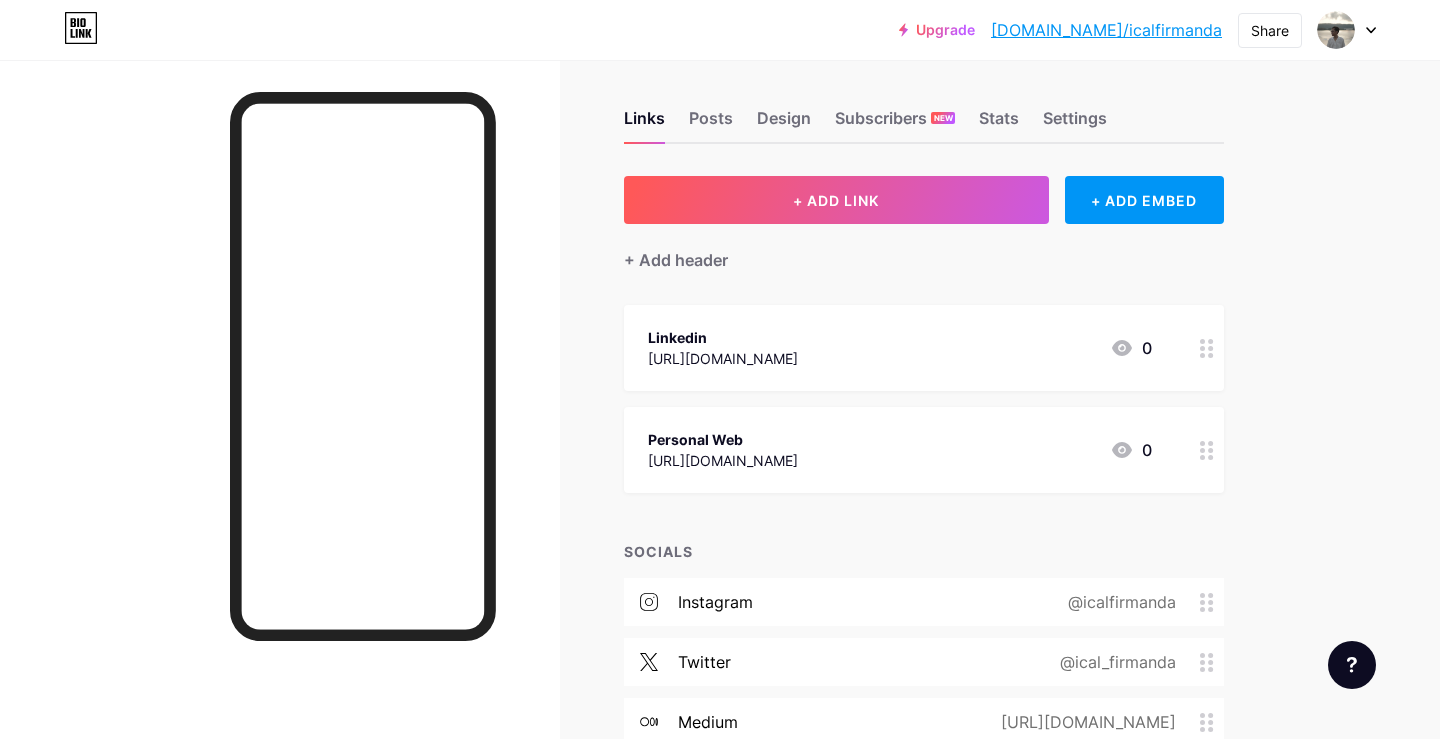 scroll, scrollTop: 0, scrollLeft: 0, axis: both 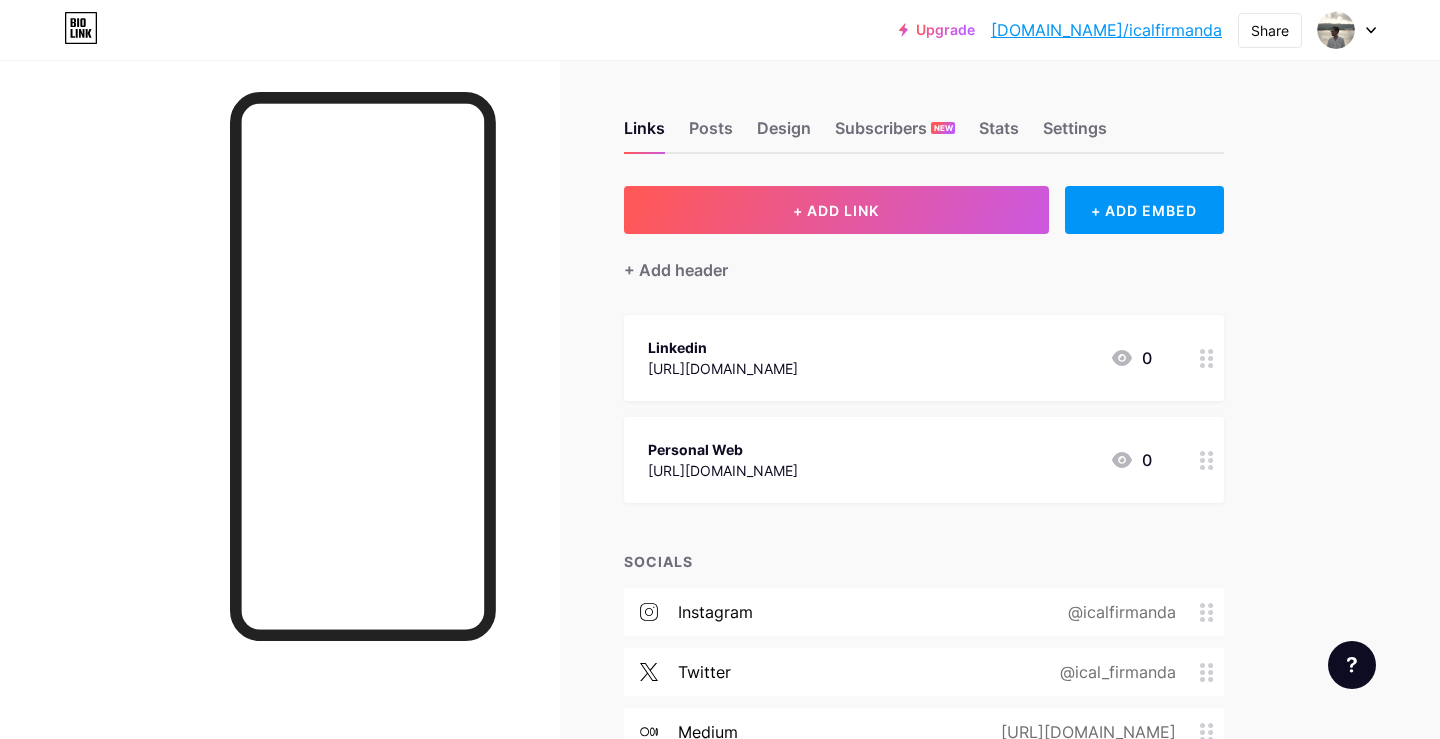 click 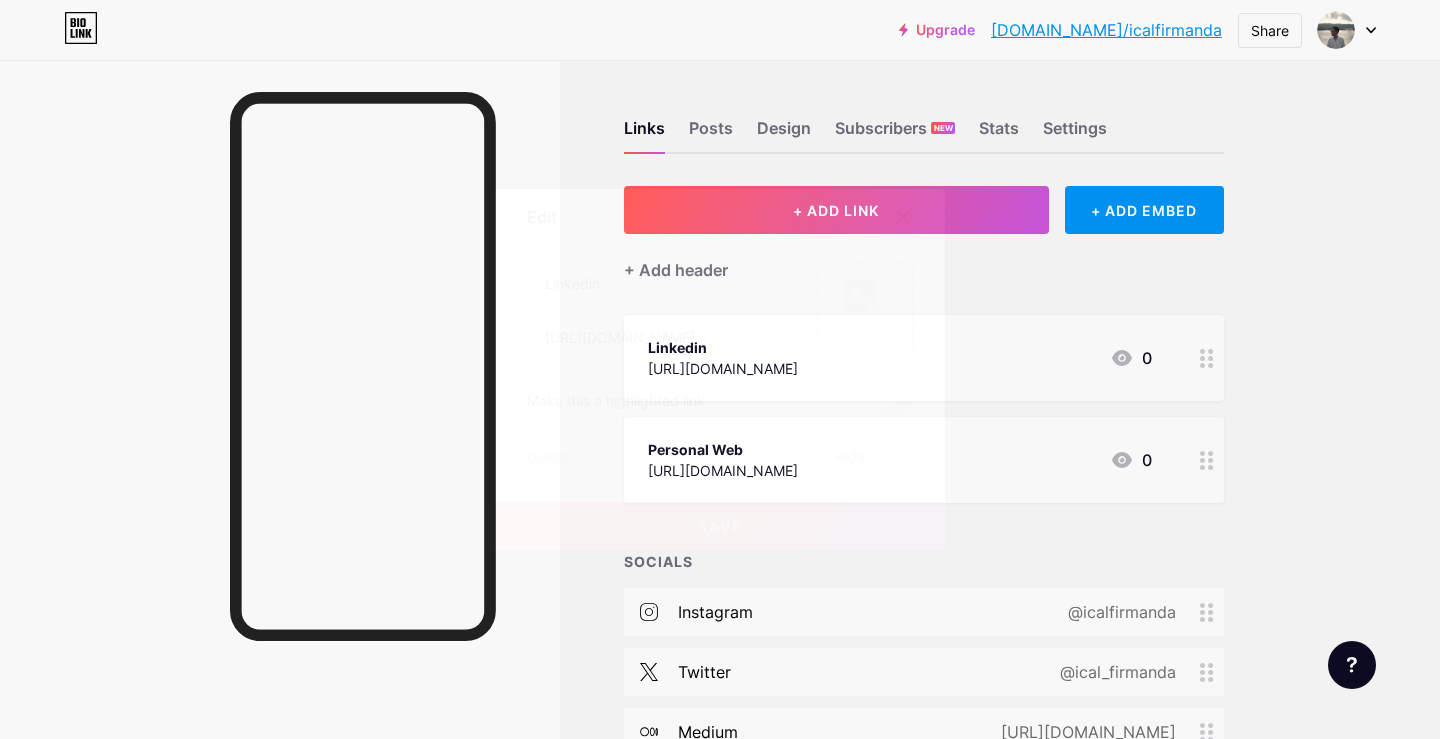 click at bounding box center [903, 217] 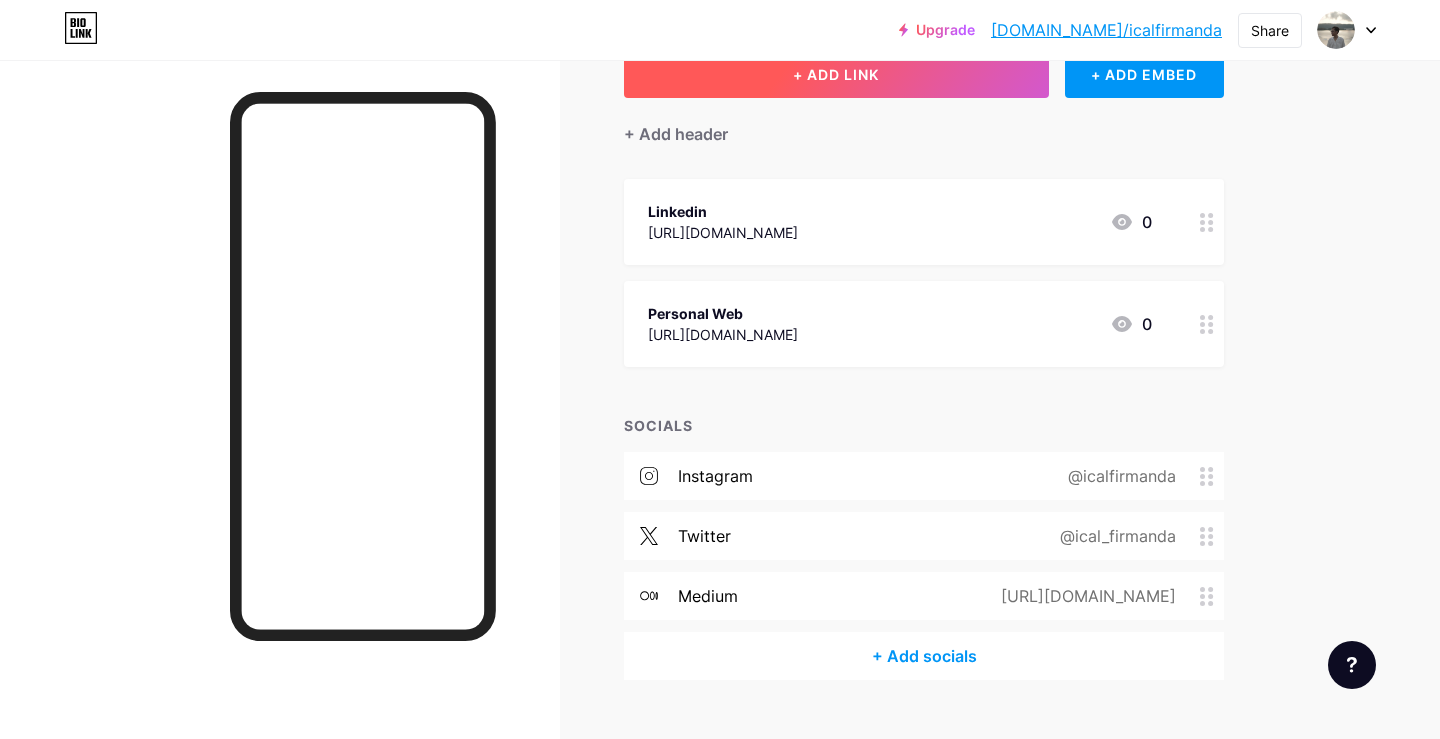 scroll, scrollTop: 176, scrollLeft: 0, axis: vertical 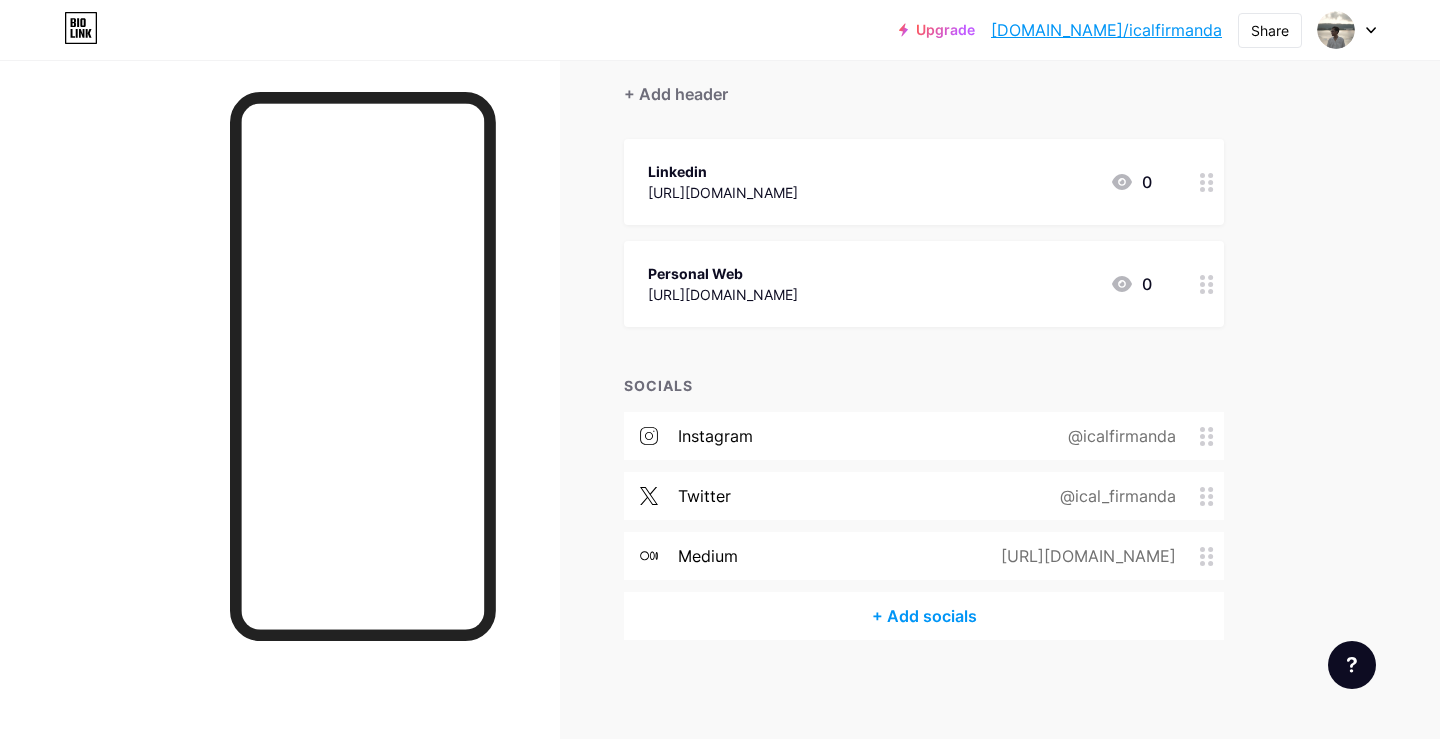 click on "+ Add socials" at bounding box center (924, 616) 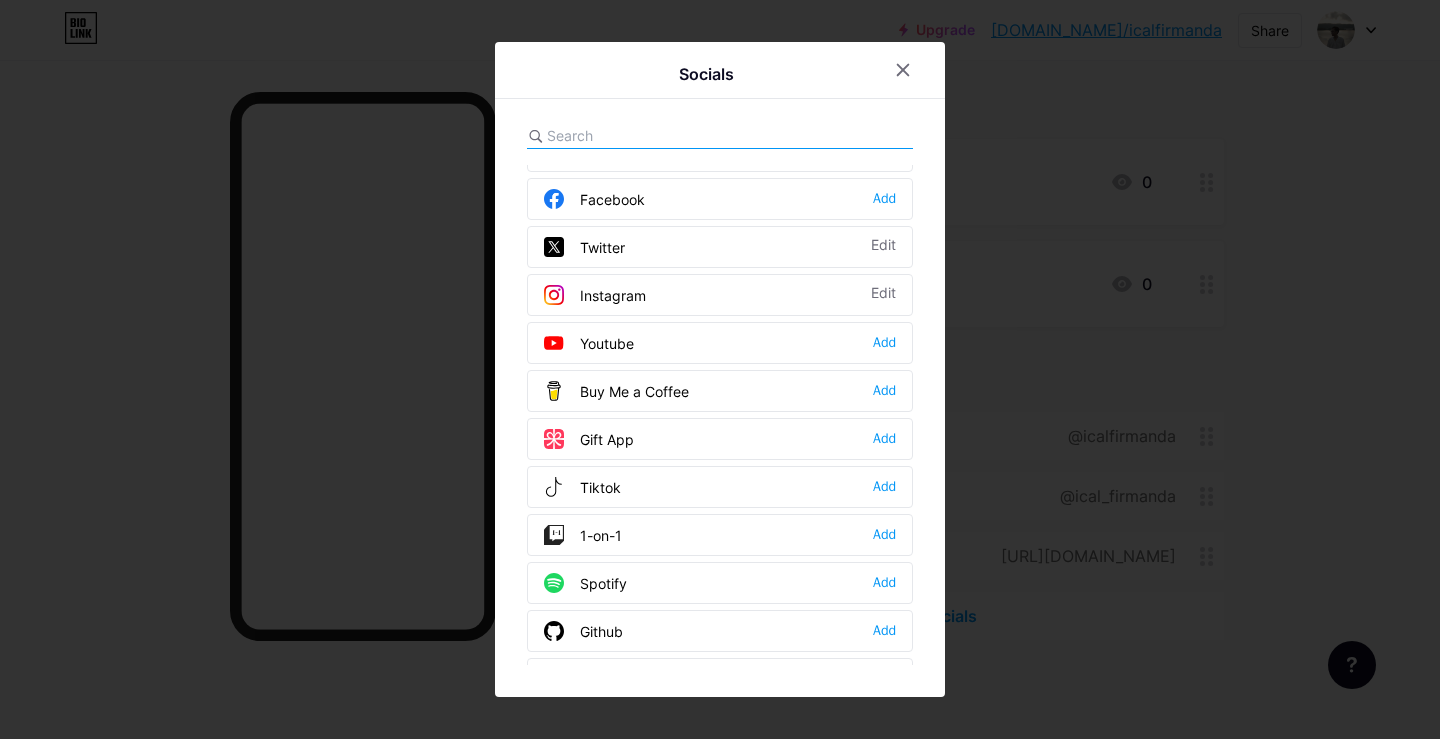 scroll, scrollTop: 51, scrollLeft: 0, axis: vertical 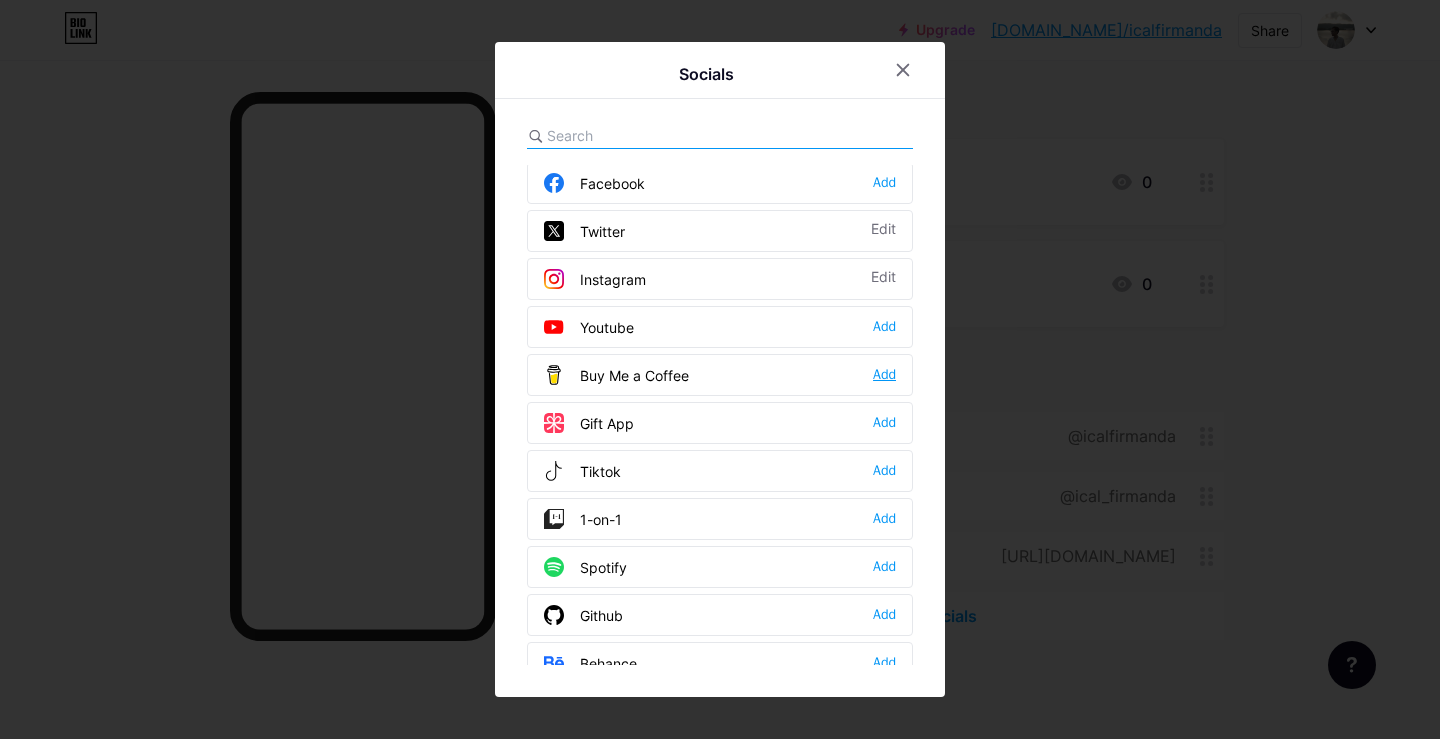 click on "Add" at bounding box center [884, 375] 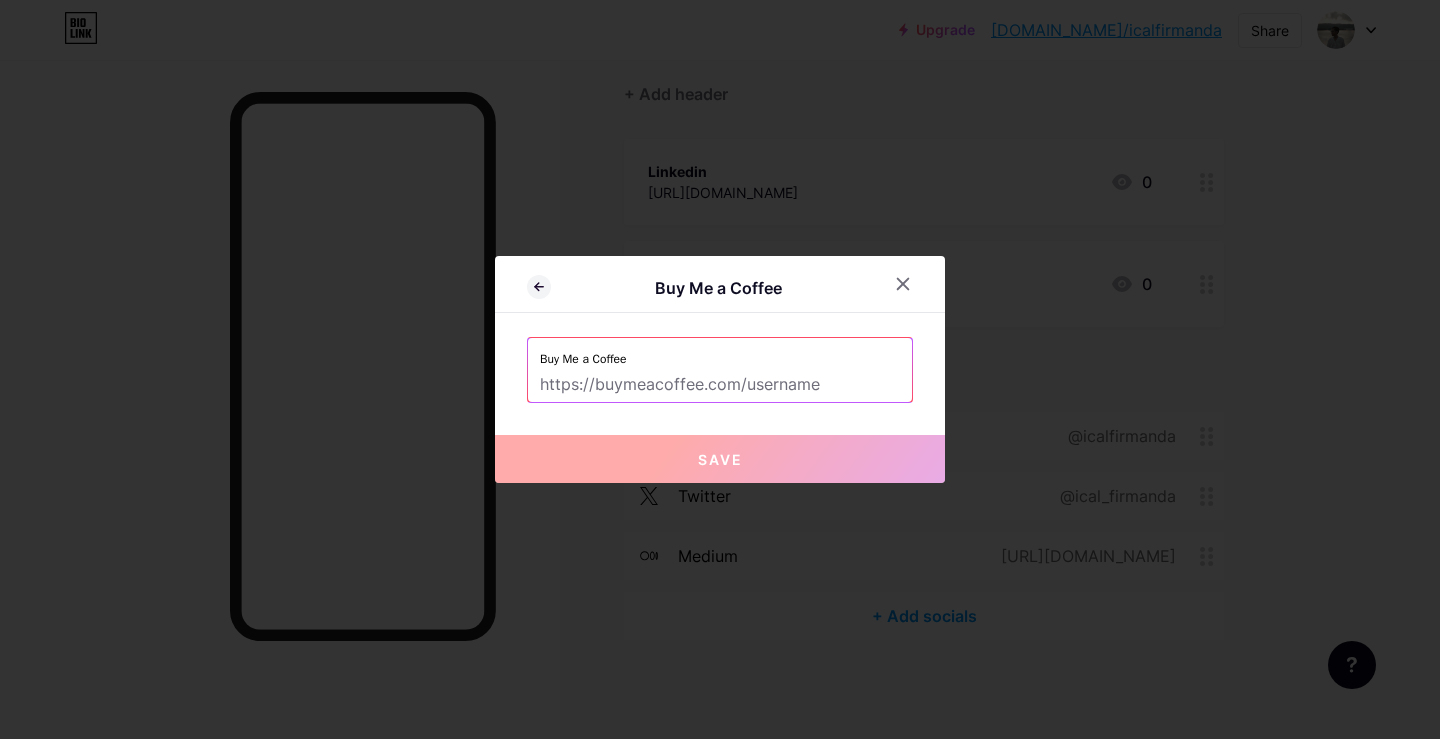 click at bounding box center (720, 385) 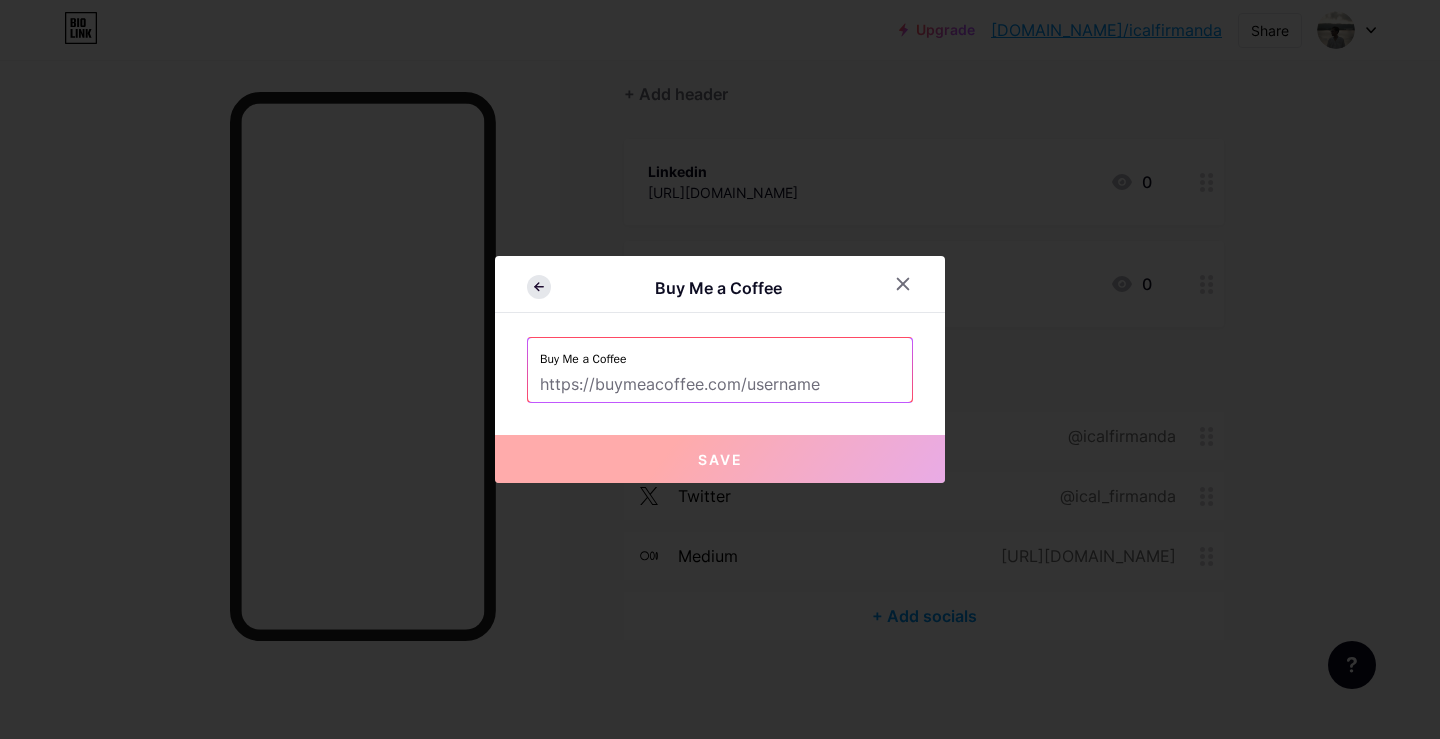 click 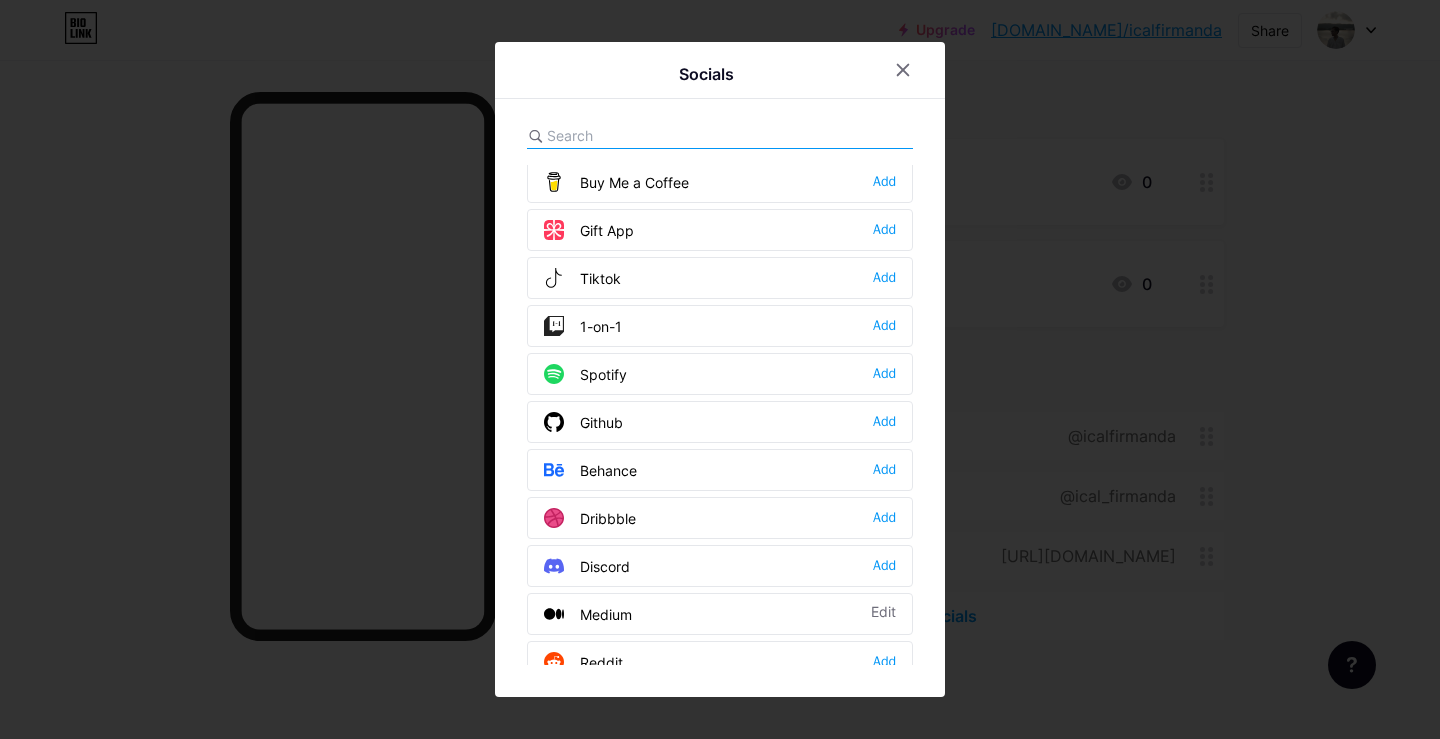 scroll, scrollTop: 245, scrollLeft: 0, axis: vertical 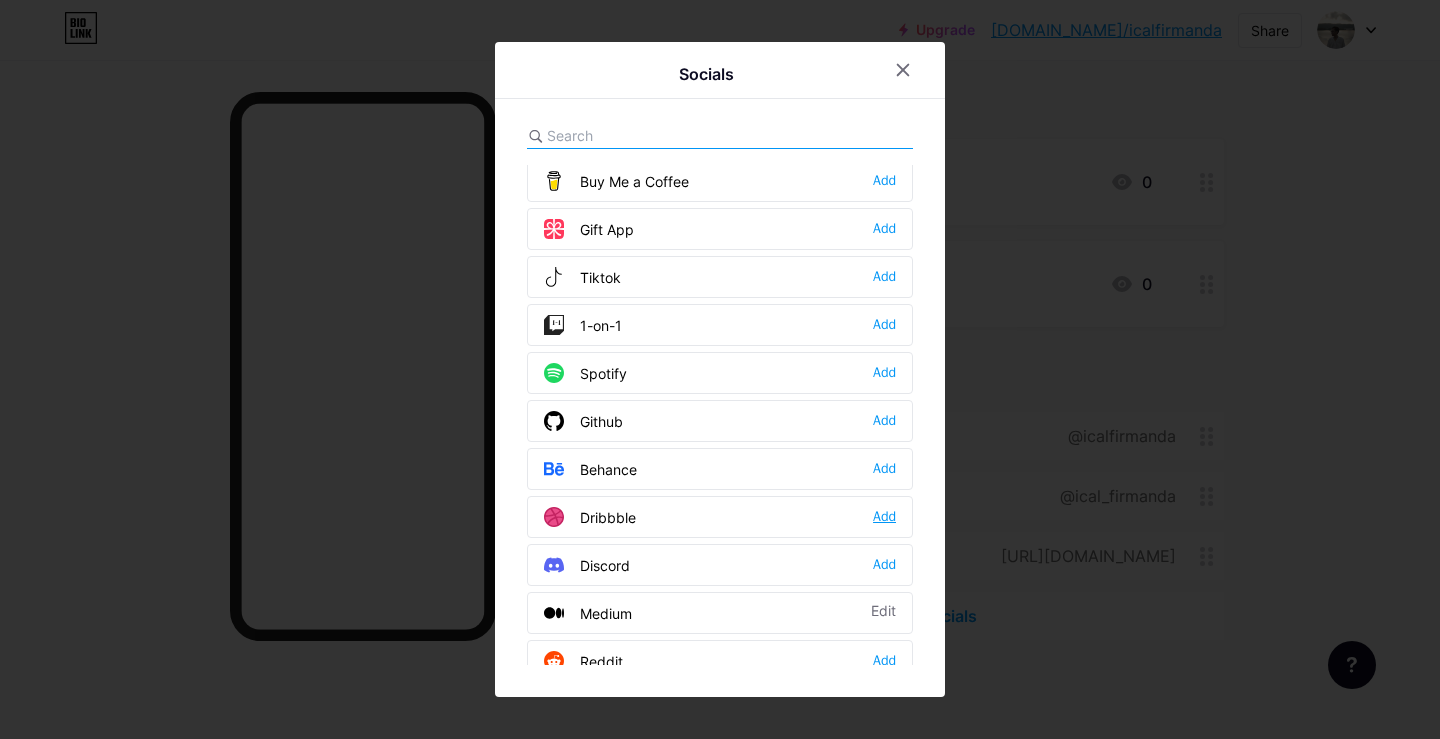 click on "Add" at bounding box center (884, 517) 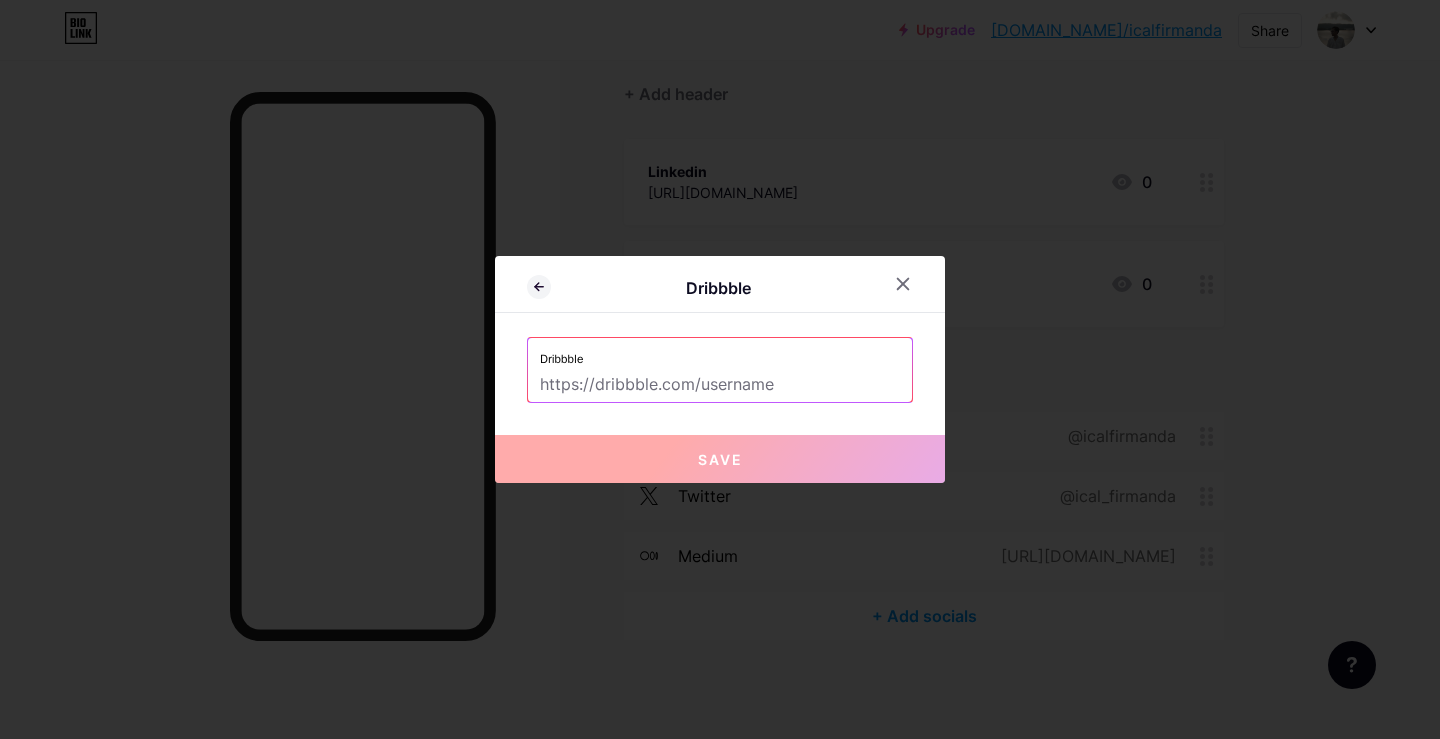 click at bounding box center [720, 385] 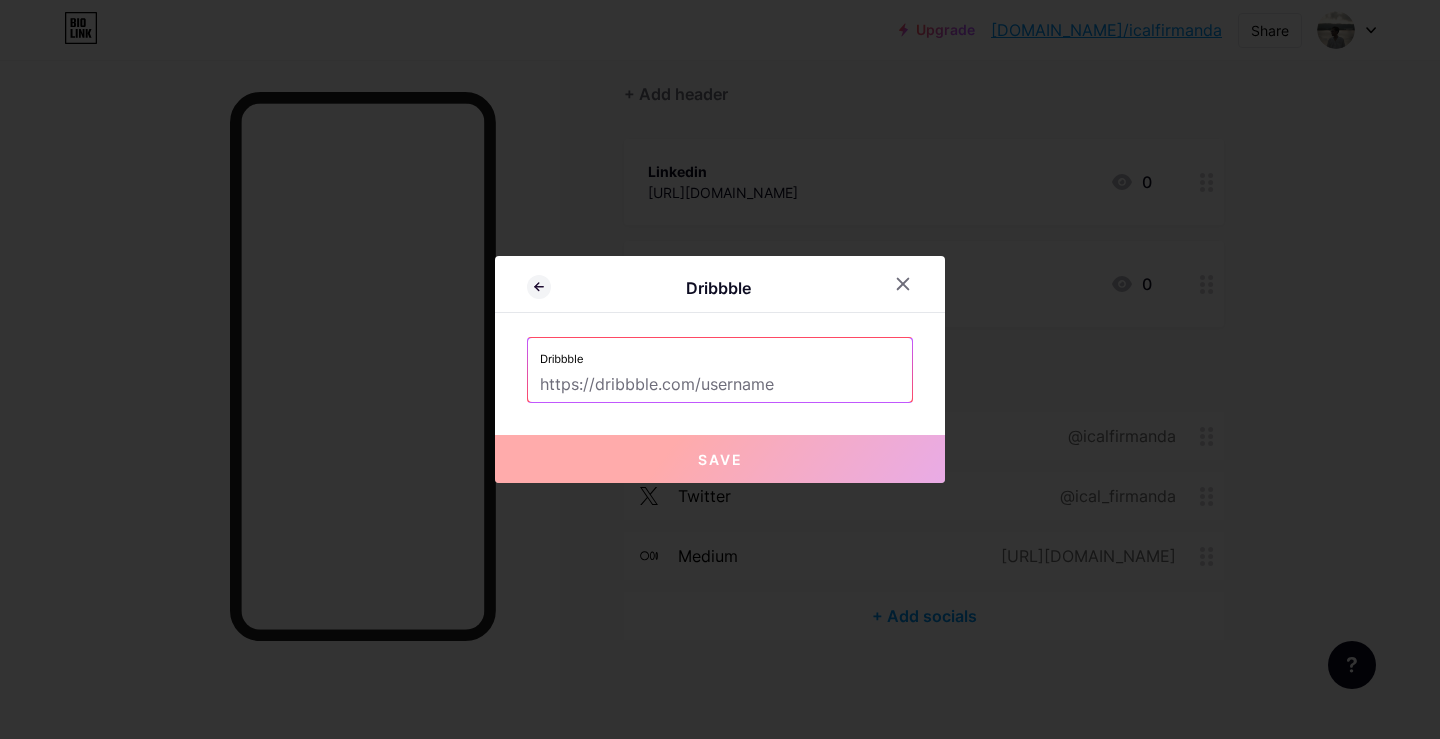 paste on "[URL][DOMAIN_NAME]" 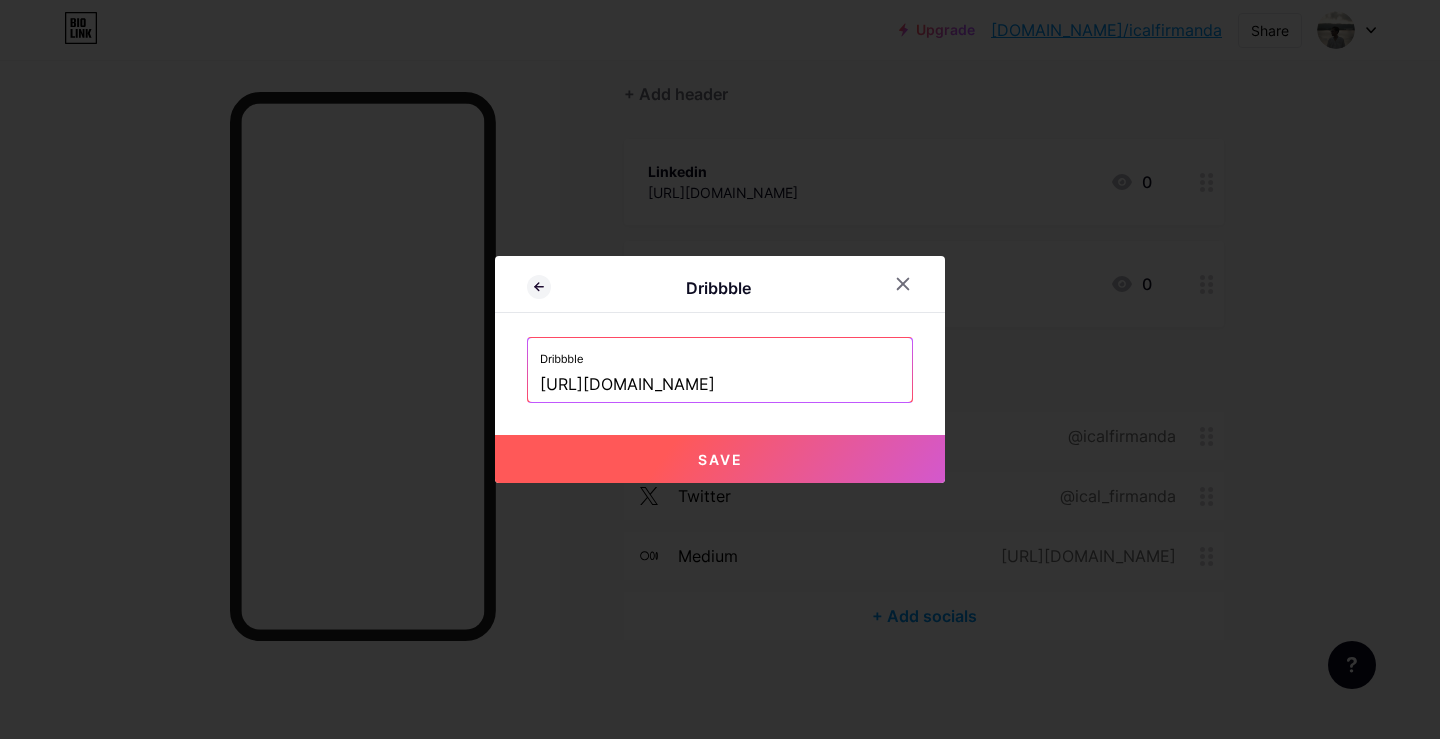 type on "[URL][DOMAIN_NAME]" 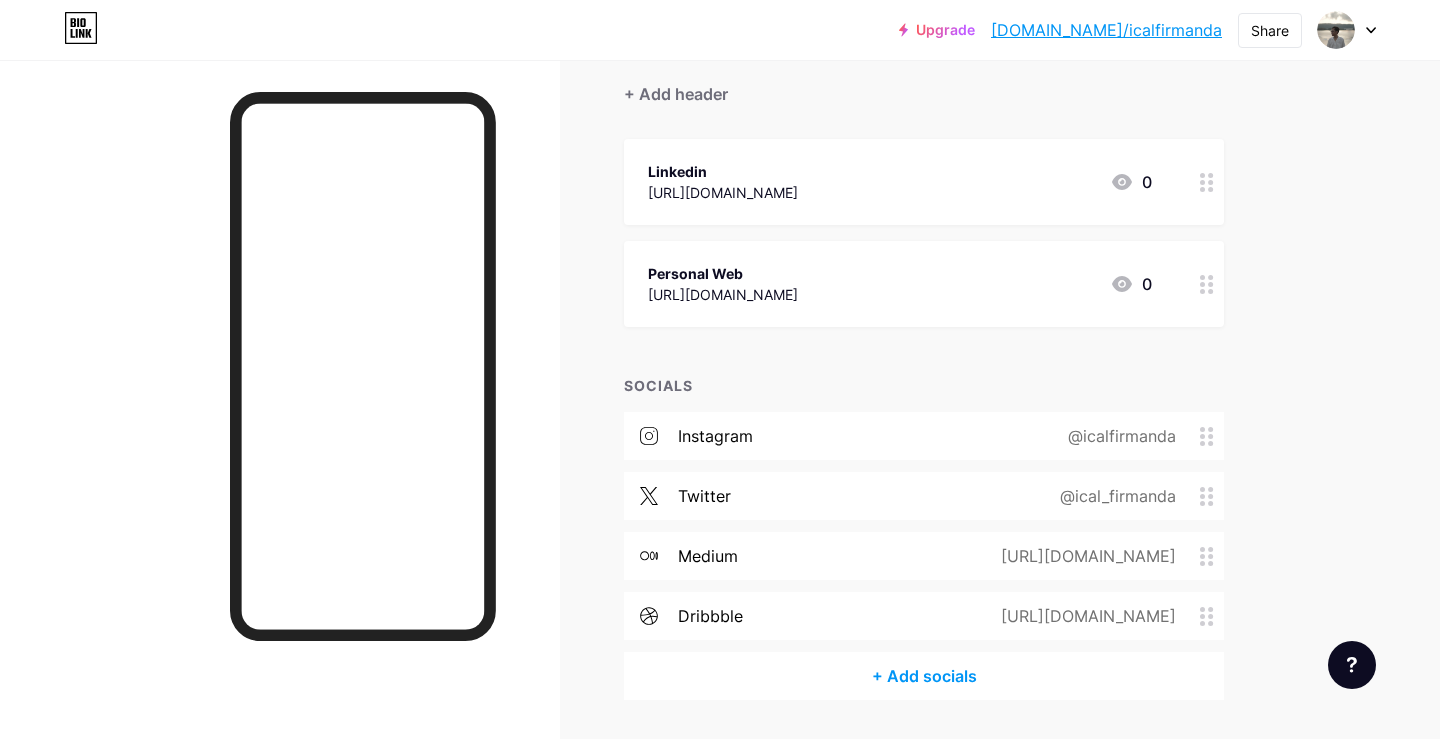 click on "+ Add socials" at bounding box center (924, 676) 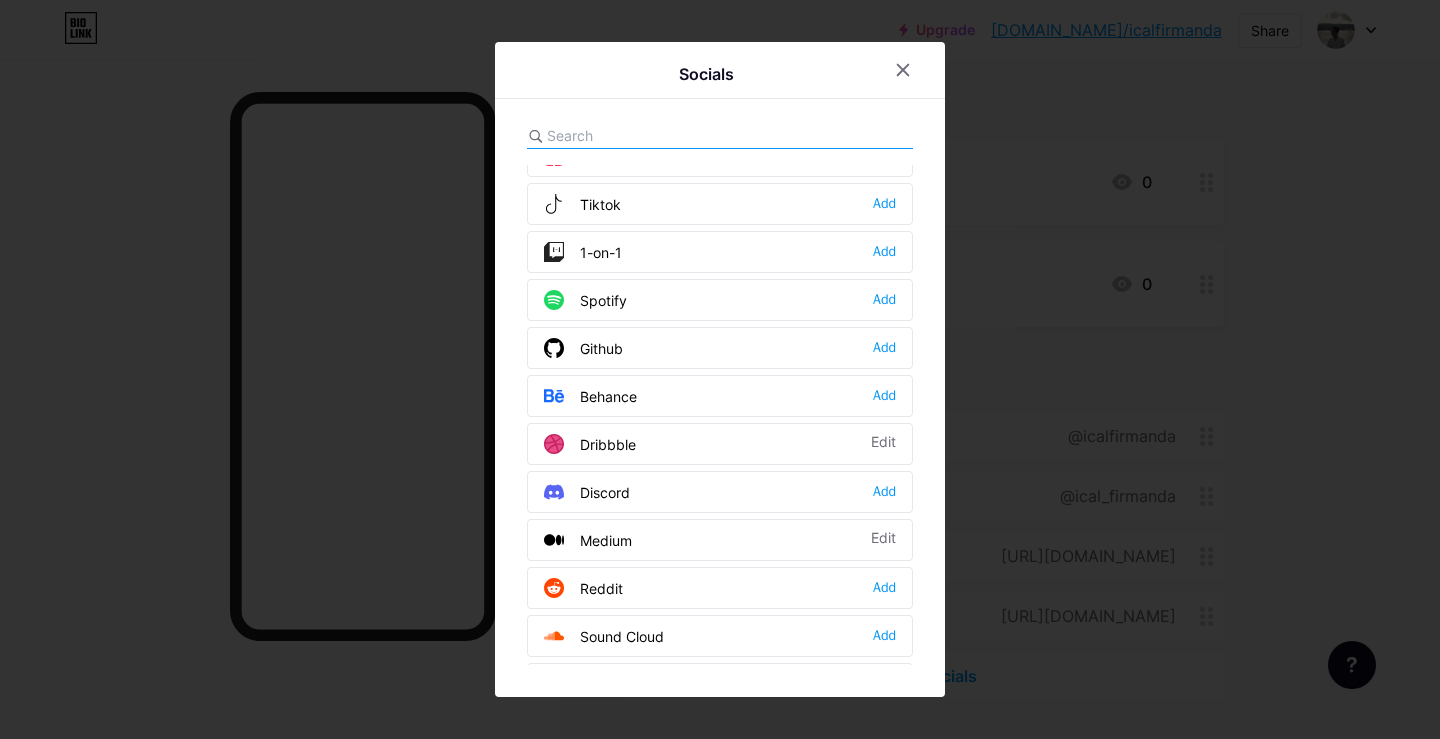 scroll, scrollTop: 319, scrollLeft: 0, axis: vertical 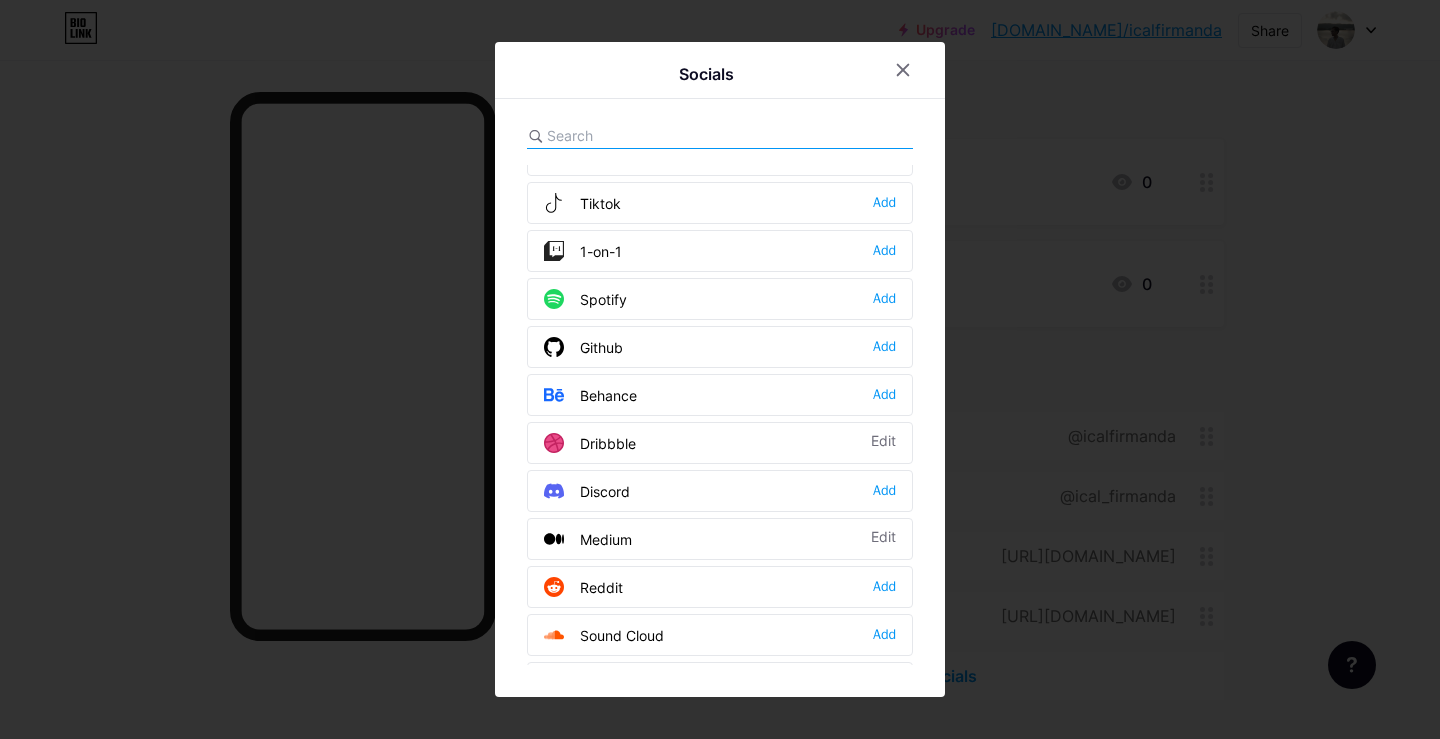click at bounding box center (720, 369) 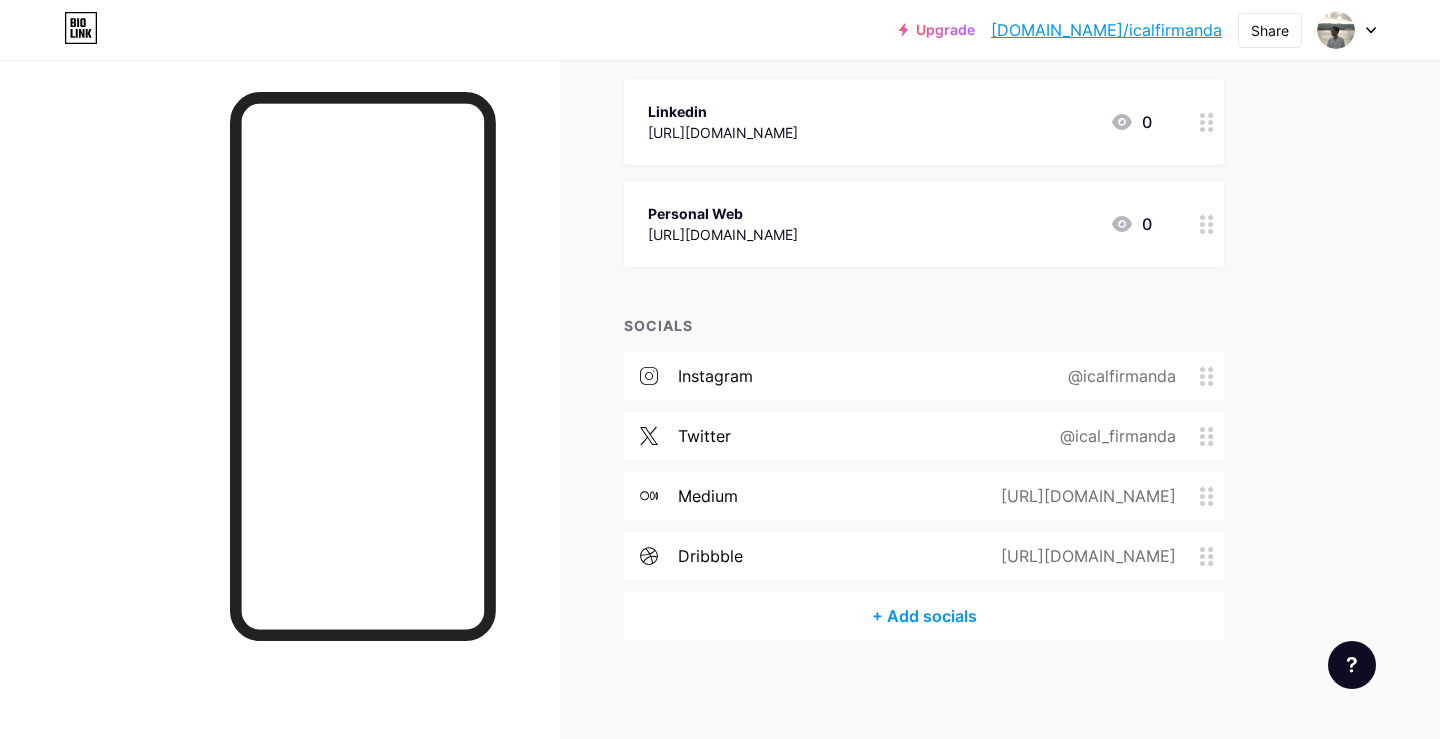 scroll, scrollTop: 0, scrollLeft: 0, axis: both 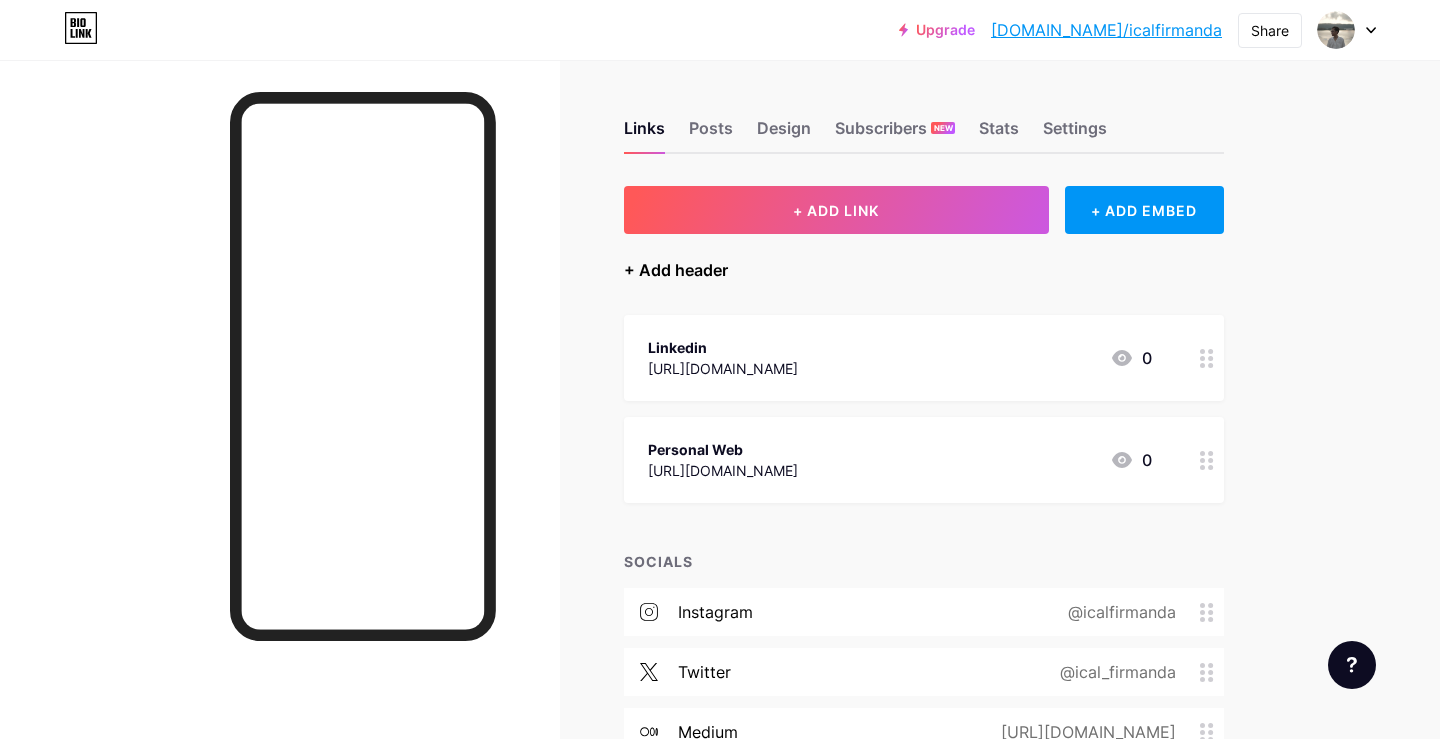 click on "+ Add header" at bounding box center [676, 270] 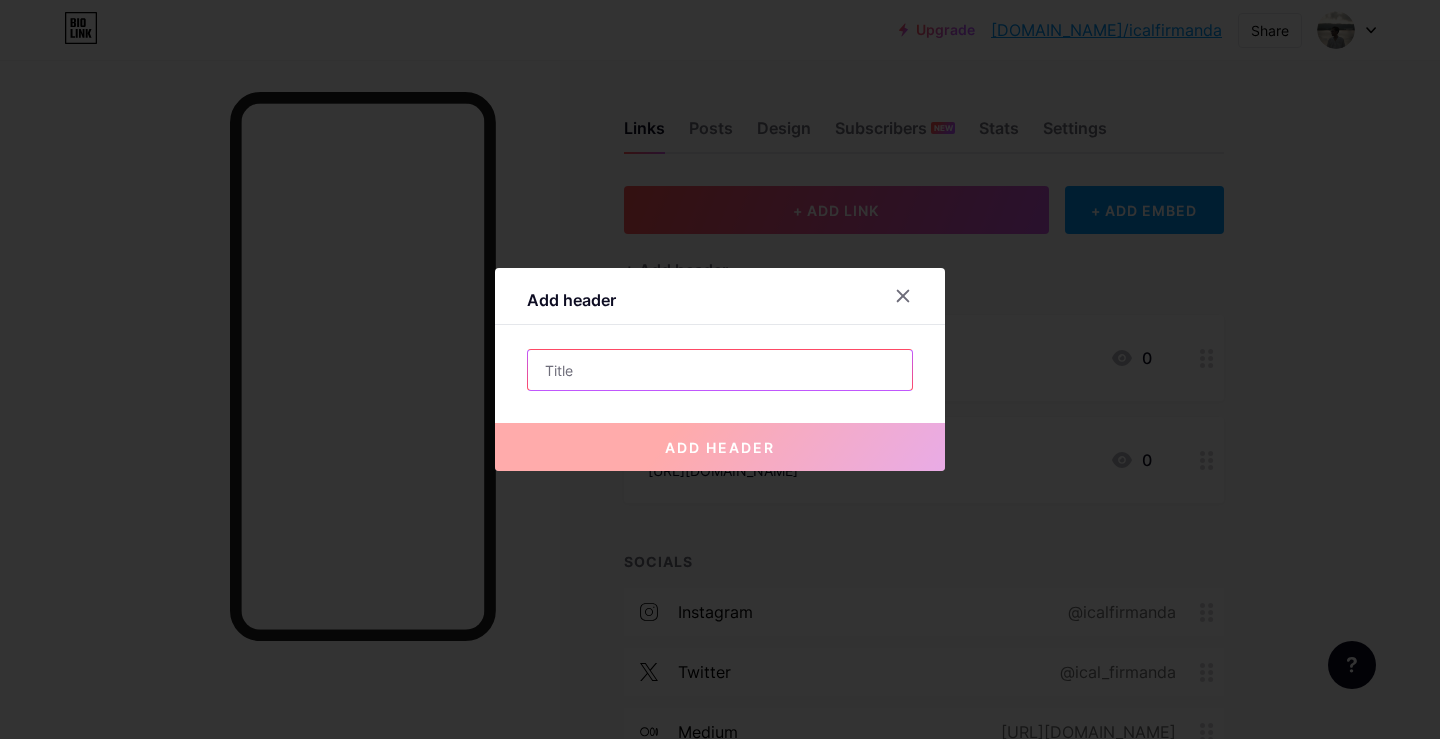 click at bounding box center (720, 370) 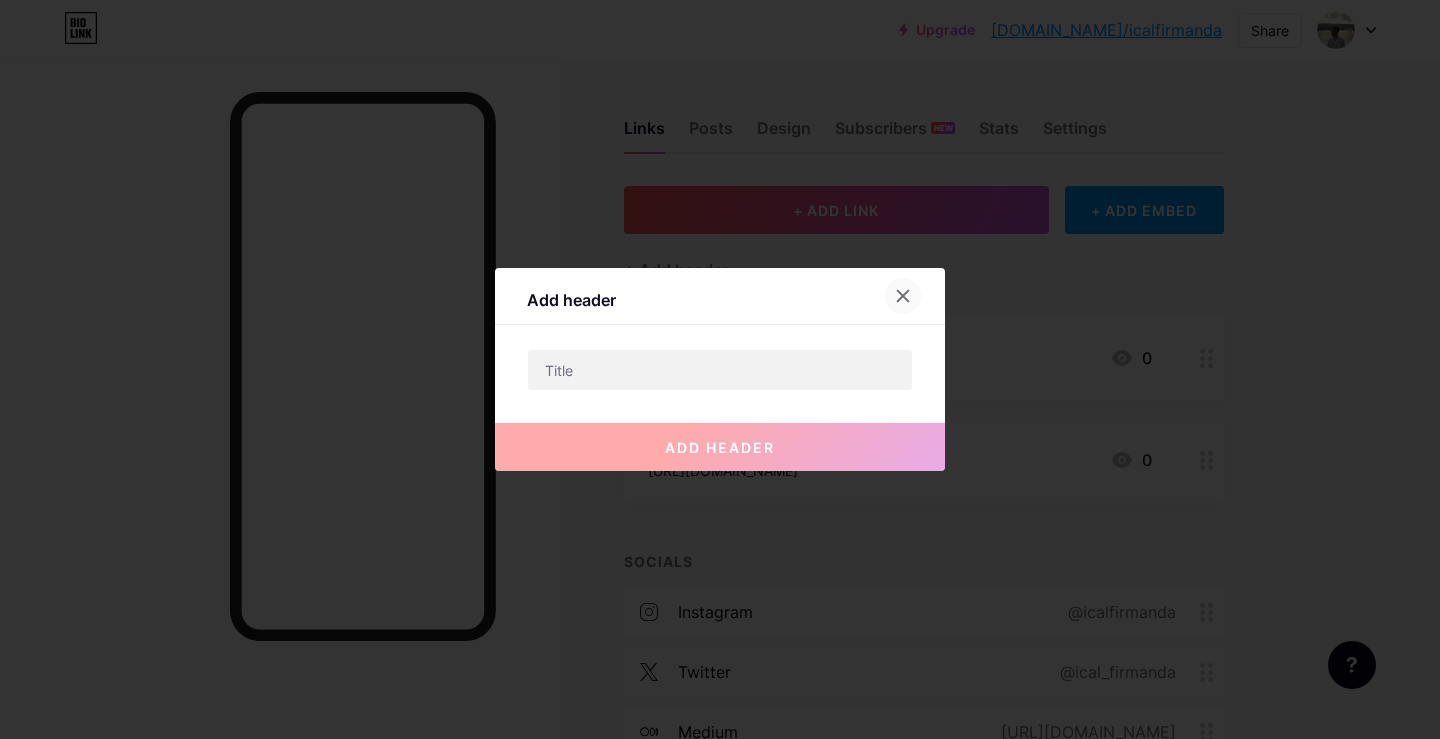 click at bounding box center (903, 296) 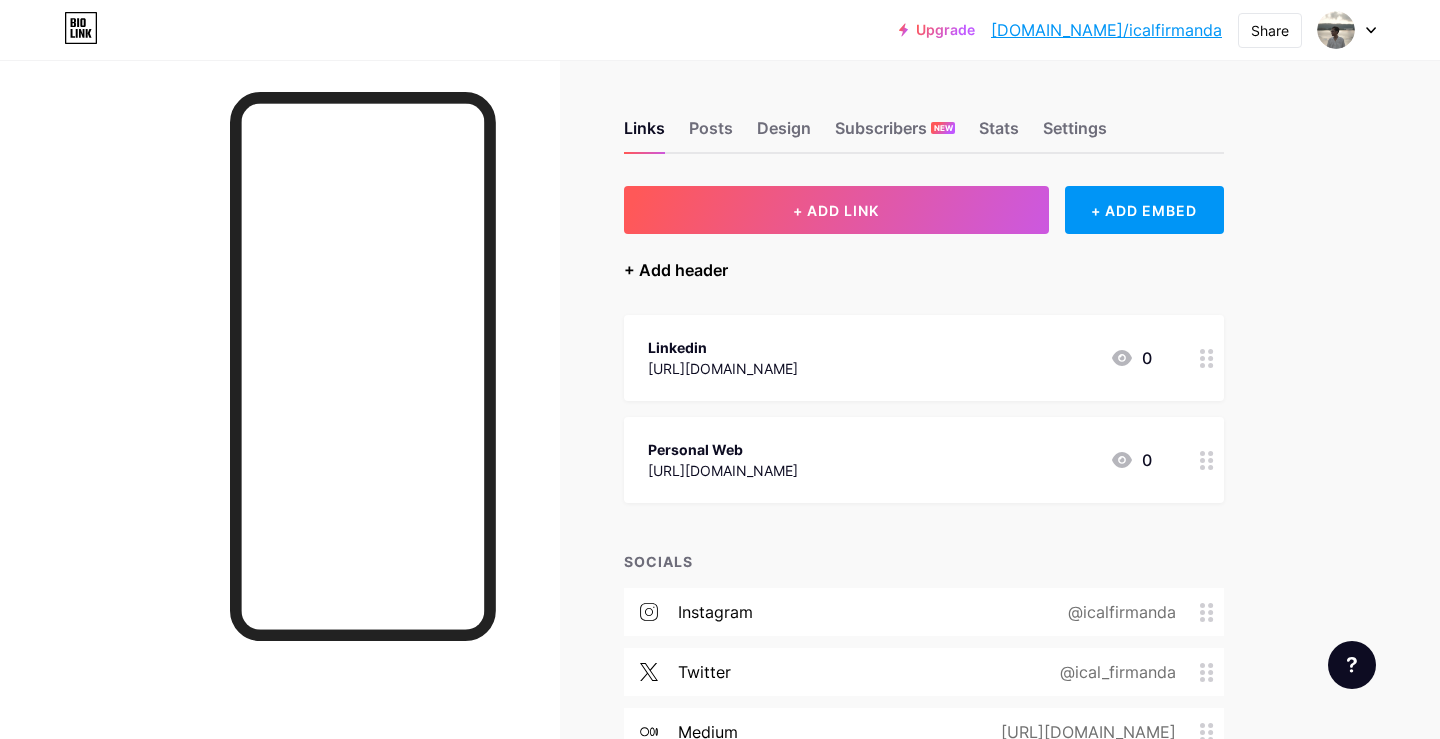 click on "+ Add header" at bounding box center (676, 270) 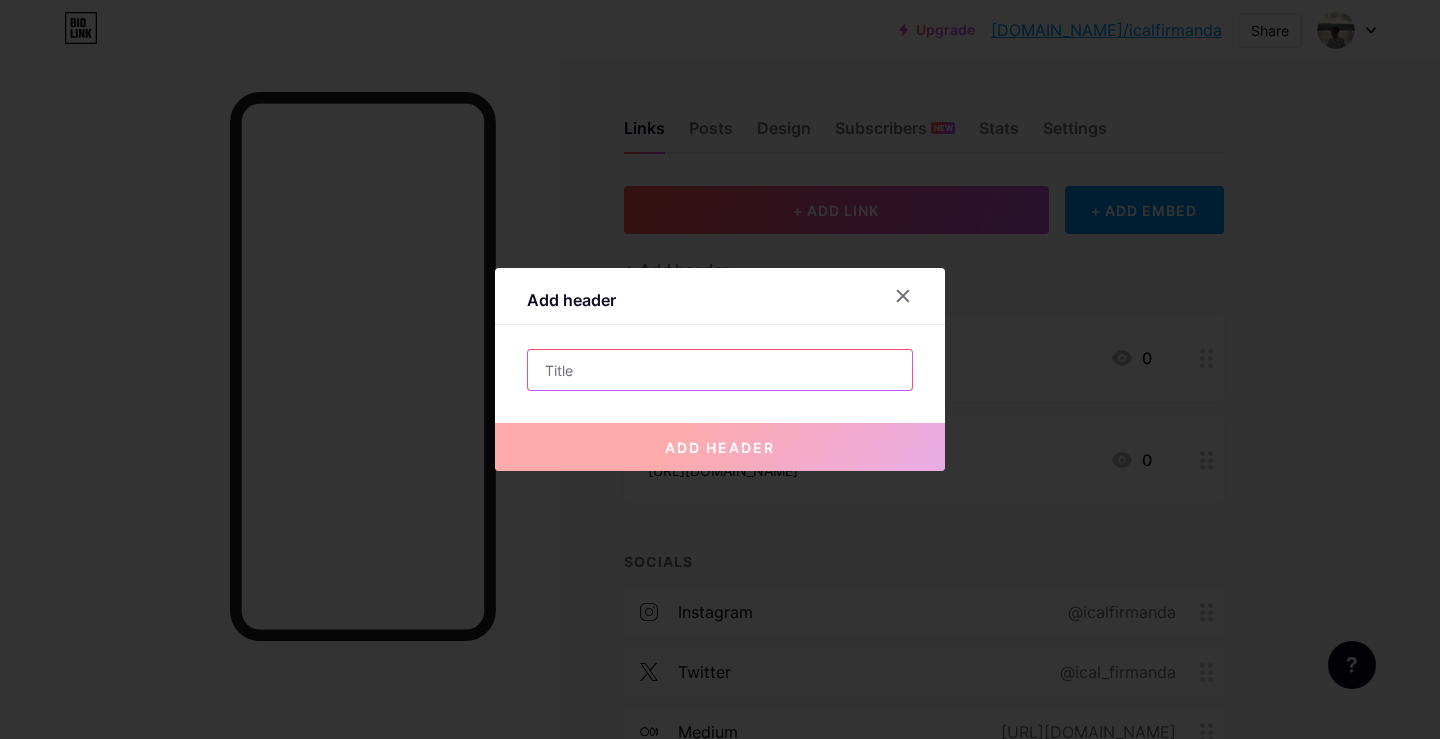 click at bounding box center (720, 370) 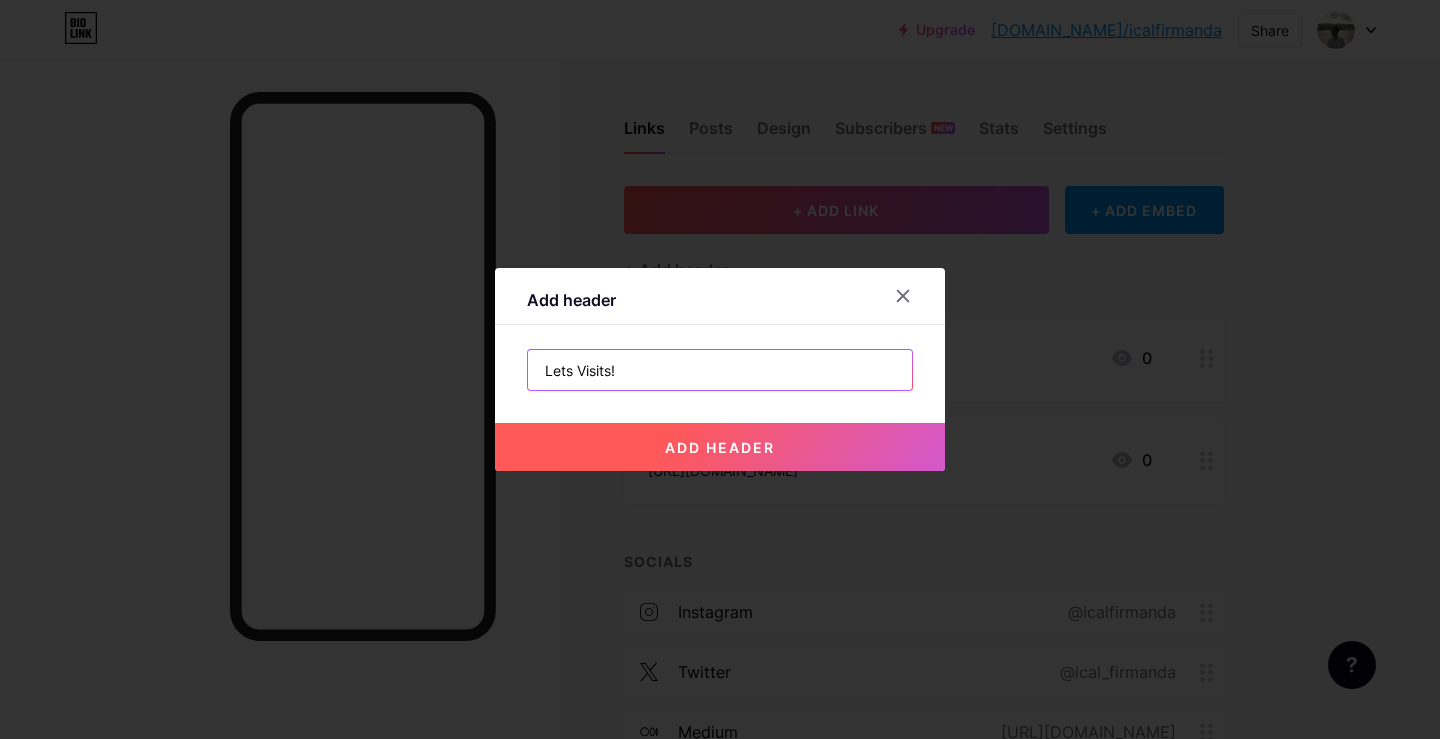 type on "Lets Visits!" 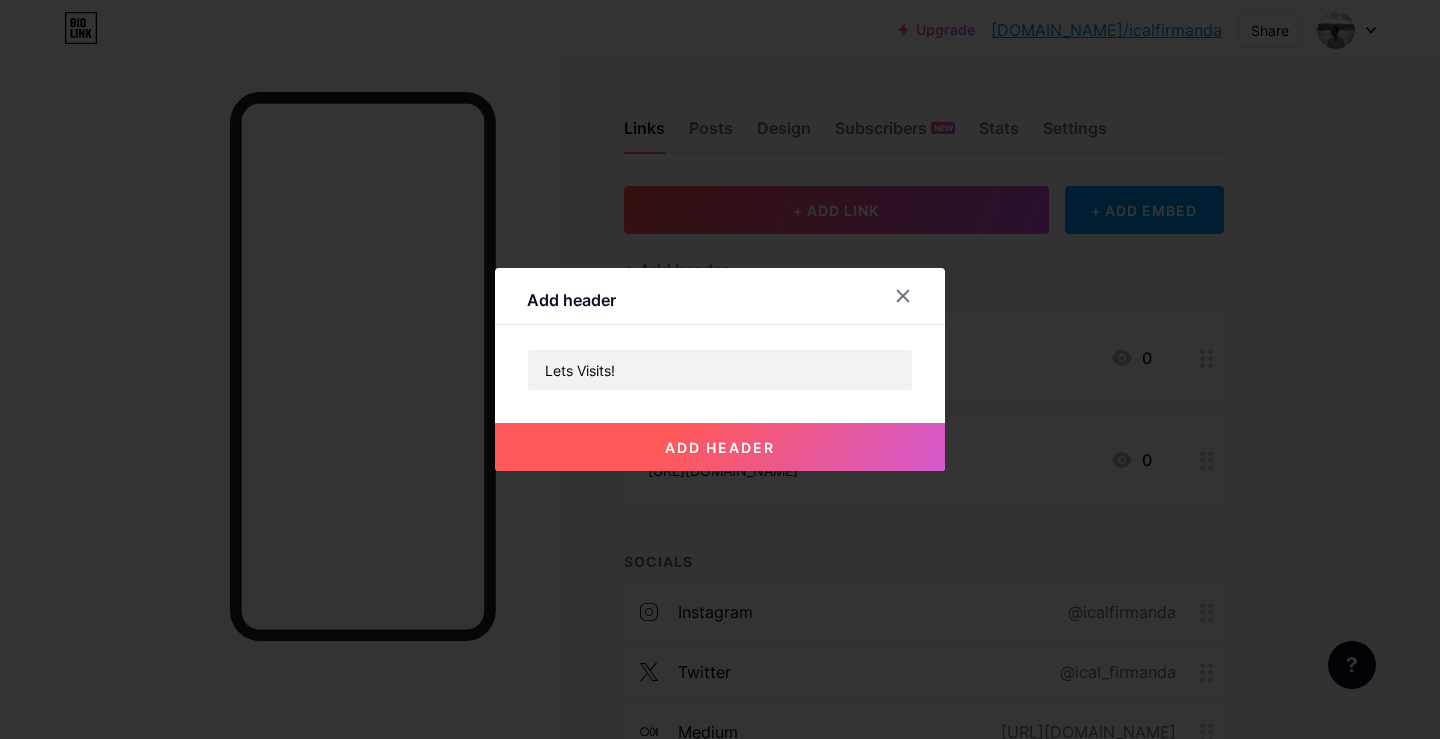 click on "add header" at bounding box center [720, 447] 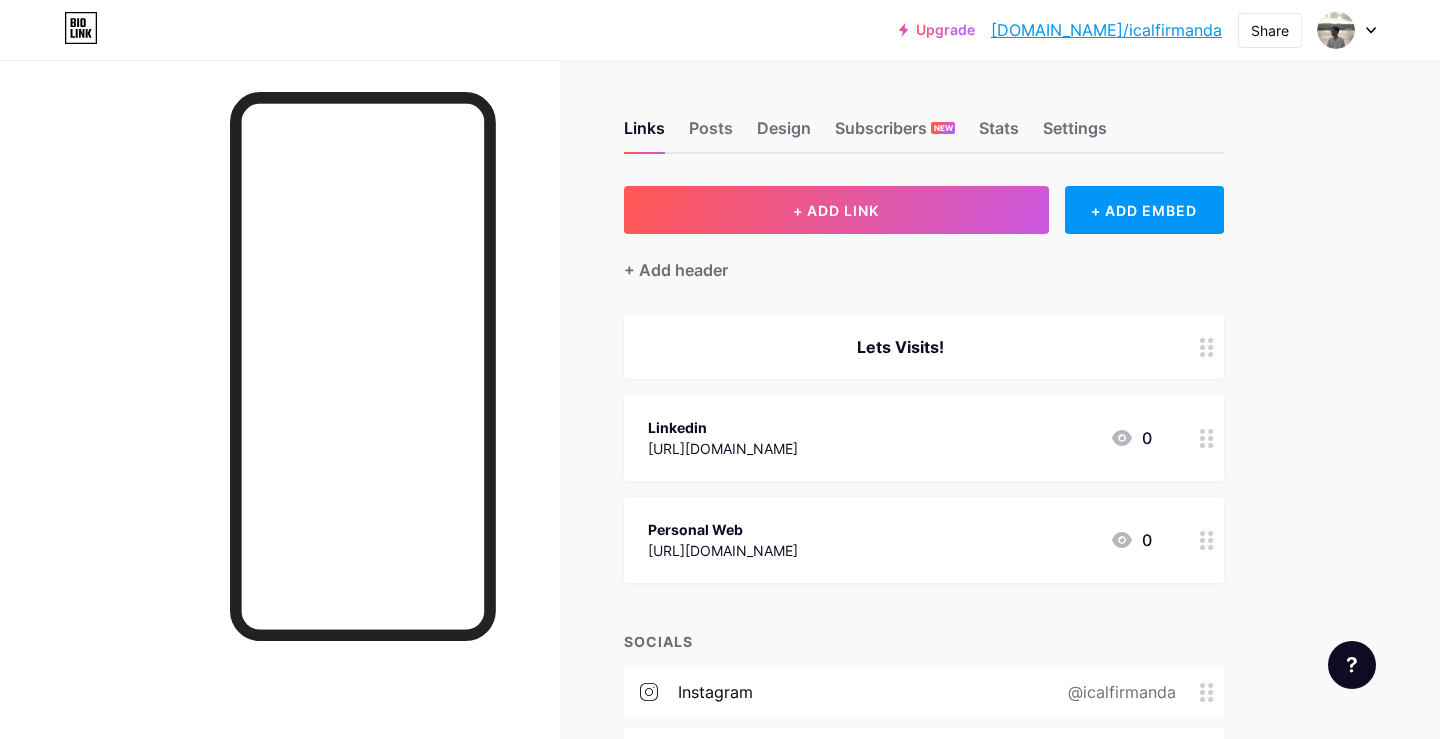 click 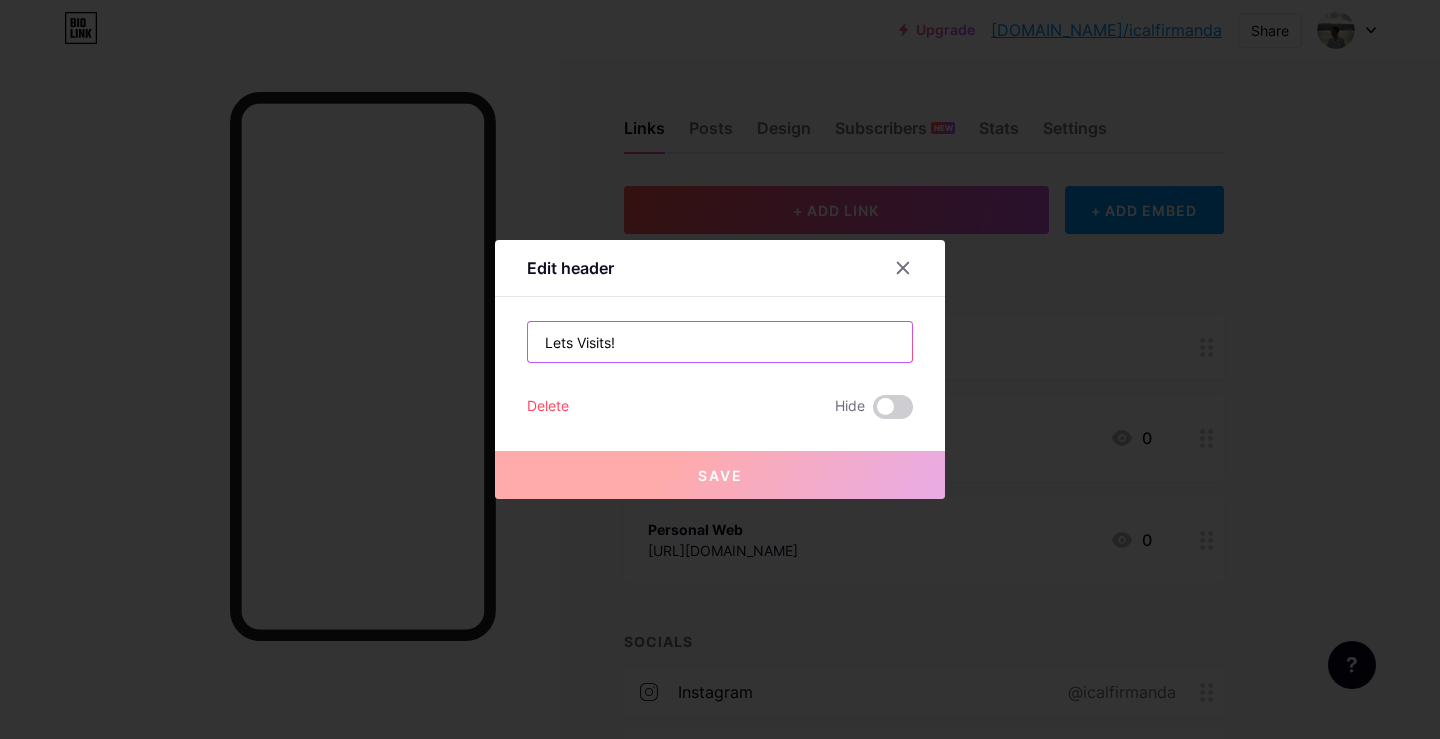 click on "Lets Visits!" at bounding box center [720, 342] 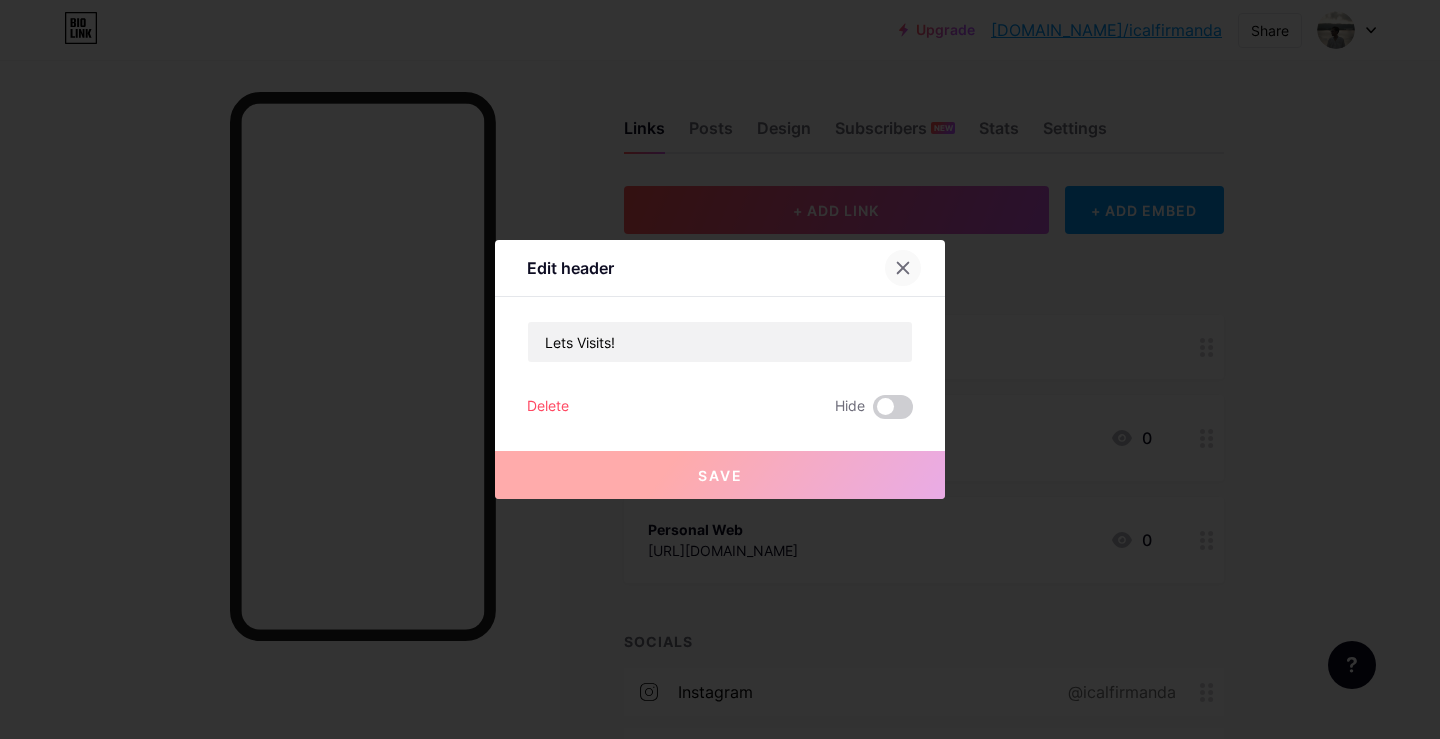 click 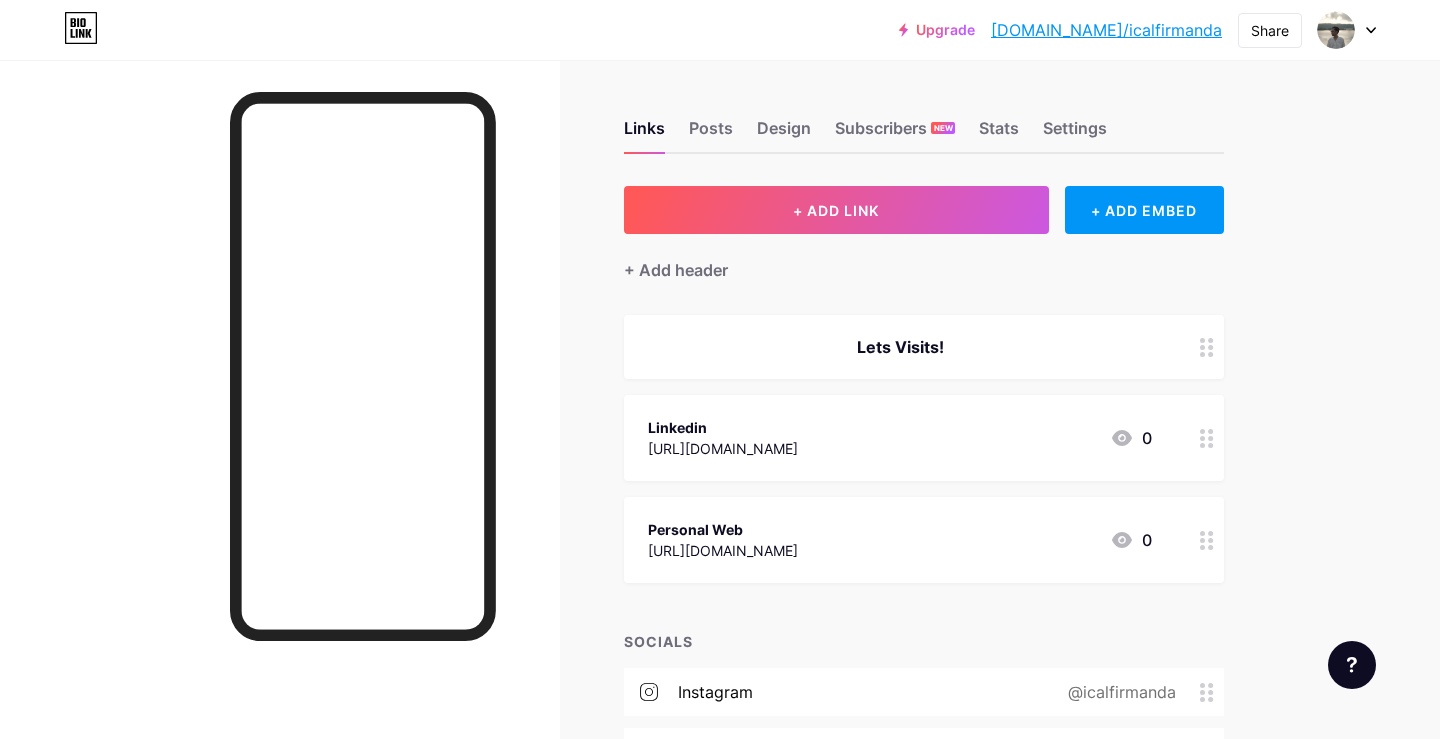 click at bounding box center (1207, 347) 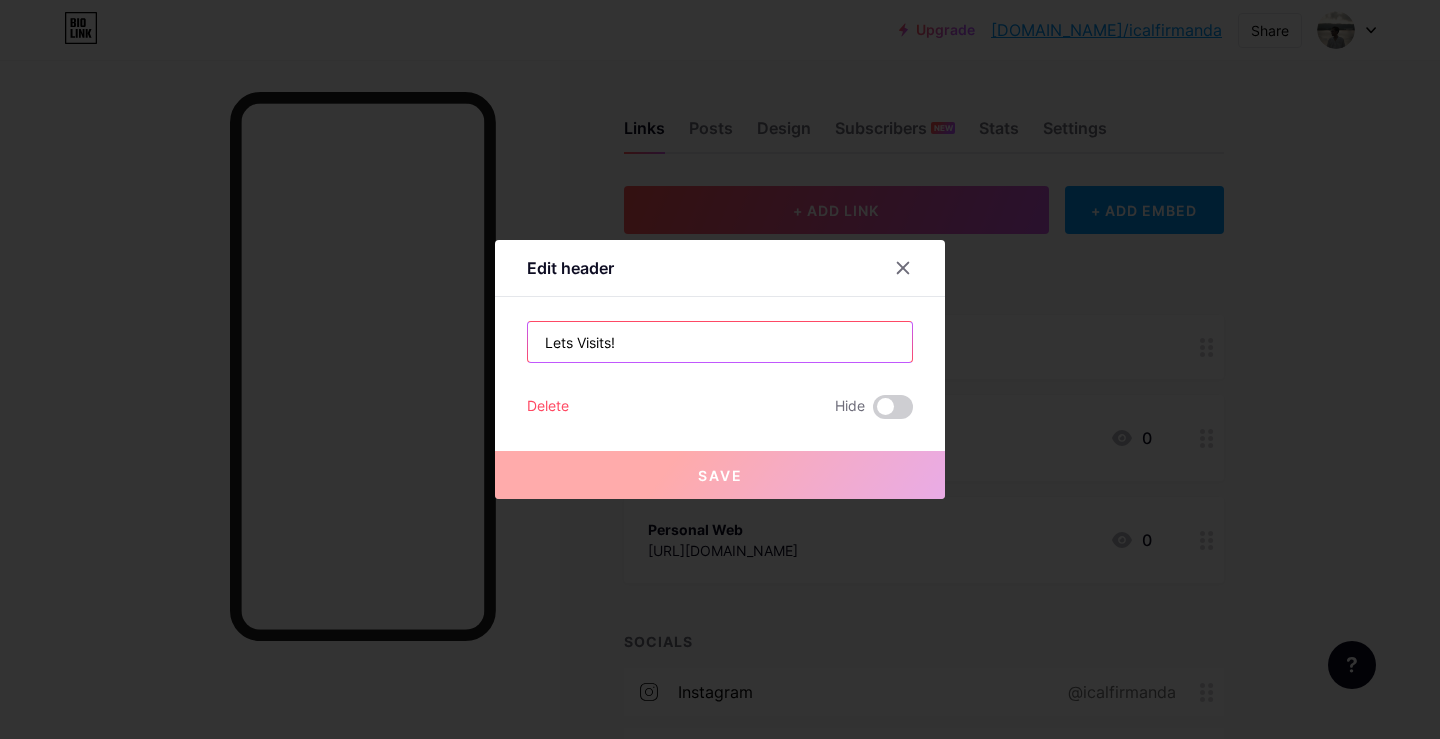 click on "Lets Visits!" at bounding box center [720, 342] 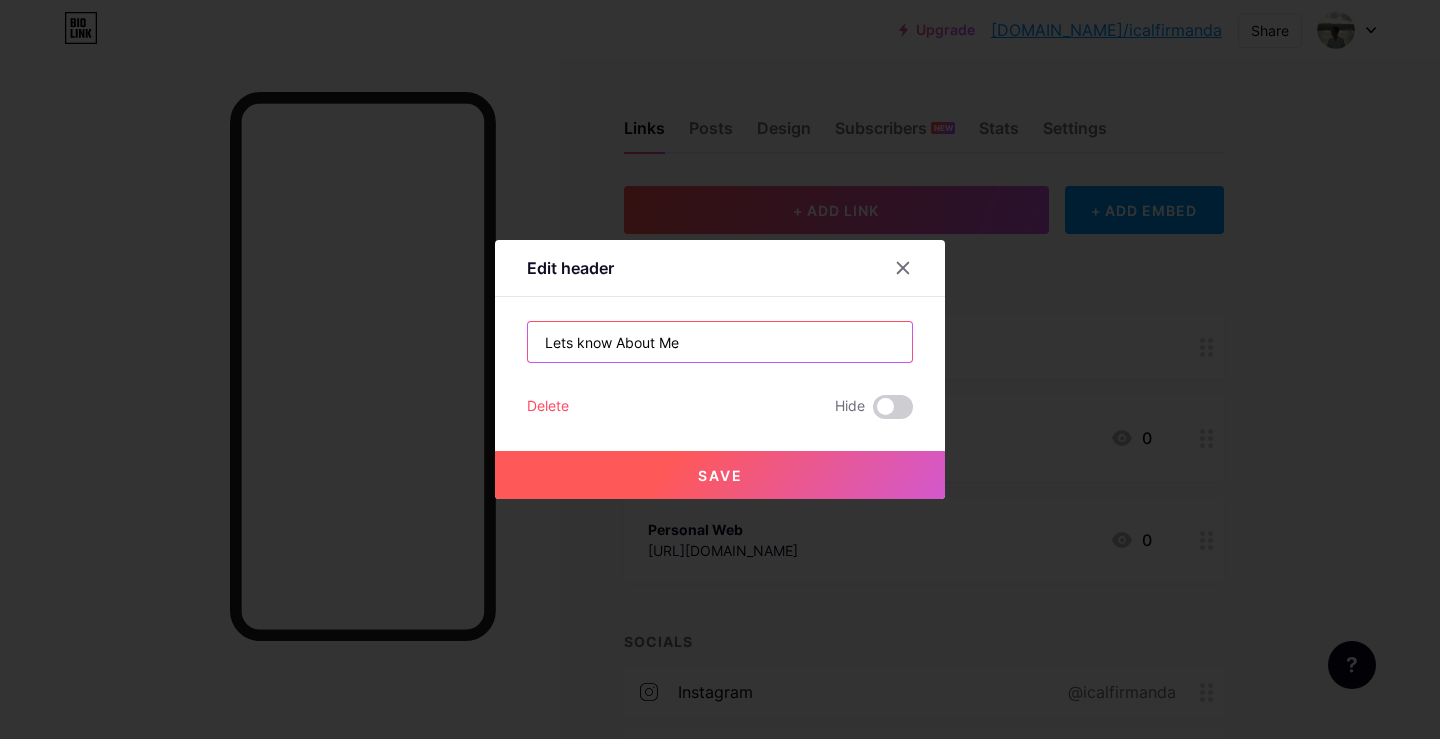 click on "Lets know About Me" at bounding box center [720, 342] 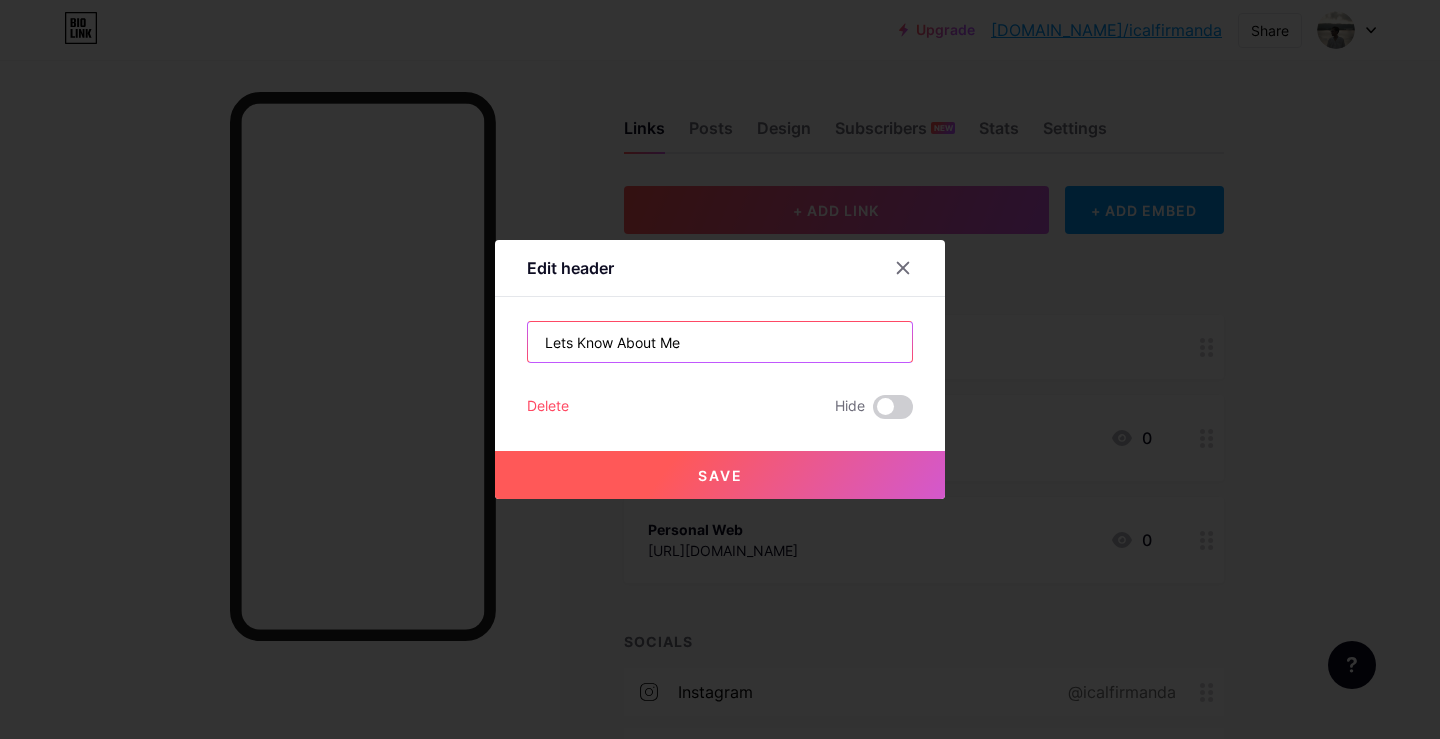type on "Lets Know About Me" 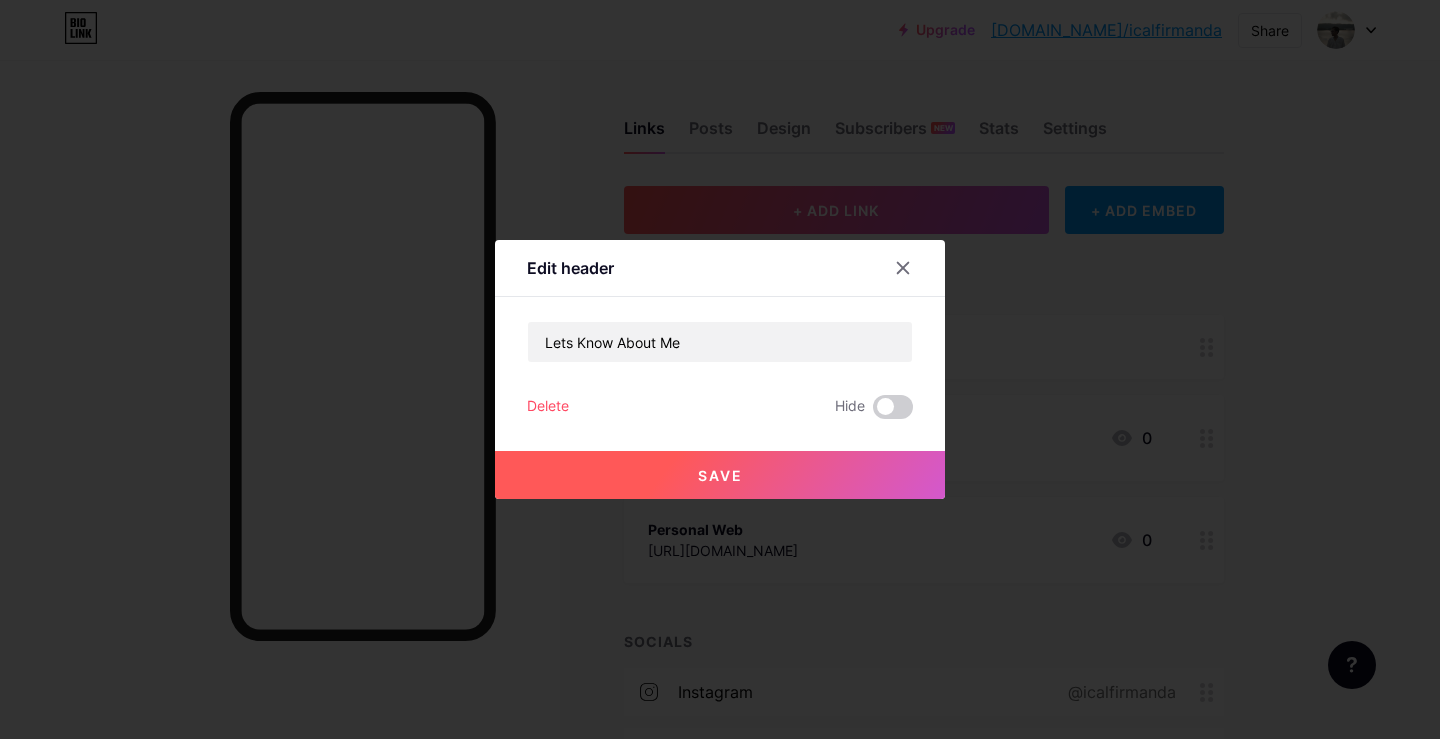 click on "Save" at bounding box center [720, 475] 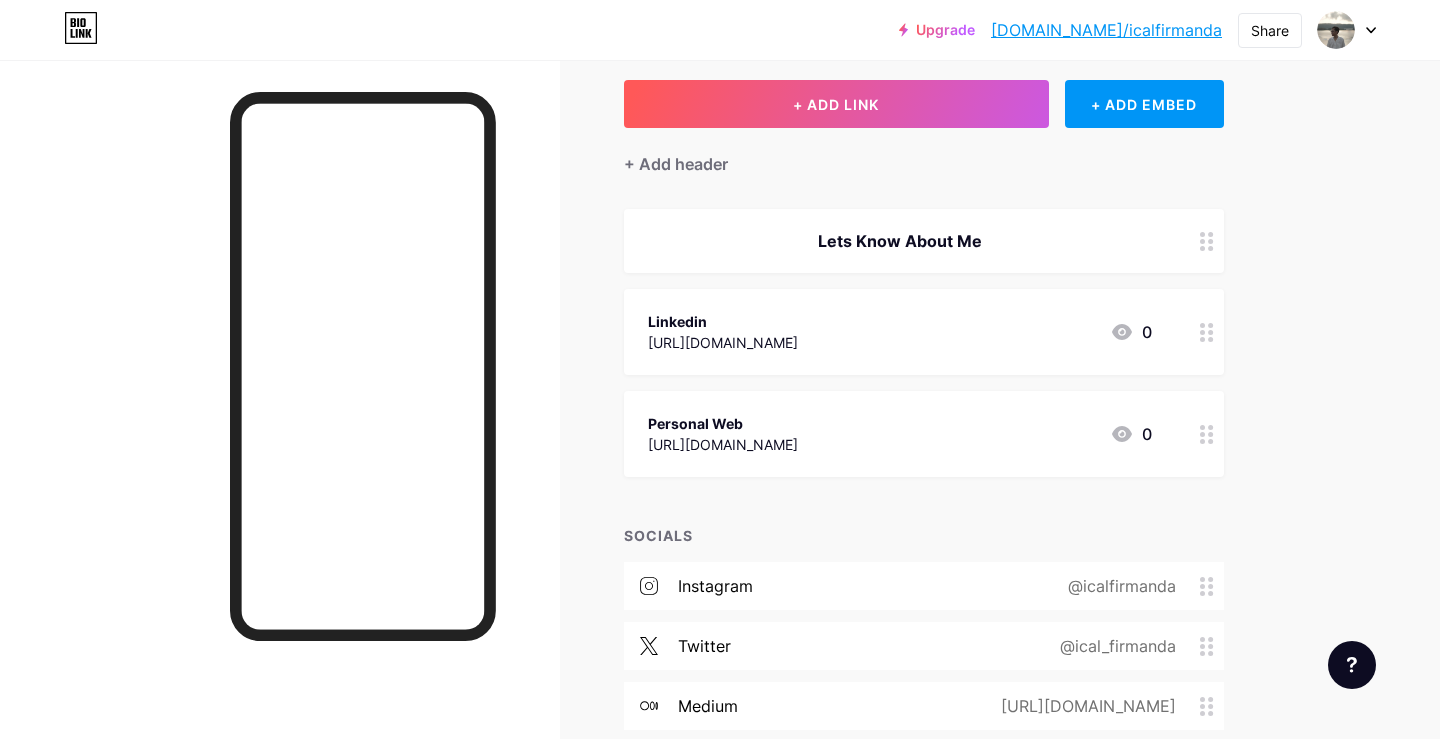 scroll, scrollTop: 0, scrollLeft: 0, axis: both 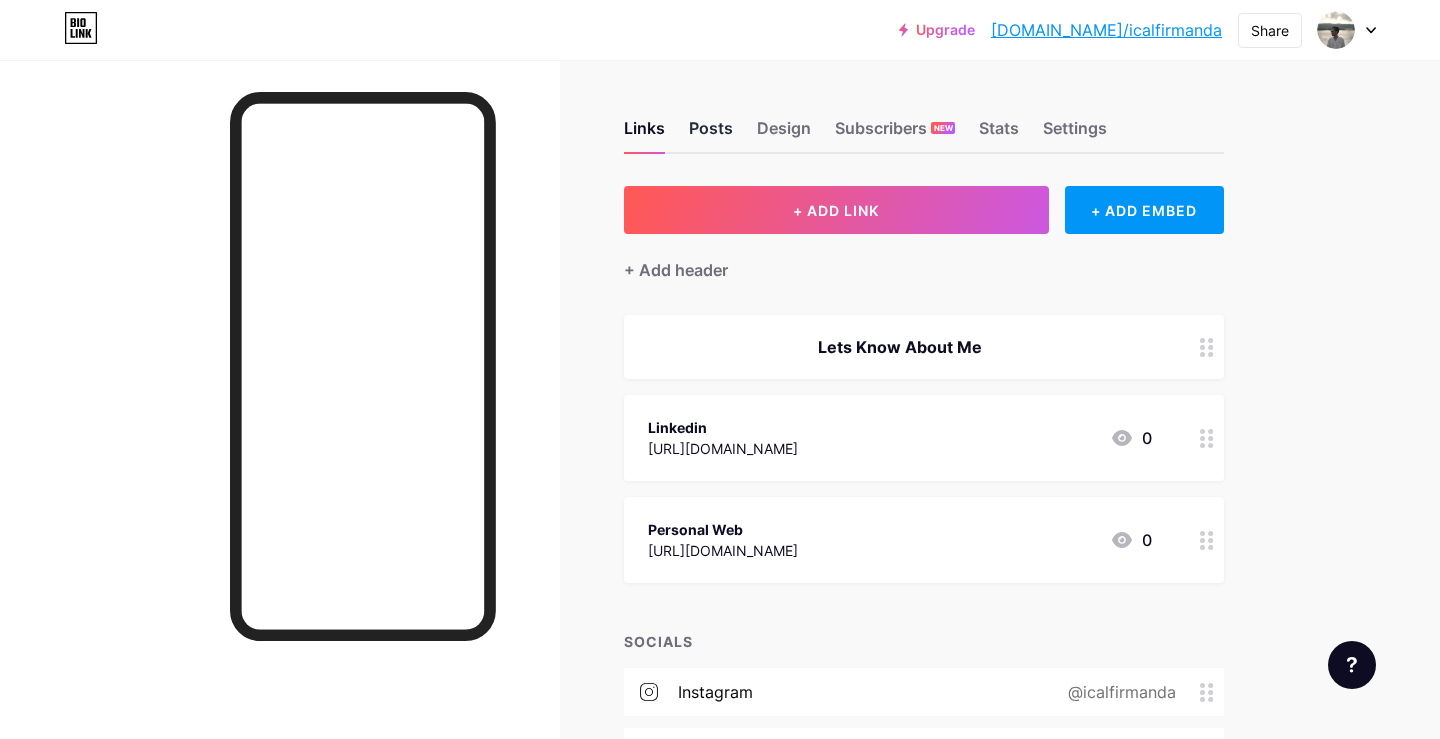 click on "Posts" at bounding box center [711, 134] 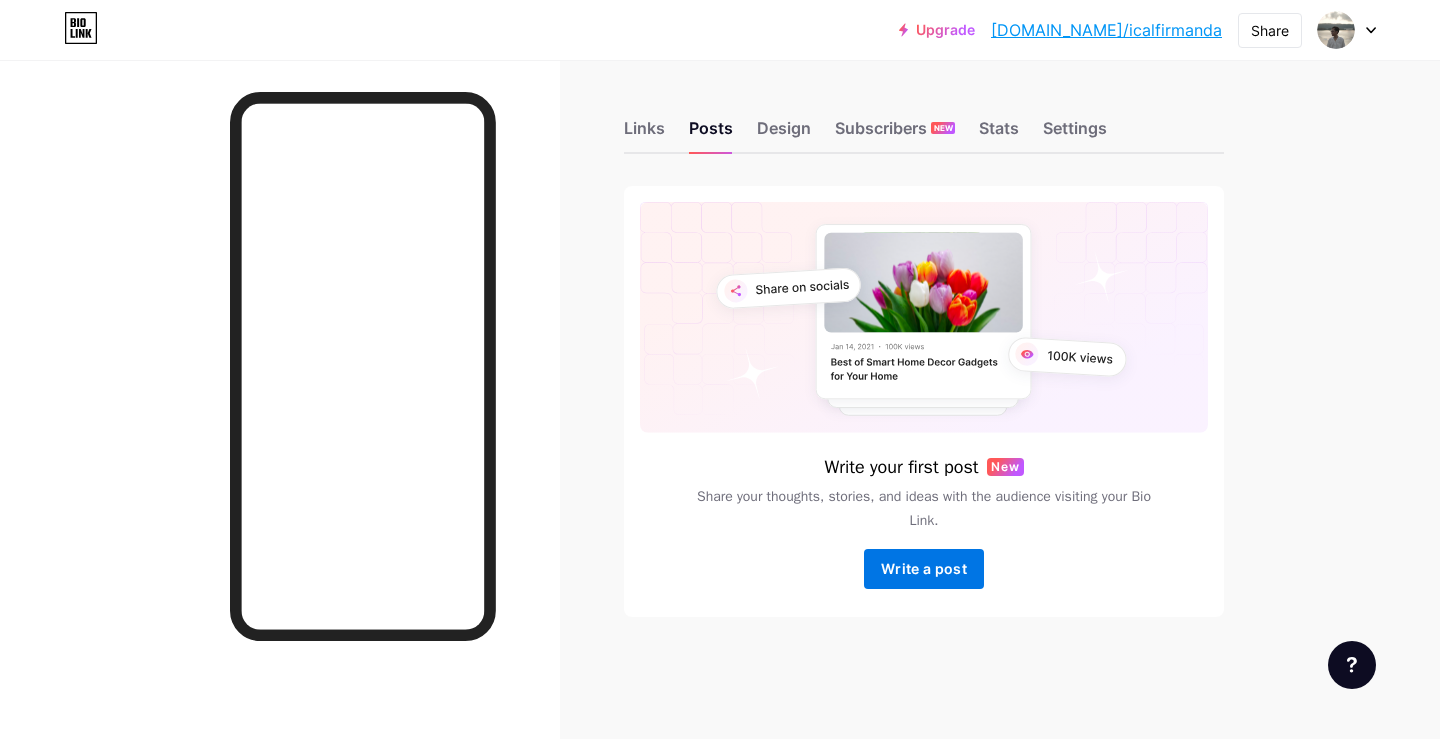 click on "Write a post" at bounding box center [924, 568] 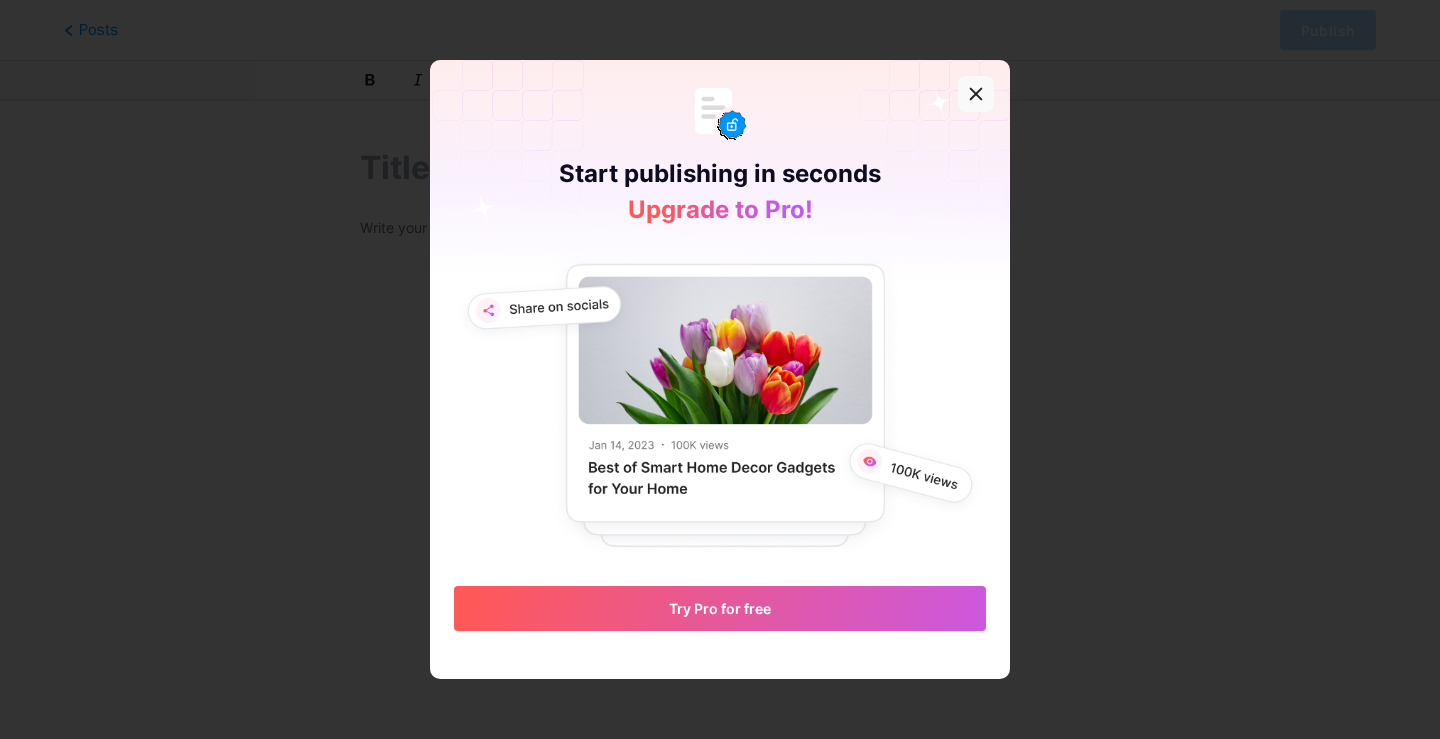 click 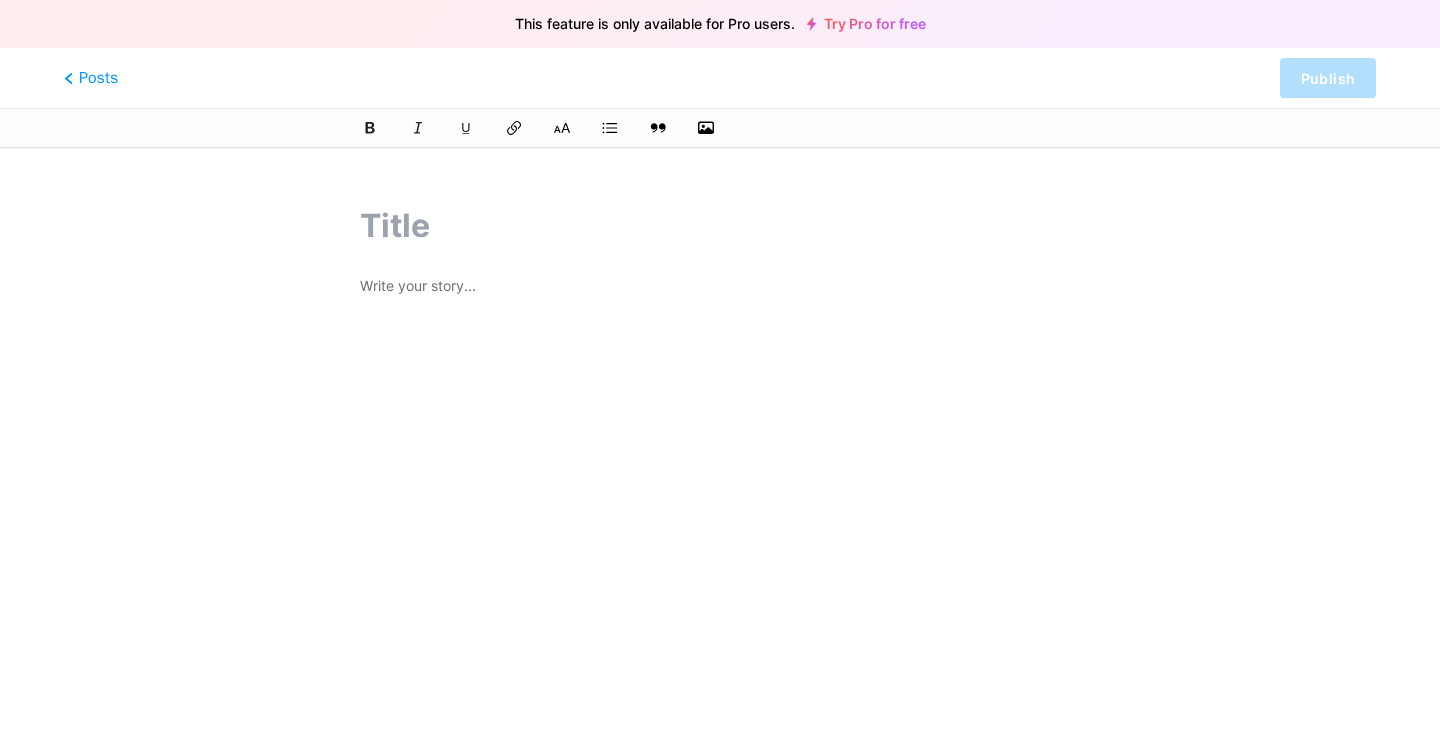 click on "Posts     Publish" at bounding box center [720, 78] 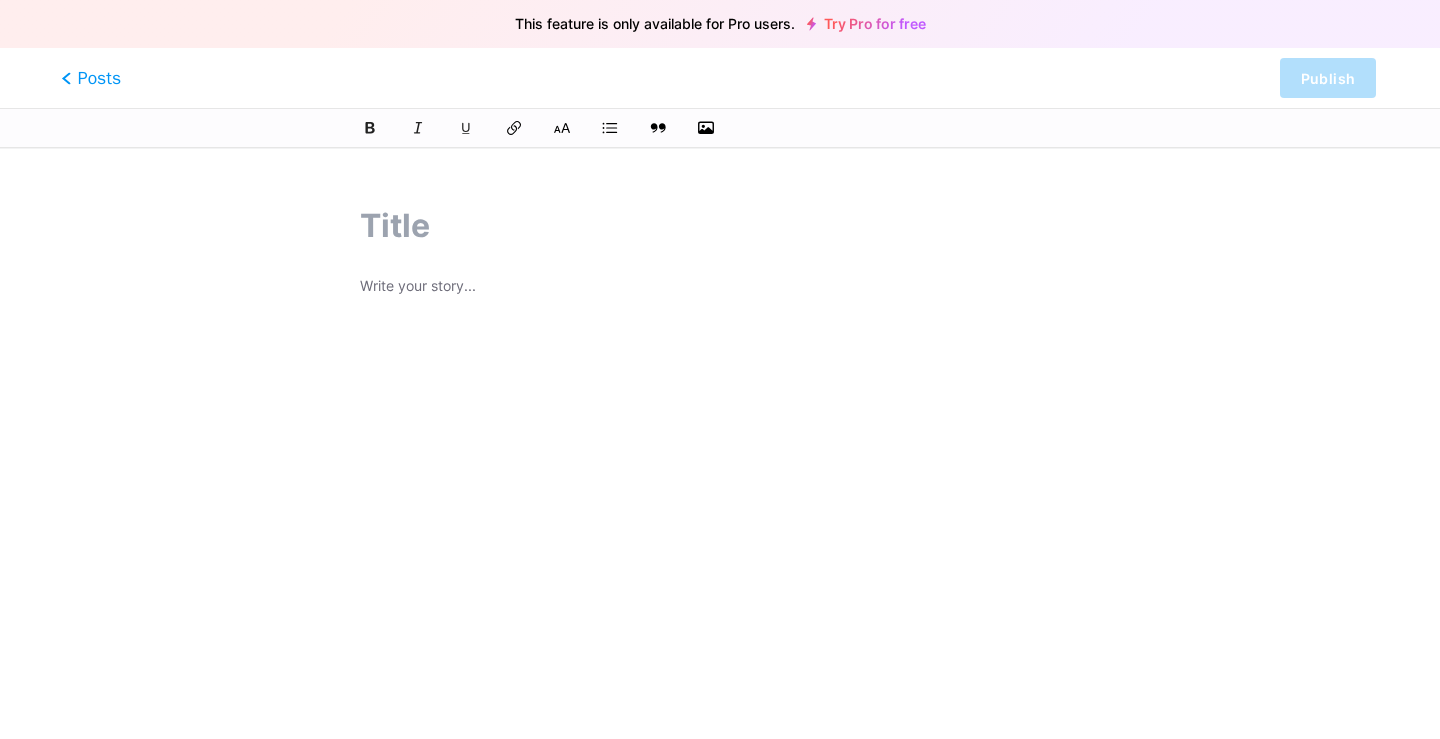 click on "Posts" at bounding box center (91, 78) 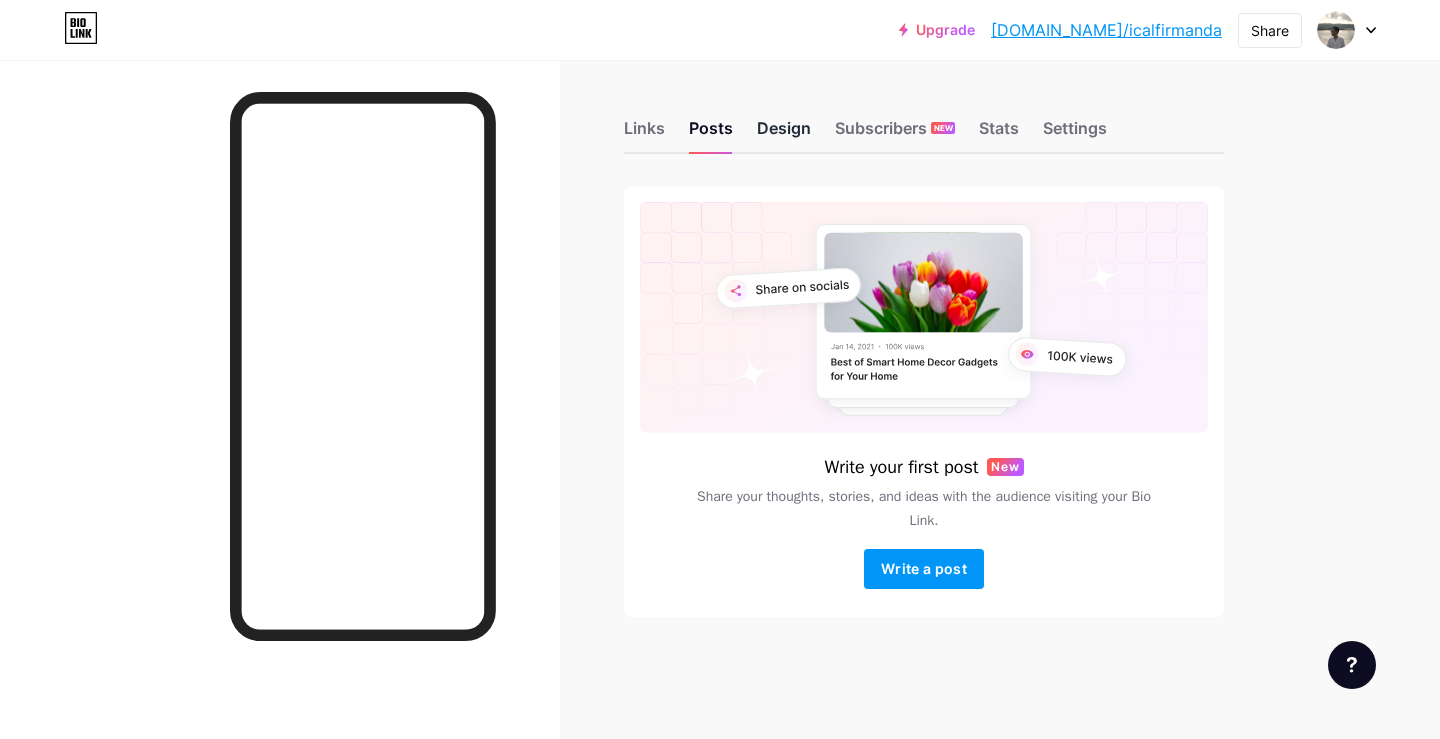 click on "Design" at bounding box center [784, 134] 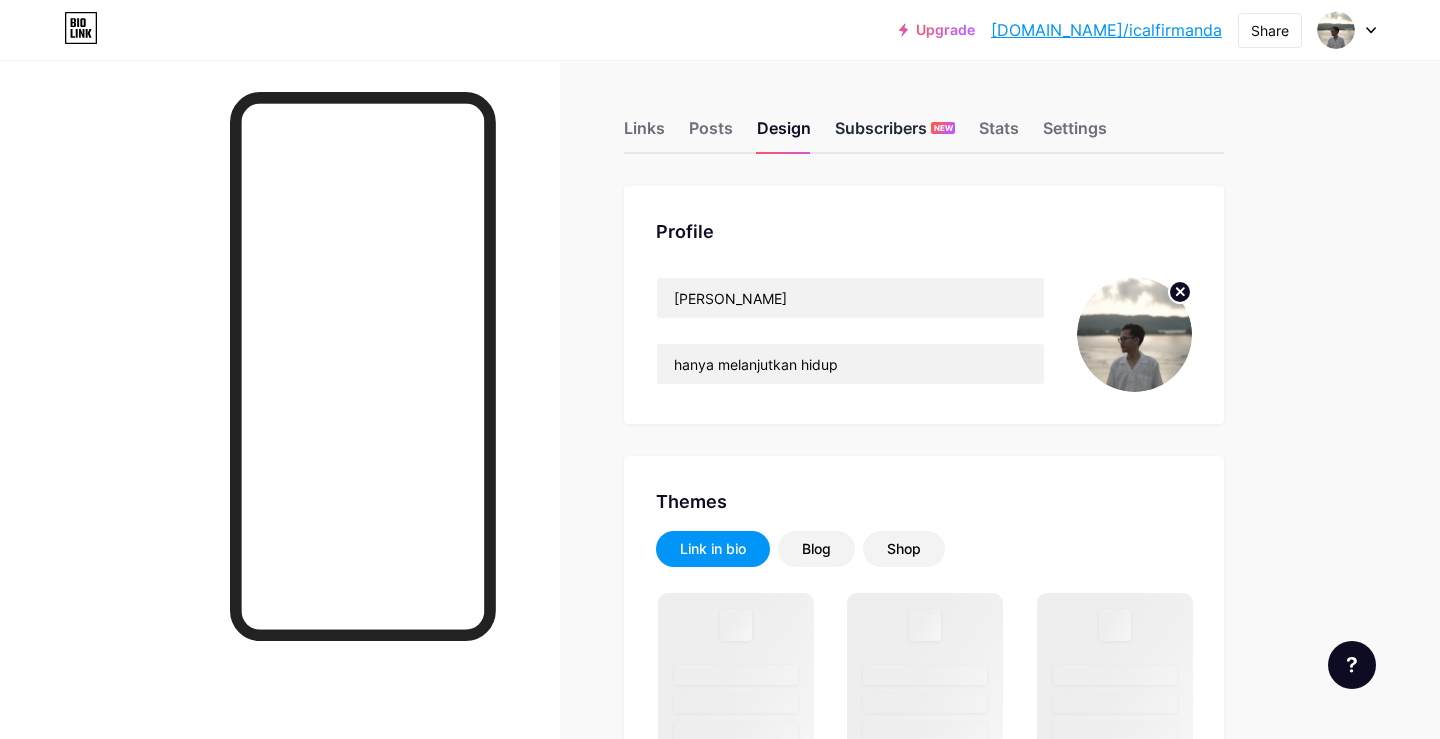 click on "Subscribers
NEW" at bounding box center (895, 134) 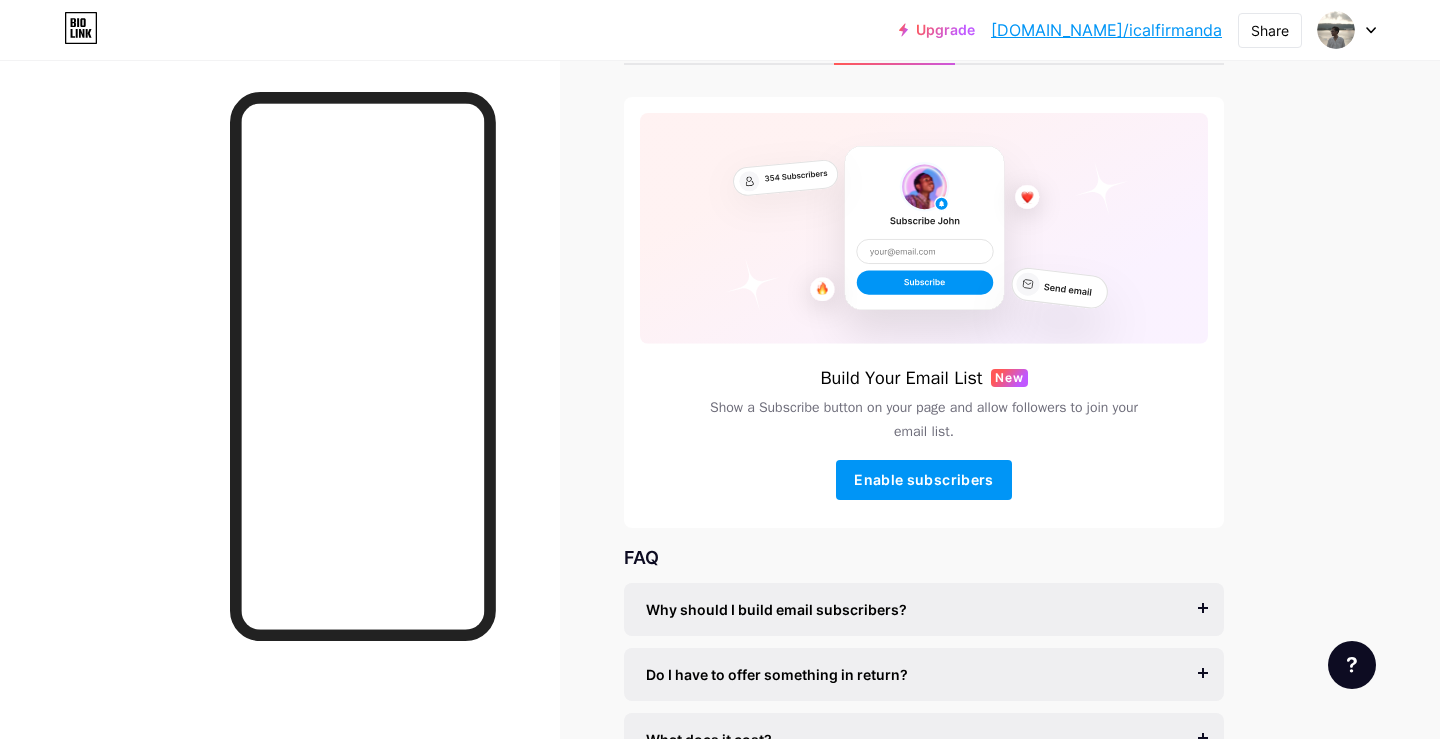 scroll, scrollTop: 216, scrollLeft: 0, axis: vertical 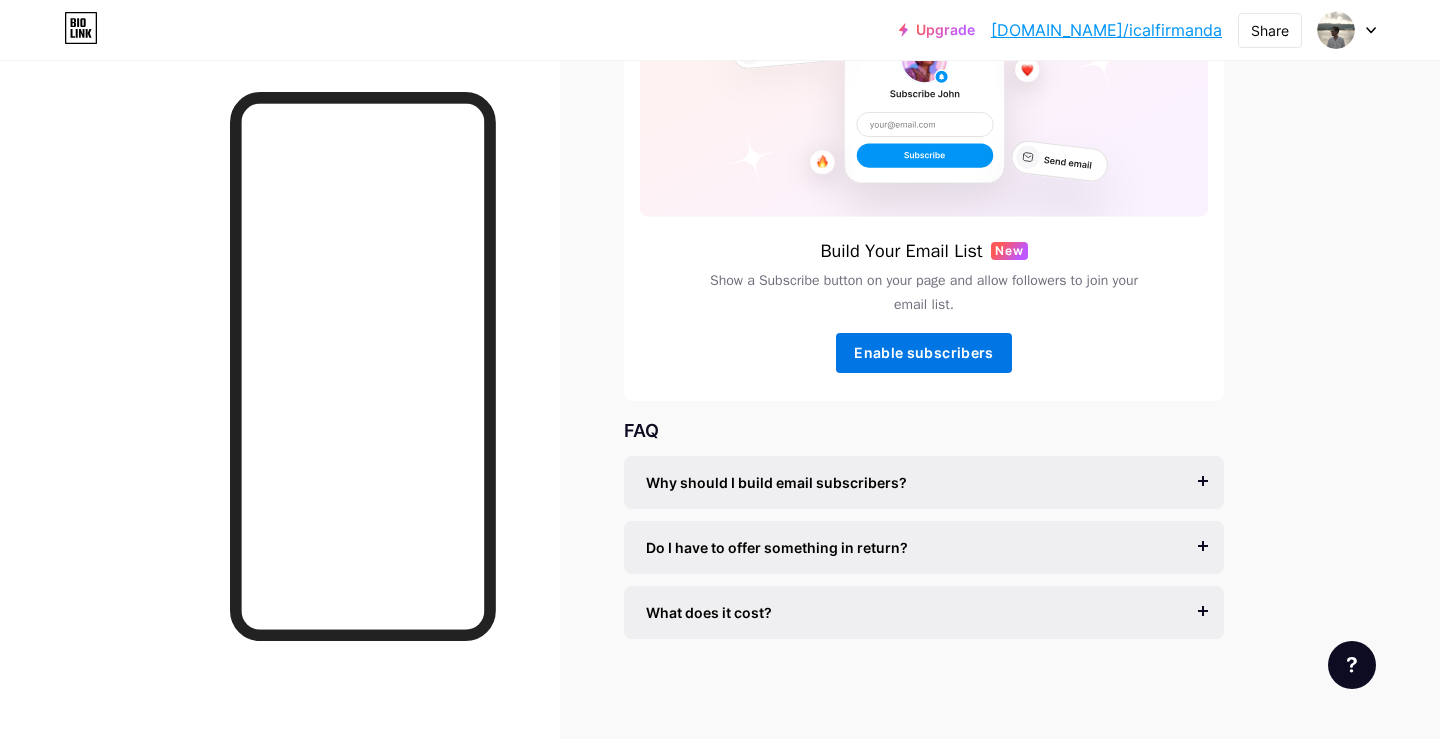 click on "Enable subscribers" at bounding box center [924, 353] 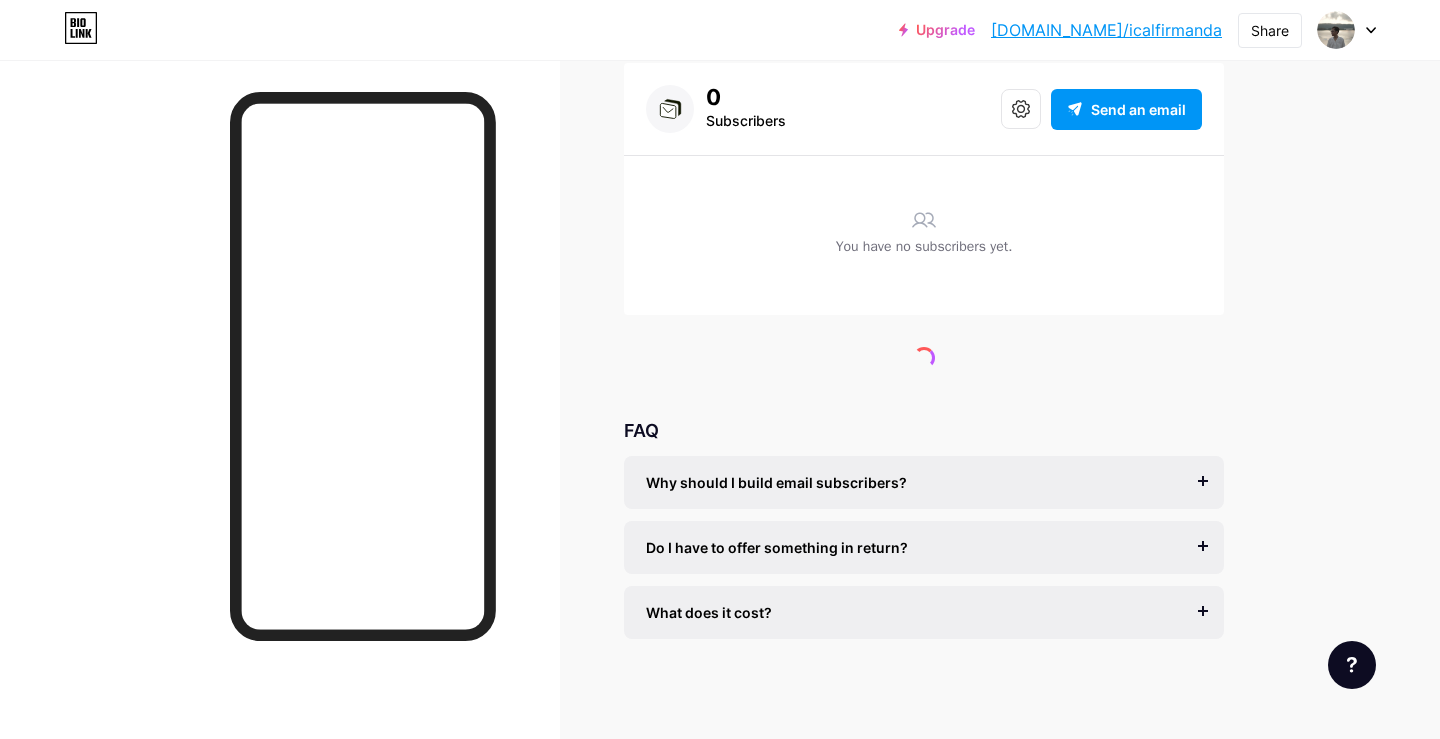 scroll, scrollTop: 37, scrollLeft: 0, axis: vertical 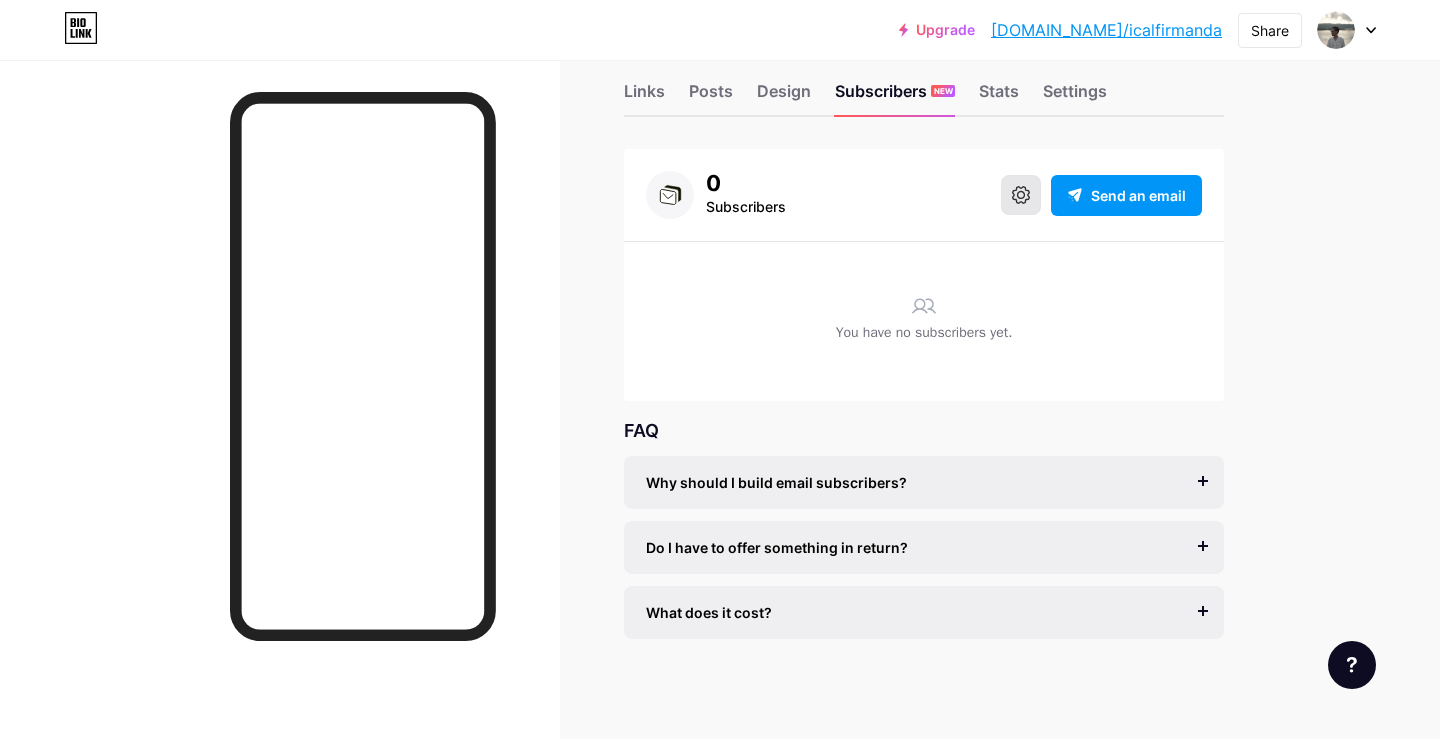click 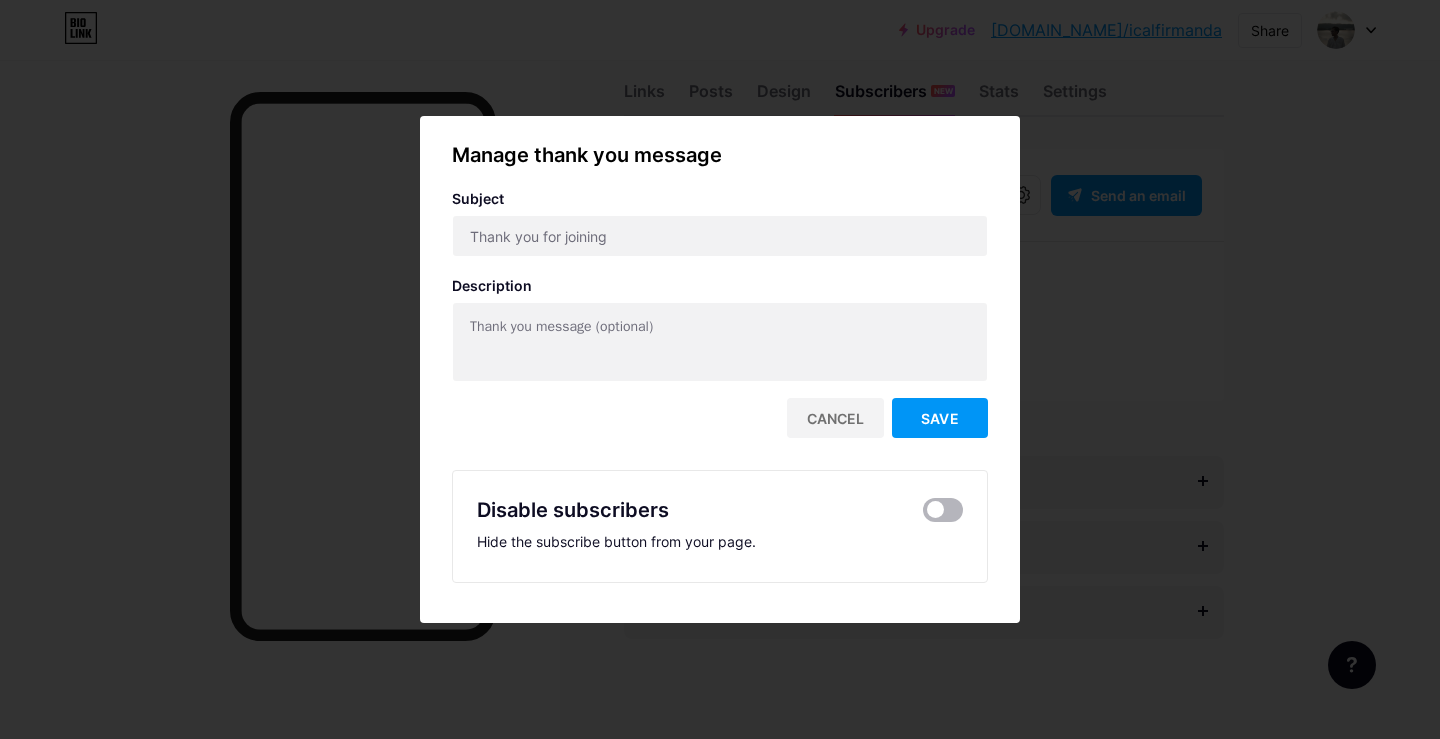click at bounding box center (943, 510) 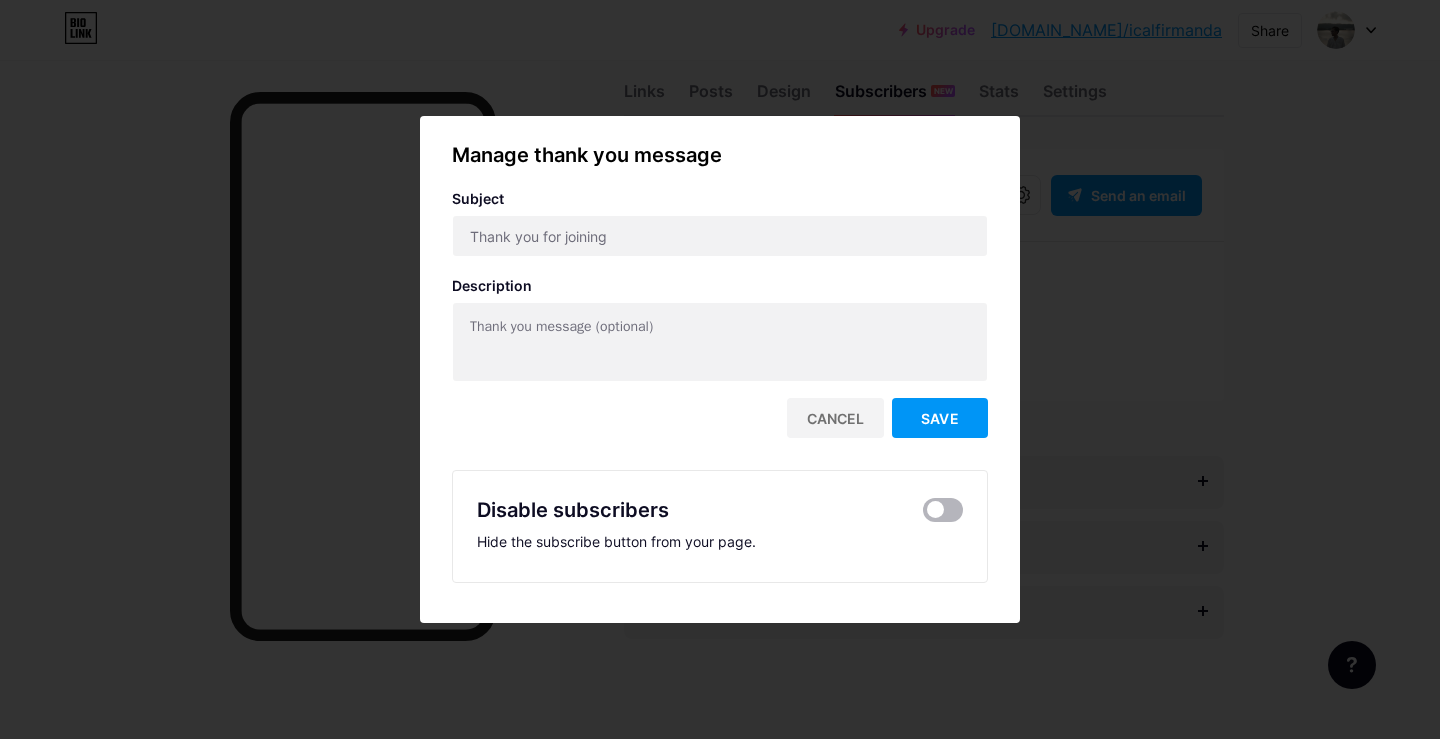 click at bounding box center (923, 515) 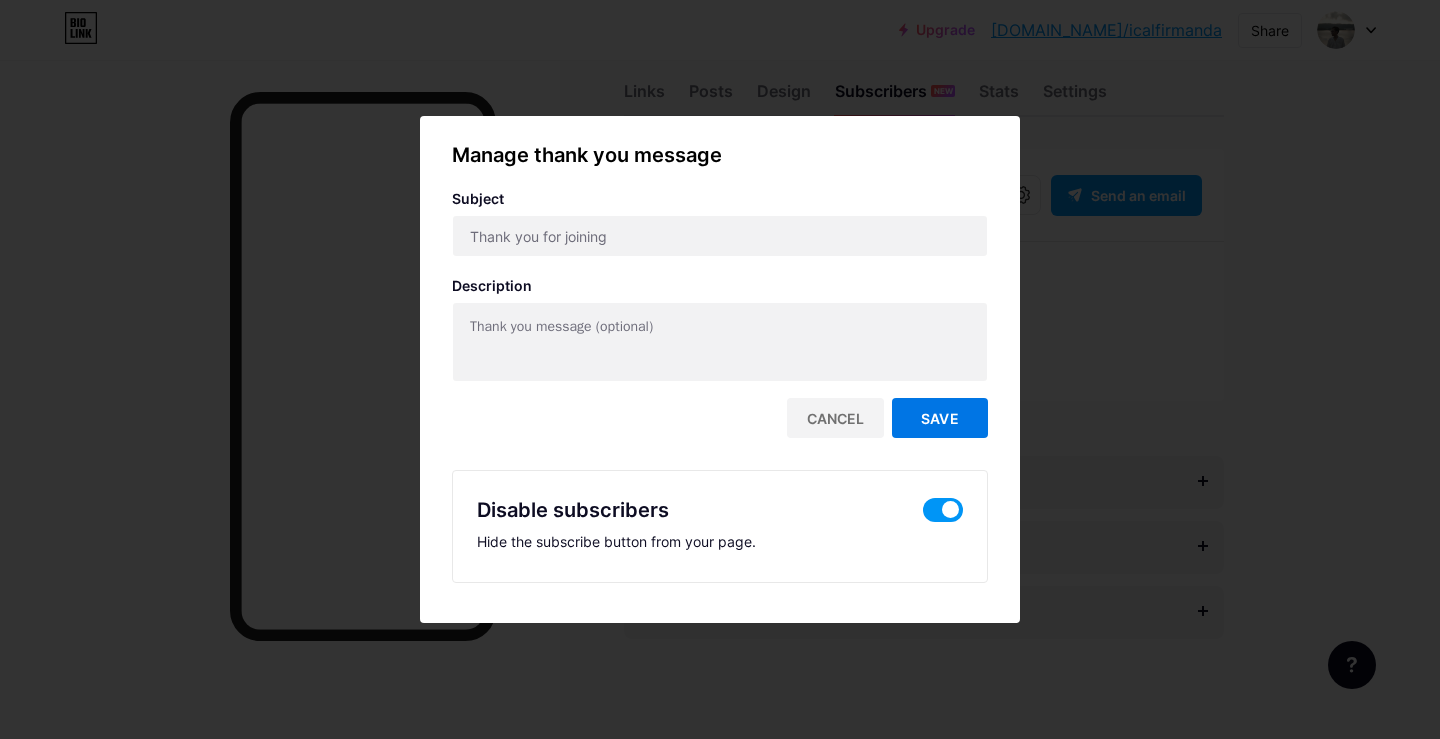 click on "Save" at bounding box center (940, 418) 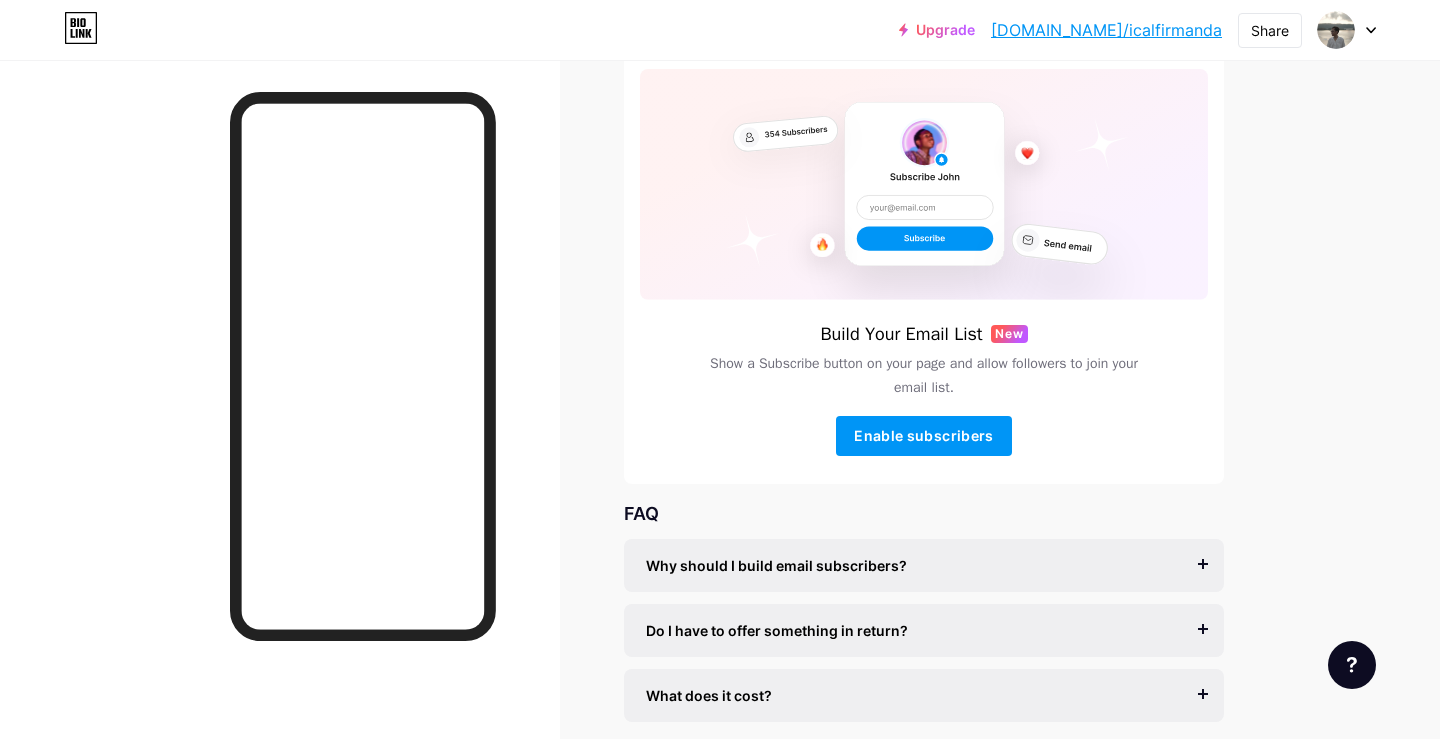 scroll, scrollTop: 216, scrollLeft: 0, axis: vertical 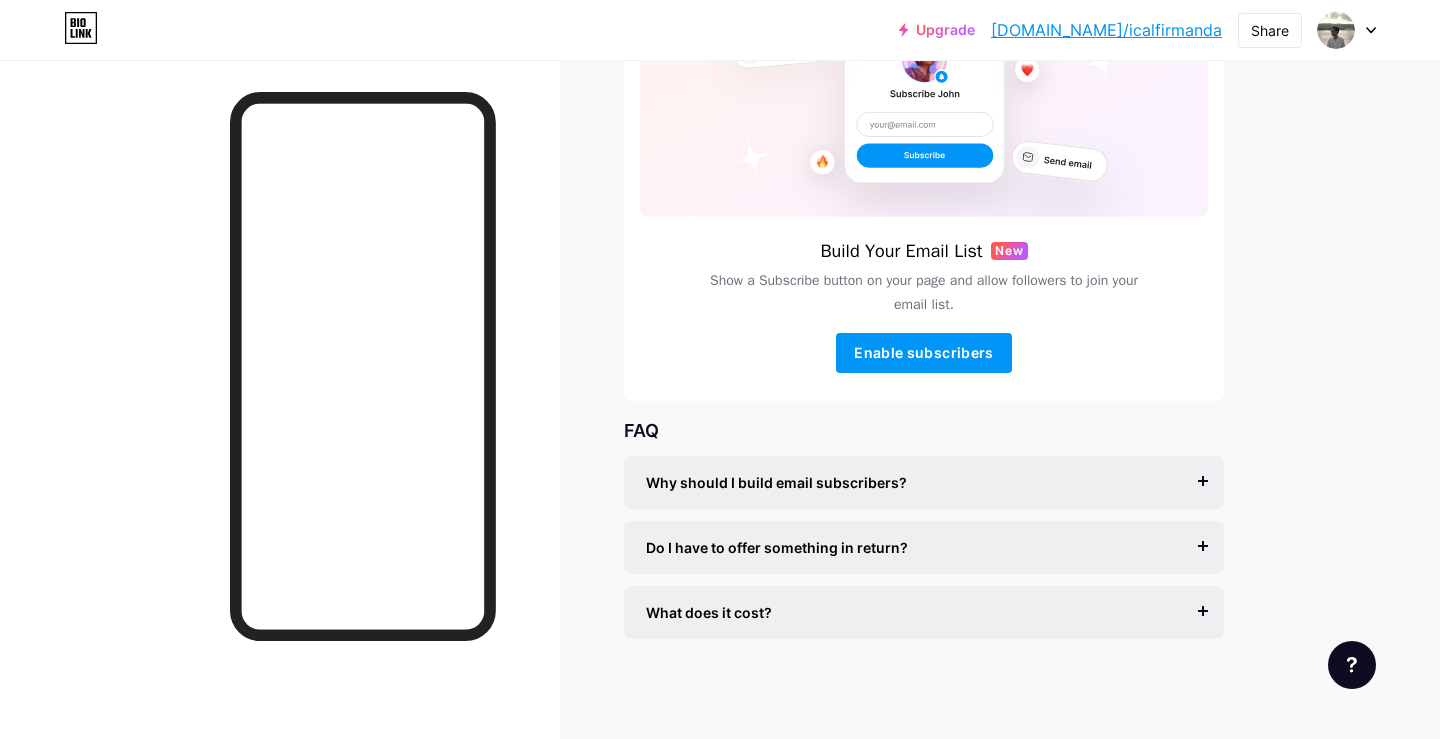 click on "Why should I build email subscribers?" at bounding box center [924, 482] 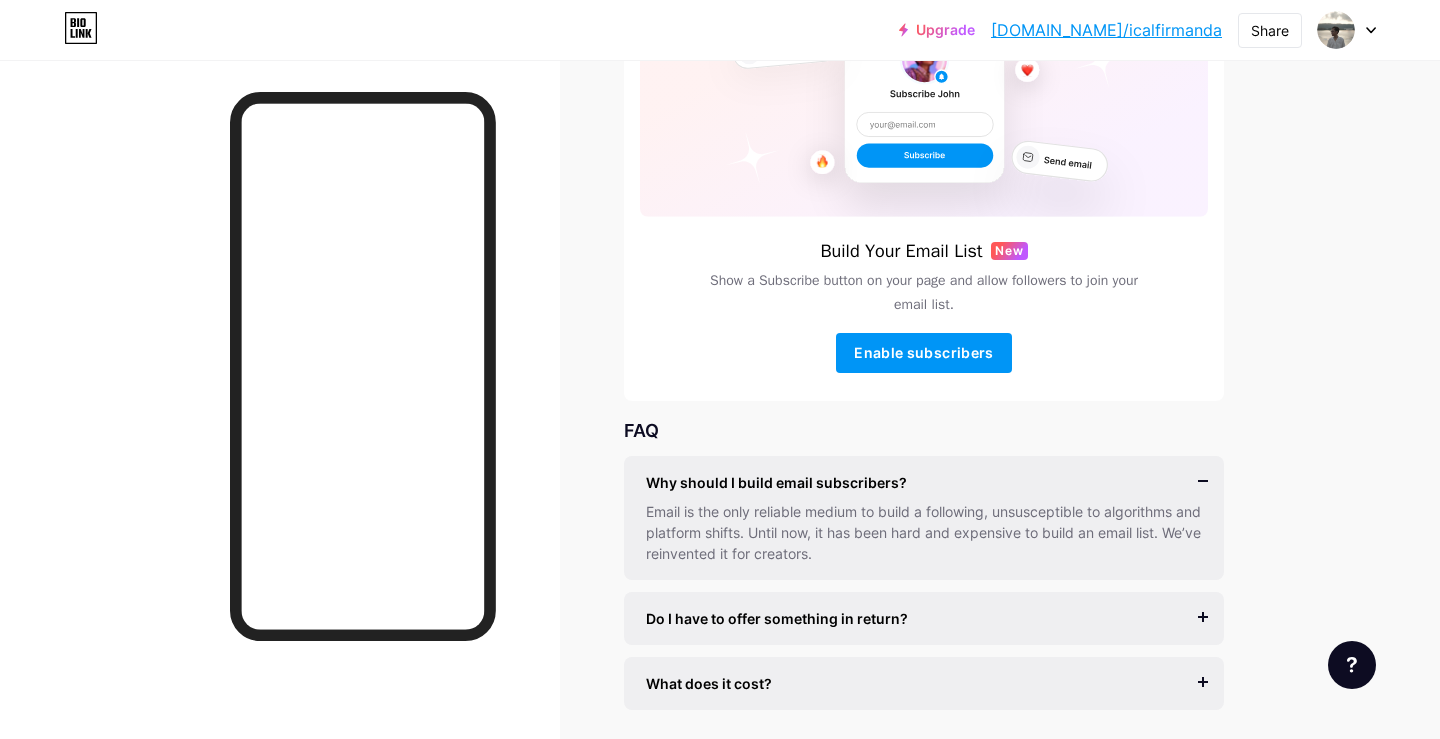 click on "Why should I build email subscribers?" at bounding box center [924, 482] 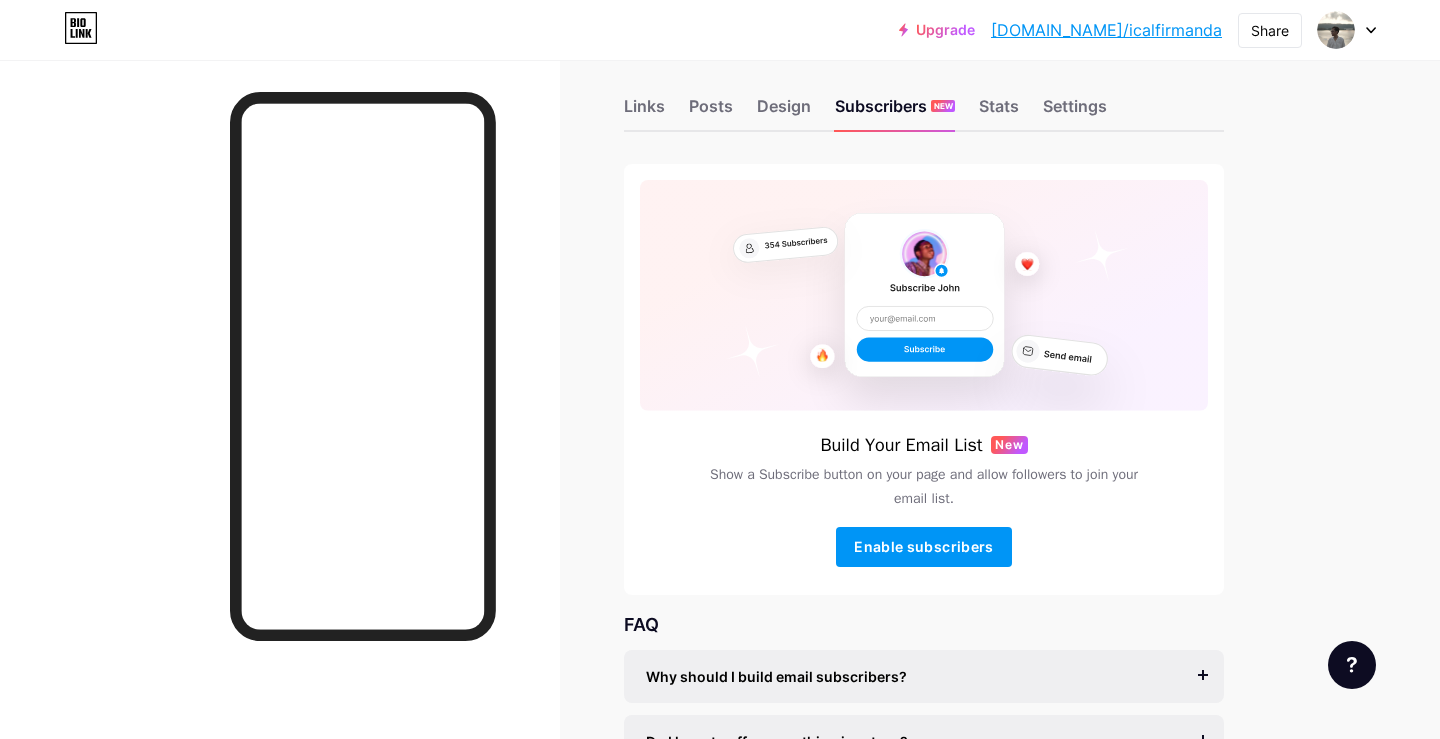 scroll, scrollTop: 0, scrollLeft: 0, axis: both 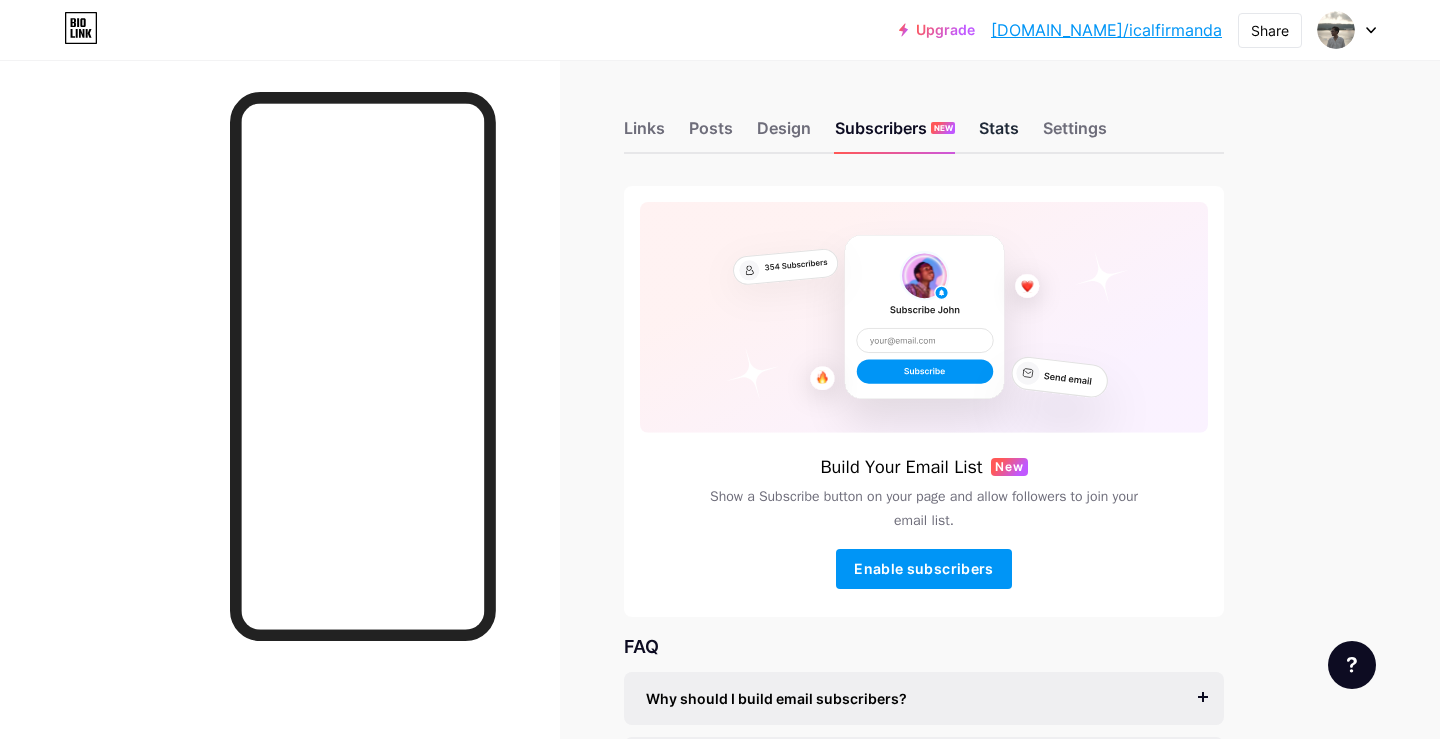 click on "Stats" at bounding box center [999, 134] 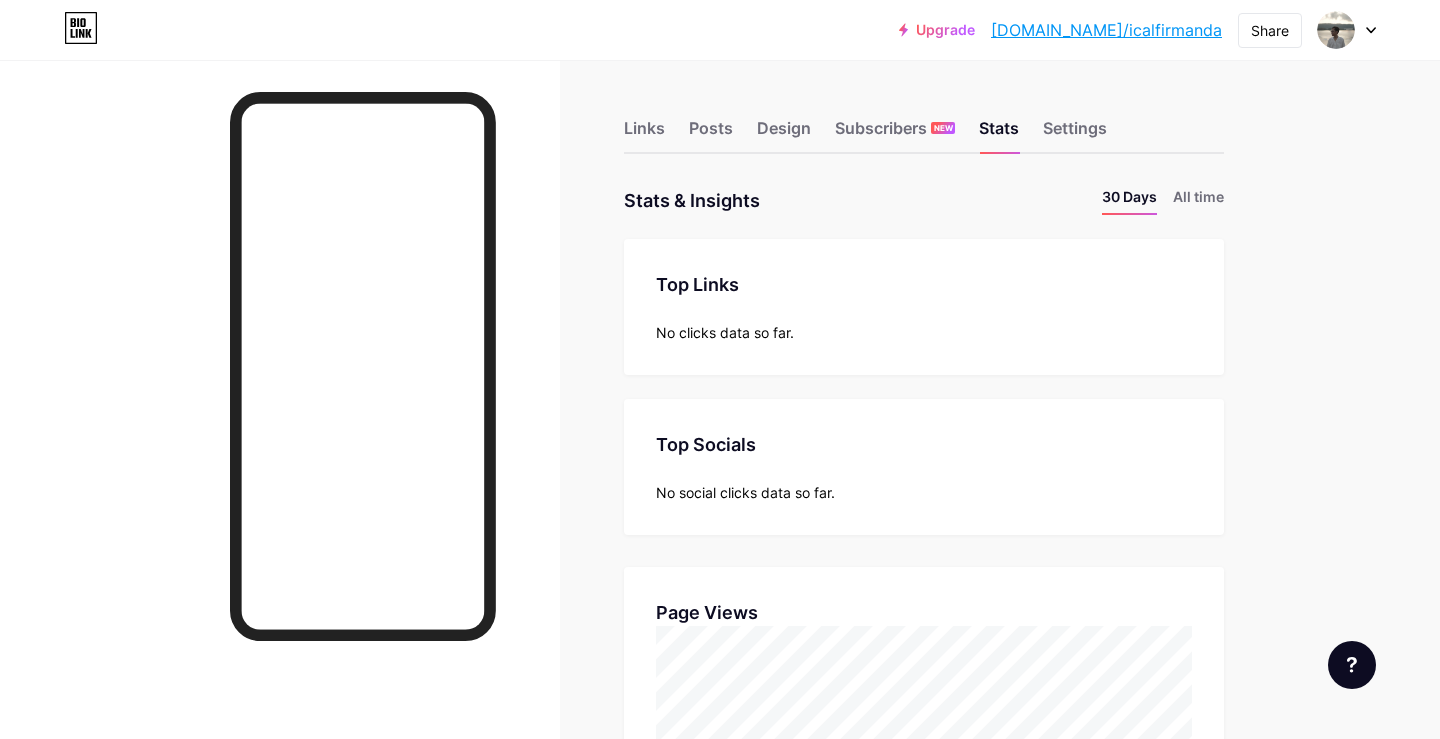 scroll, scrollTop: 999261, scrollLeft: 998560, axis: both 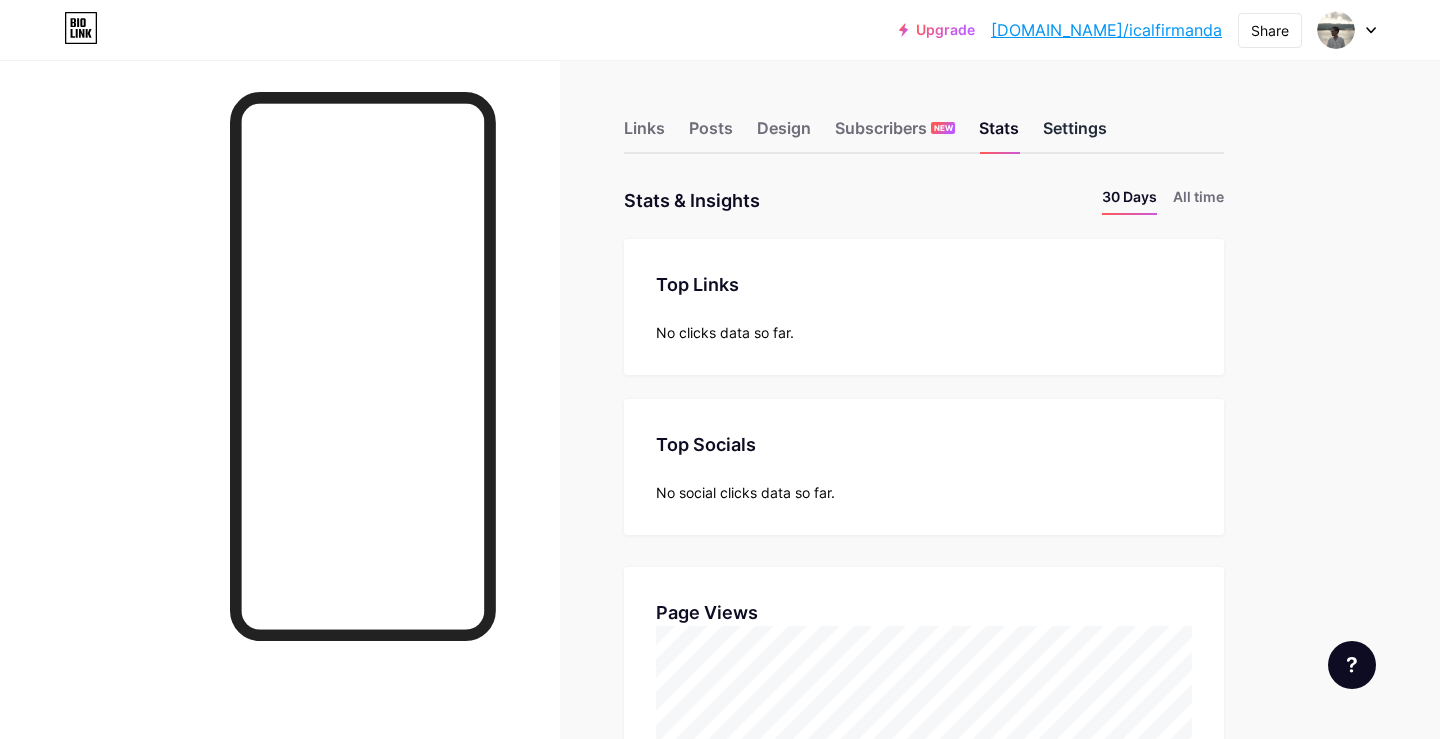 click on "Settings" at bounding box center [1075, 134] 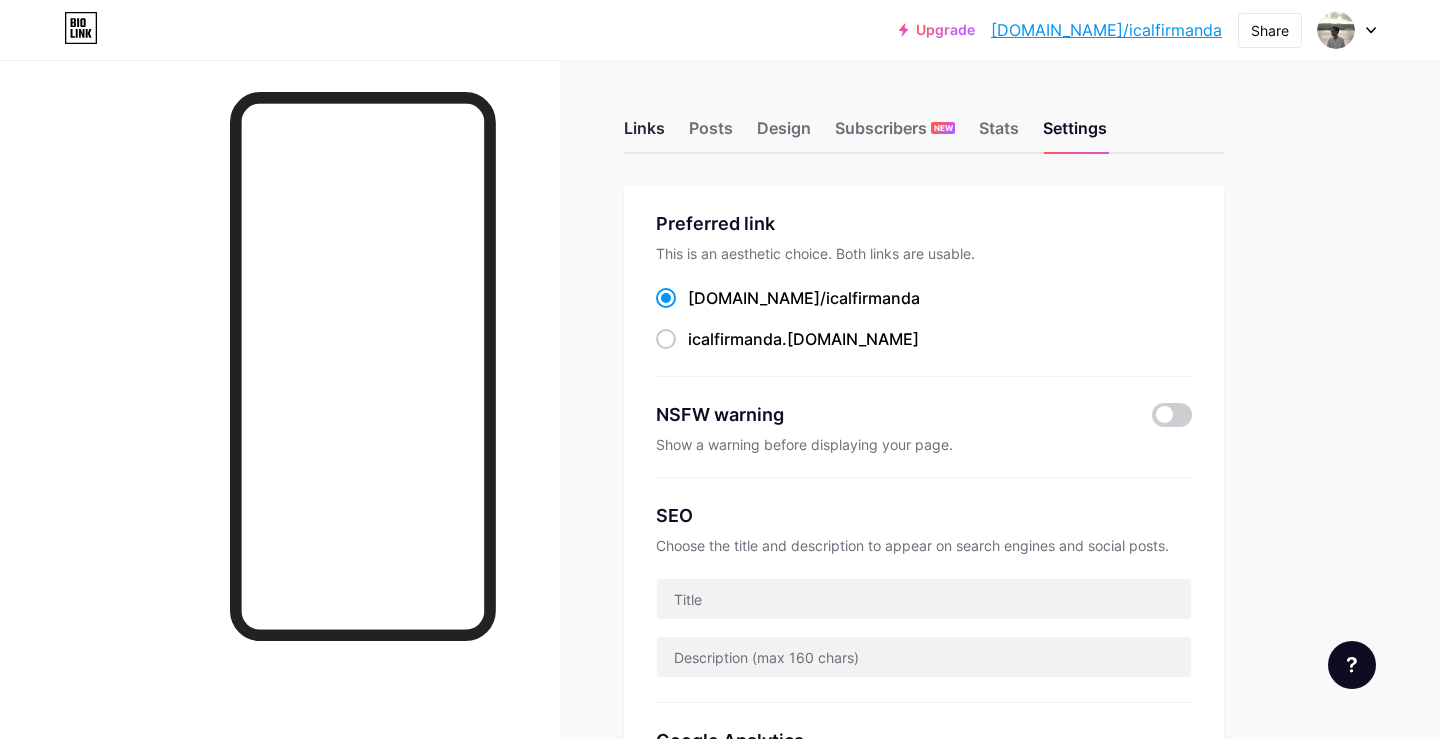 click on "Links" at bounding box center [644, 134] 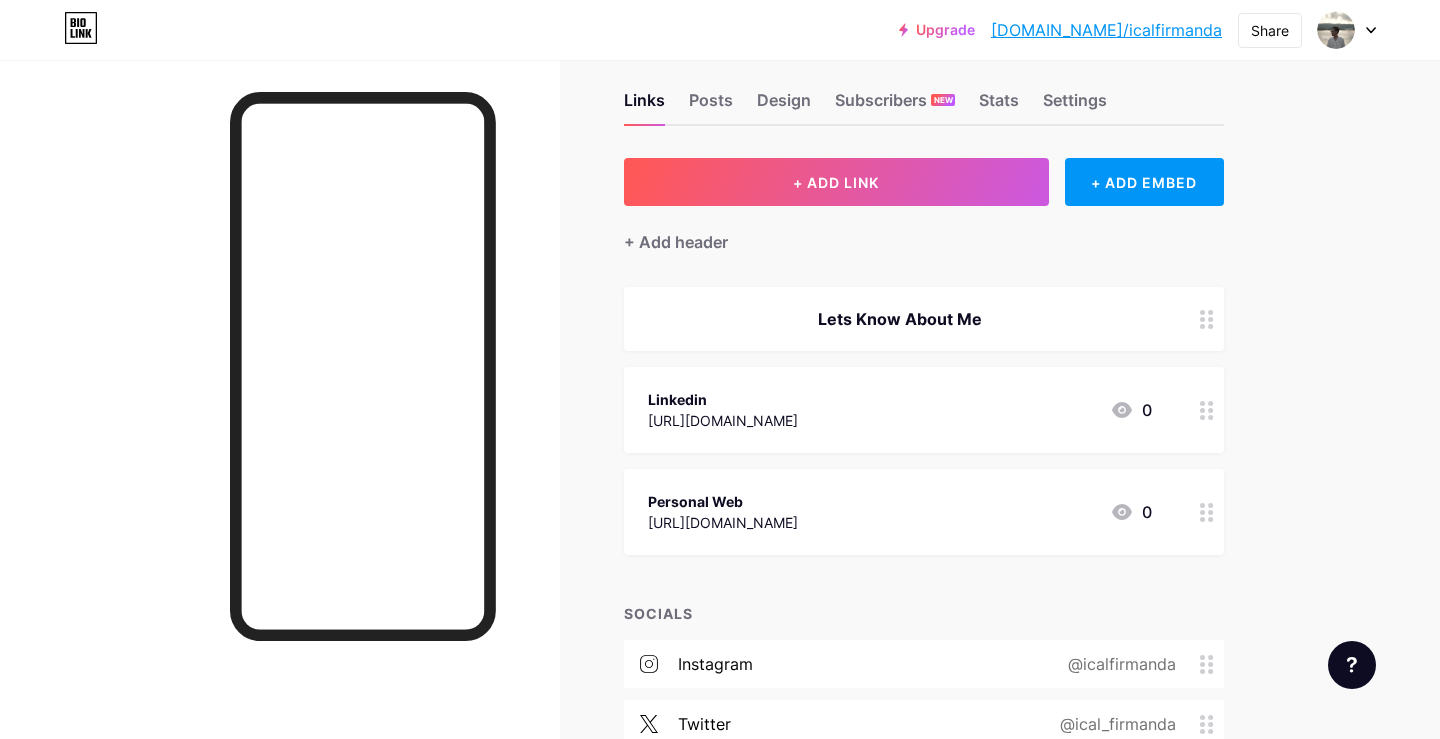 scroll, scrollTop: 23, scrollLeft: 0, axis: vertical 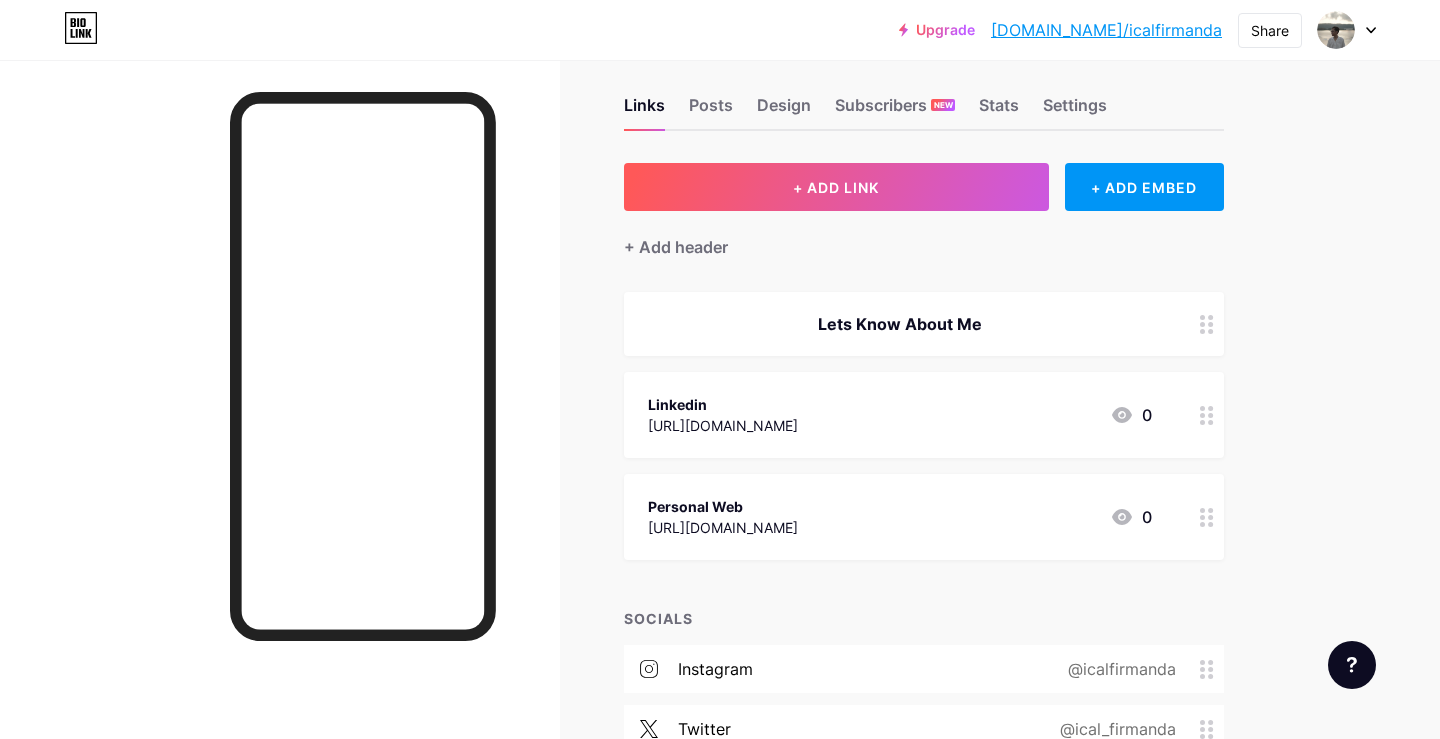 drag, startPoint x: 763, startPoint y: 411, endPoint x: 763, endPoint y: 319, distance: 92 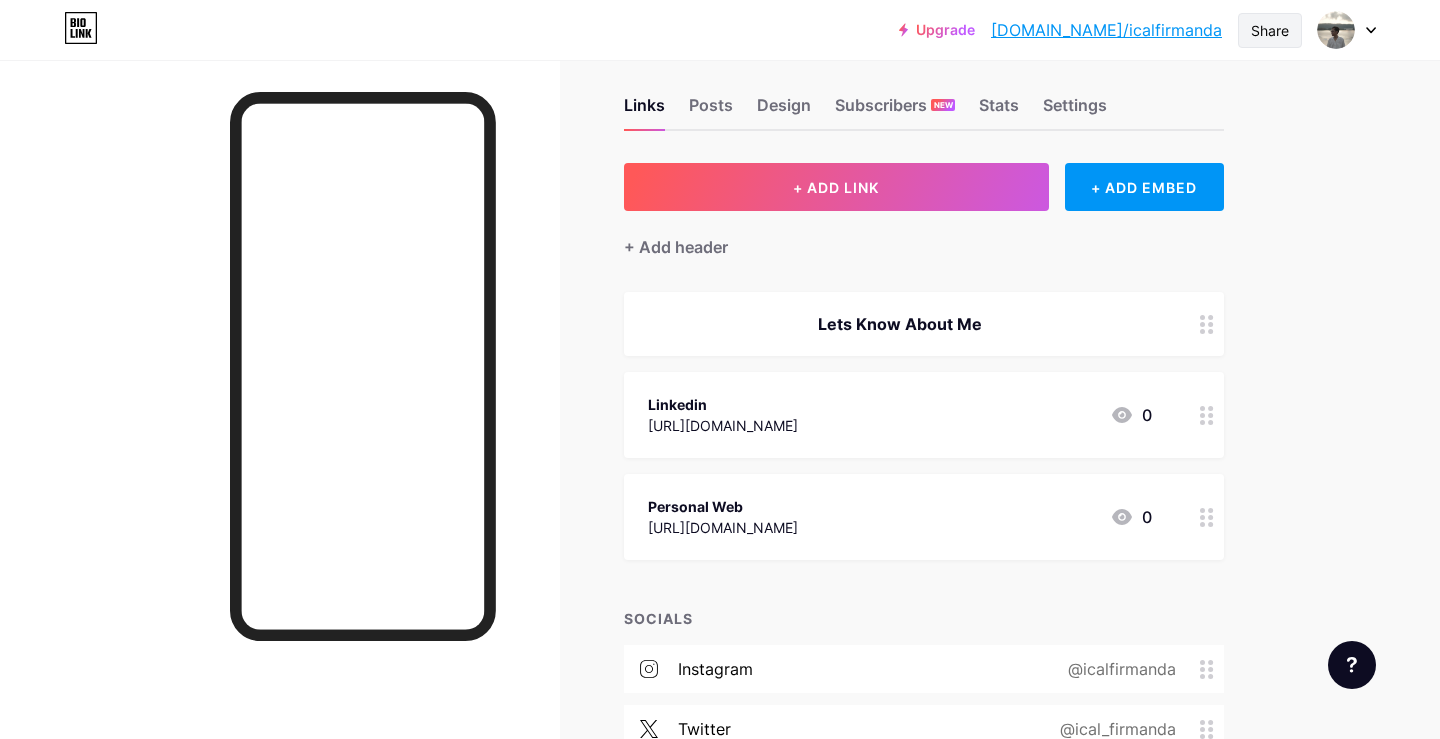 click on "Share" at bounding box center (1270, 30) 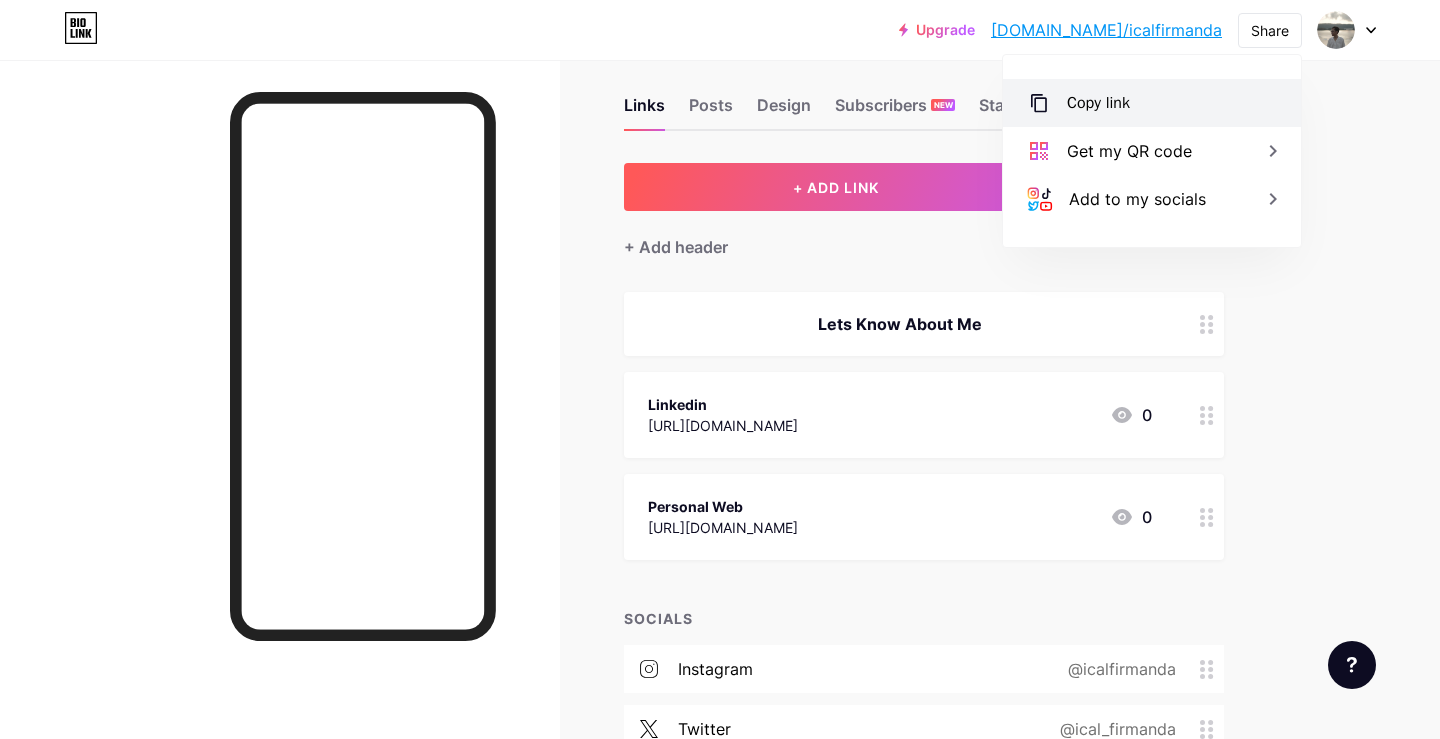 click on "Copy link" at bounding box center (1152, 103) 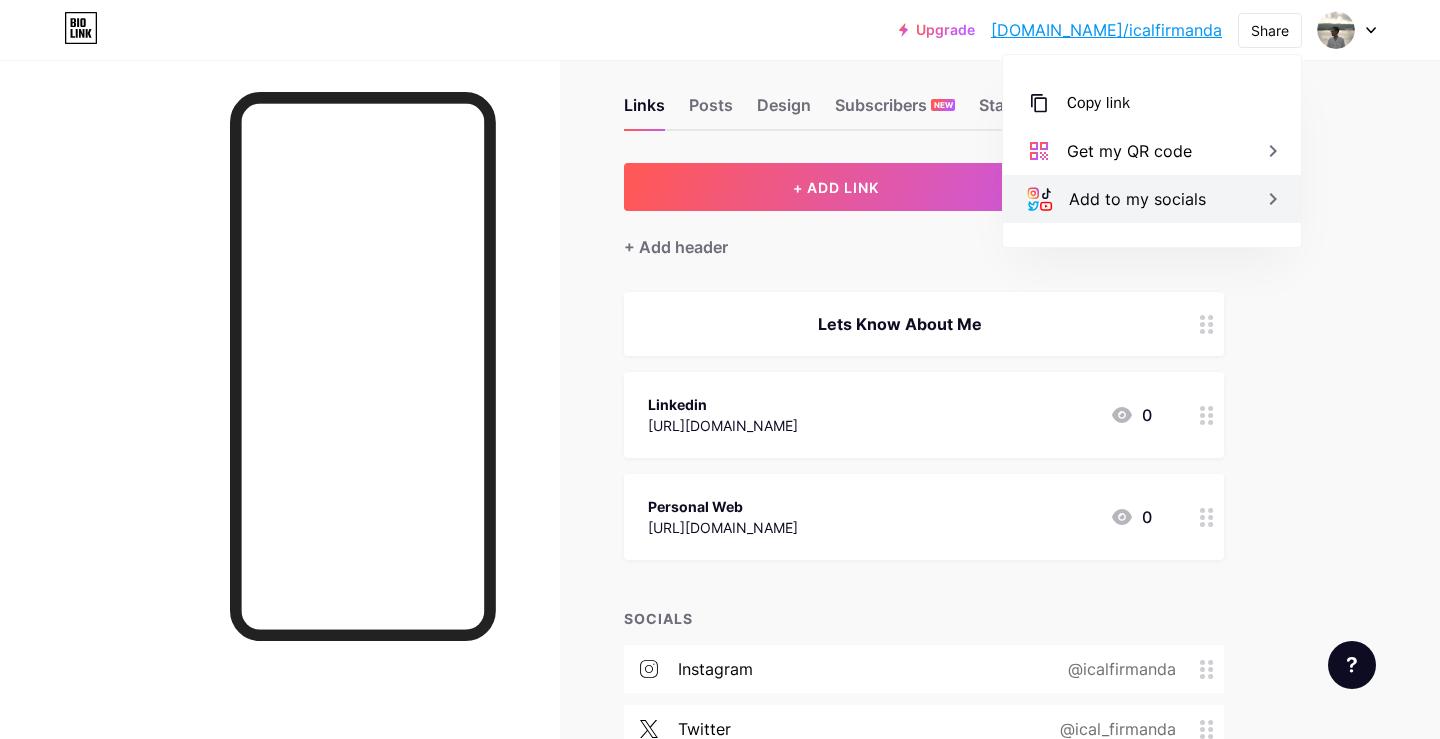 click on "Add to my socials" at bounding box center [1152, 199] 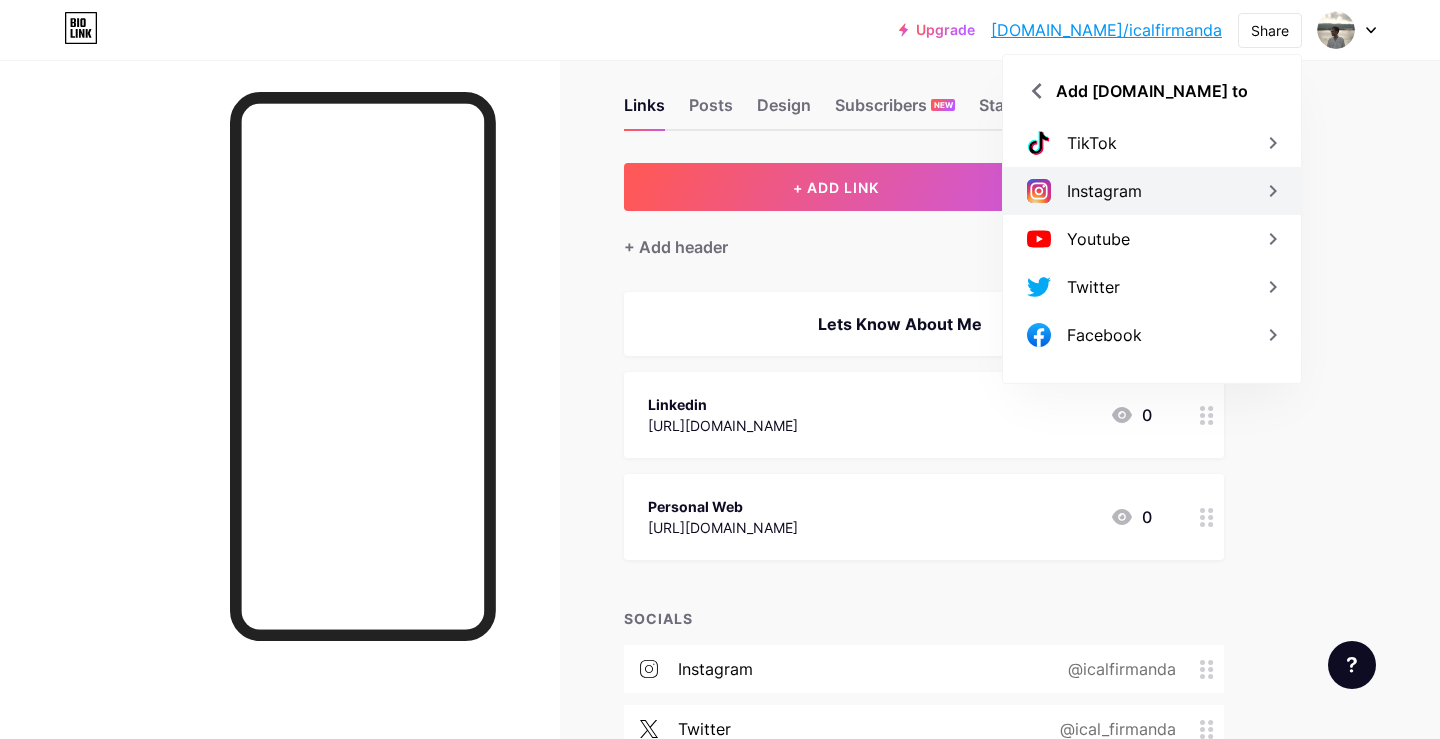 click 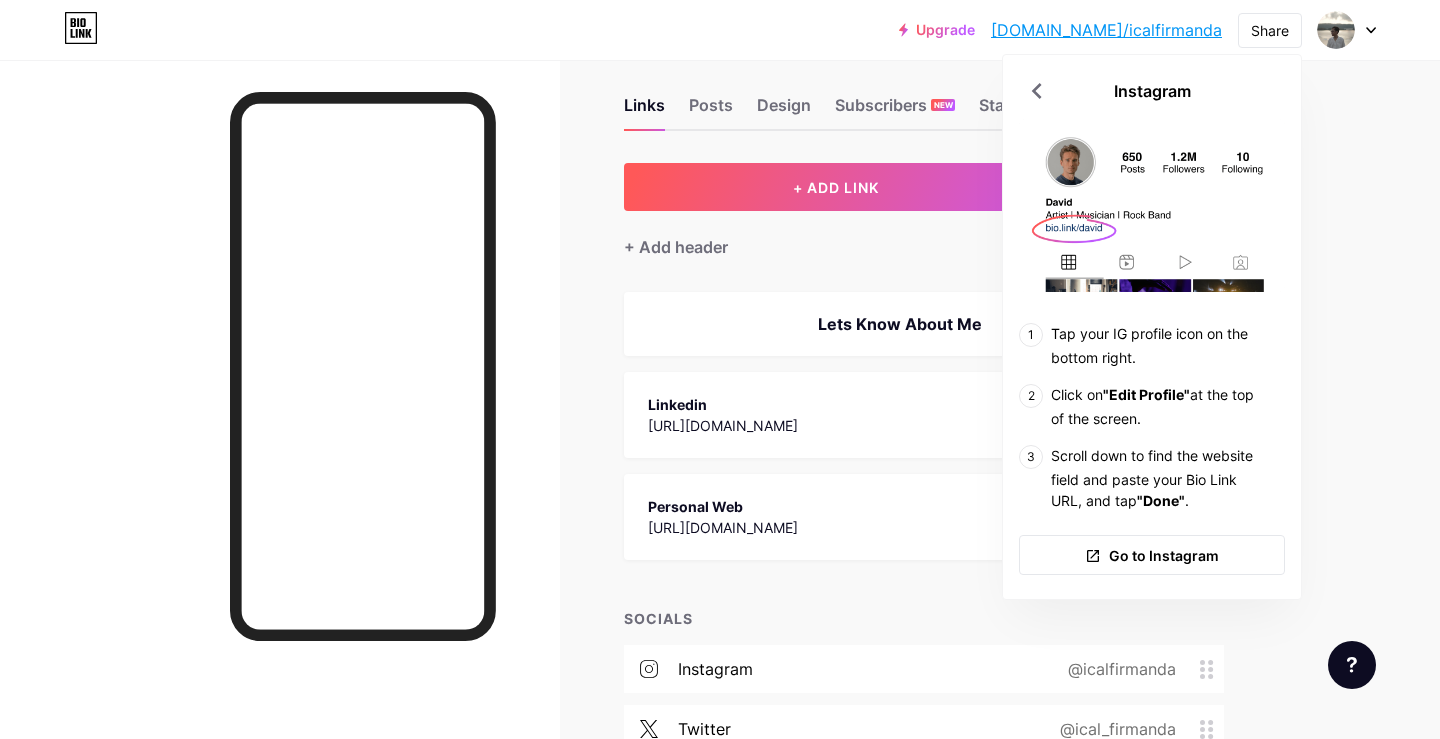 click on "Upgrade   [DOMAIN_NAME]/icalfi...   [DOMAIN_NAME]/icalfirmanda   Share       Instagram             Tap your IG profile icon on the bottom right. Click on  "Edit Profile"  at the top of the screen. Scroll down to find the website field and paste your Bio Link URL, and tap  "Done" .     Go to Instagram                 Switch accounts     [PERSON_NAME] Firmanda   [DOMAIN_NAME]/icalfirmanda       + Add a new page        Account settings   Logout   Link Copied
Links
Posts
Design
Subscribers
NEW
Stats
Settings       + ADD LINK     + ADD EMBED
+ Add header
Lets Know About Me
Linkedin
[URL][DOMAIN_NAME]
0
Personal Web
[URL][DOMAIN_NAME]
0
SOCIALS
instagram" at bounding box center (720, 505) 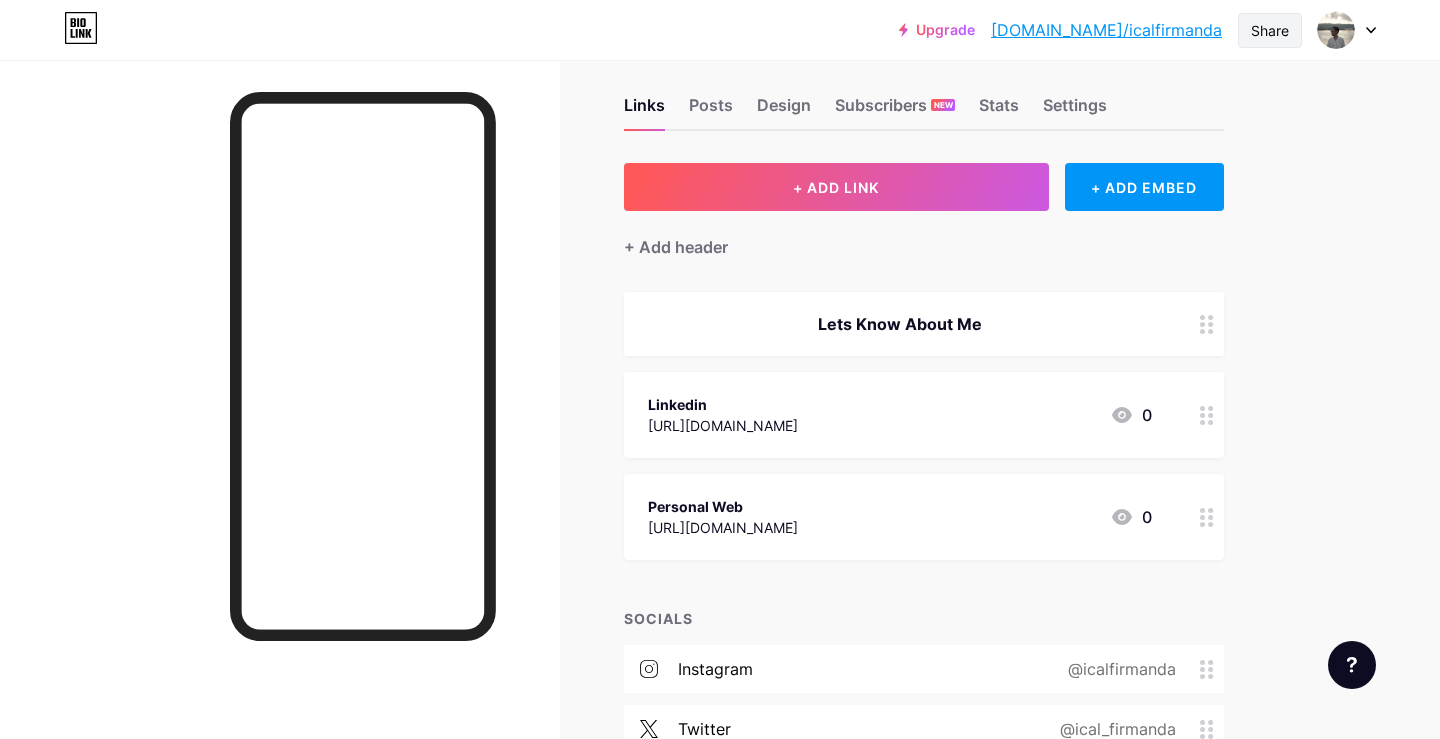click on "Share" at bounding box center [1270, 30] 